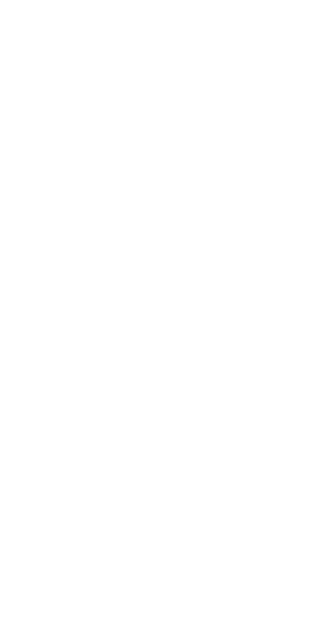 scroll, scrollTop: 0, scrollLeft: 0, axis: both 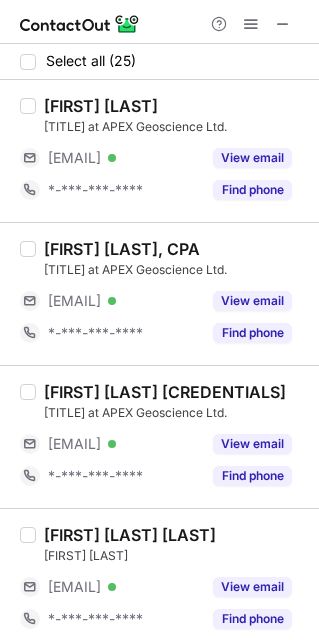 click on "[FIRST] [LAST]" at bounding box center (101, 106) 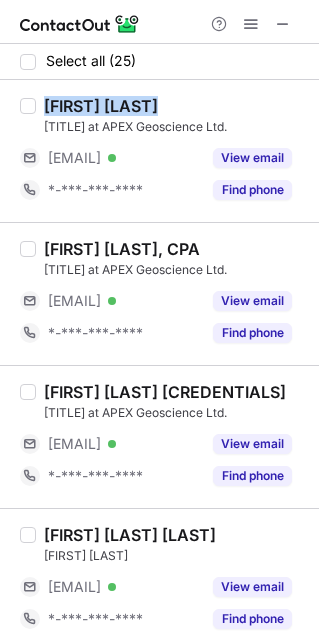 copy on "[FIRST] [LAST]" 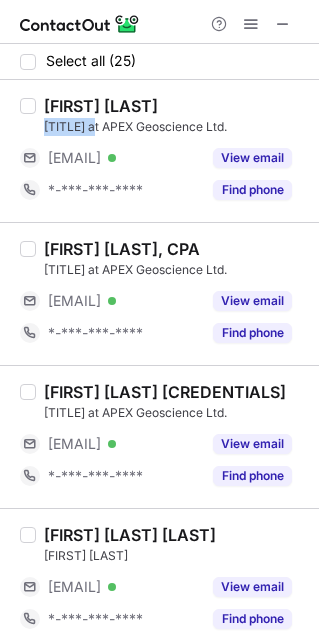 copy on "President" 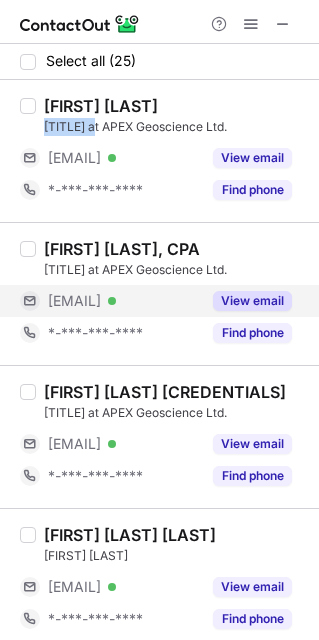 click on "View email" at bounding box center [246, 301] 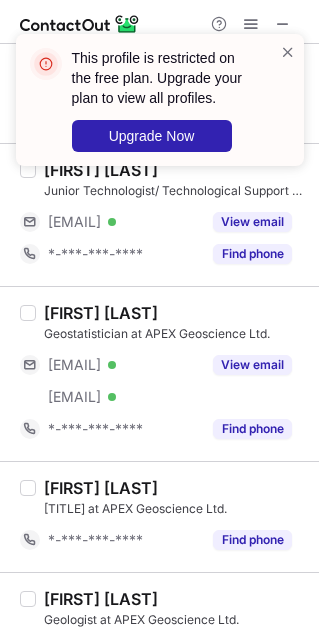 scroll, scrollTop: 1908, scrollLeft: 0, axis: vertical 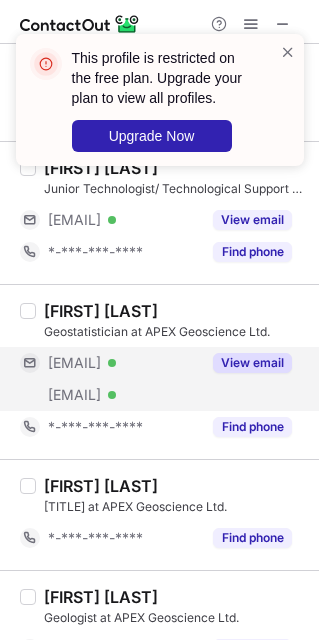 click on "View email" at bounding box center [252, 363] 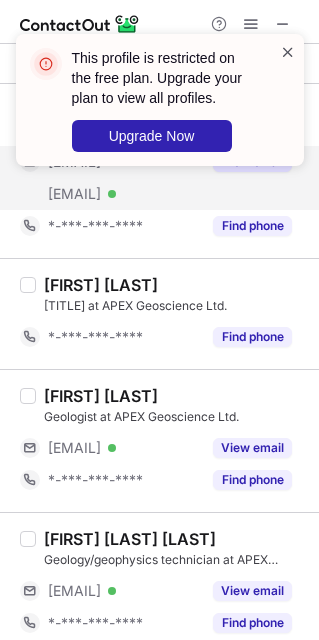click at bounding box center (288, 52) 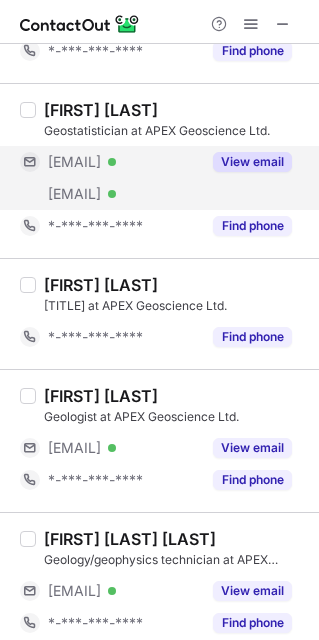click on "This profile is restricted on the free plan. Upgrade your plan to view all profiles. Upgrade Now" at bounding box center (160, 34) 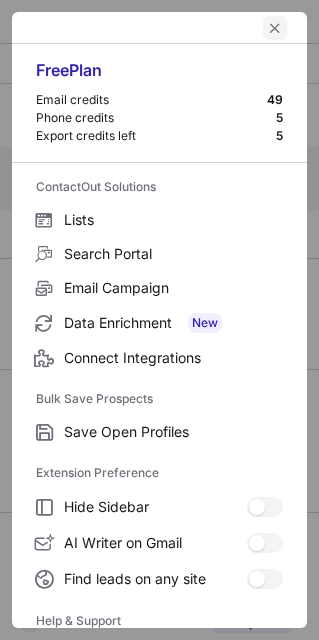 click at bounding box center (275, 28) 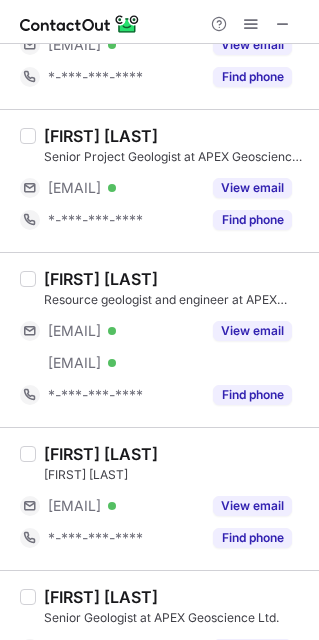 scroll, scrollTop: 3042, scrollLeft: 0, axis: vertical 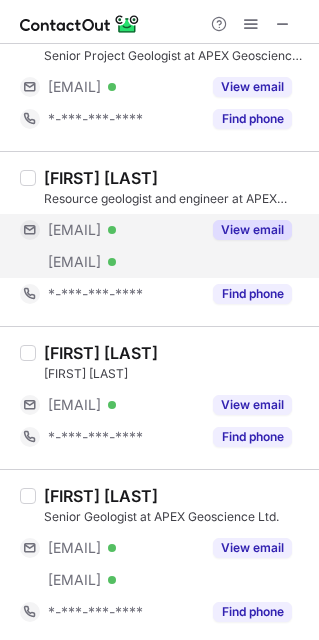 click on "View email" at bounding box center [252, 230] 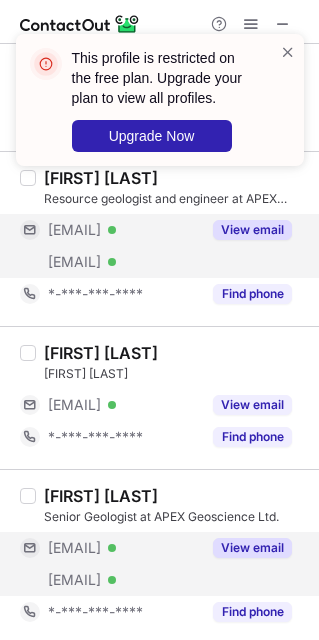 click on "View email" at bounding box center (252, 548) 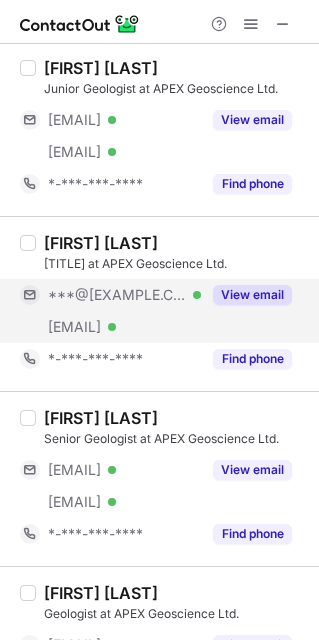 scroll, scrollTop: 1602, scrollLeft: 0, axis: vertical 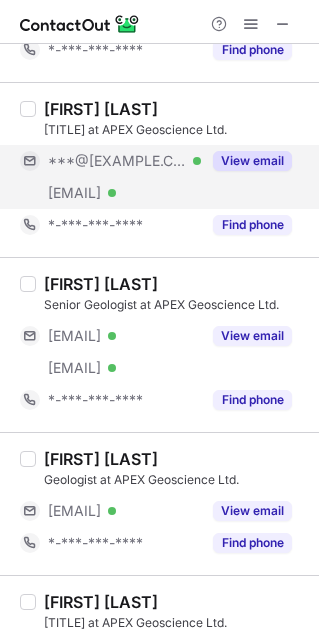 click on "View email" at bounding box center (252, 161) 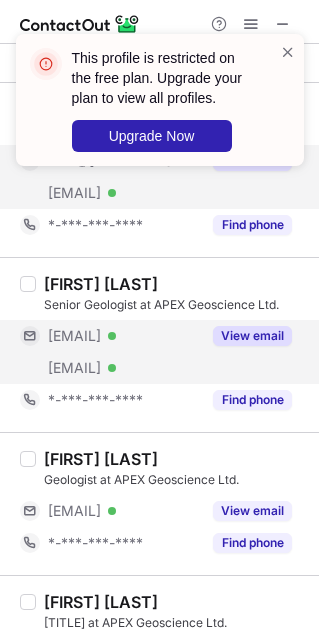 click on "View email" at bounding box center (252, 336) 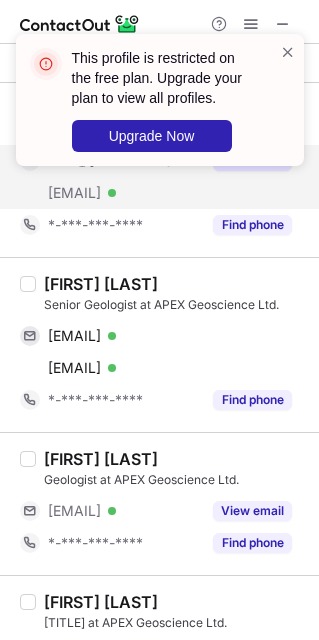 click on "[FIRST] [LAST]" at bounding box center (101, 284) 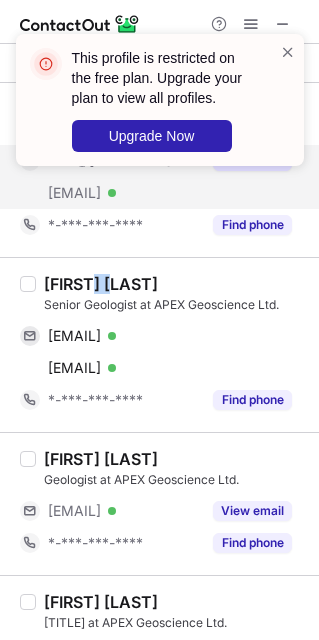 click on "[FIRST] [LAST]" at bounding box center [101, 284] 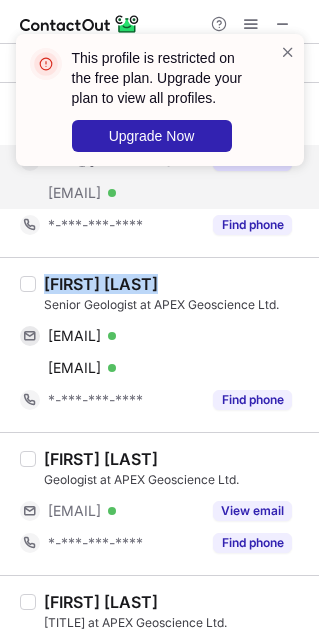 copy on "[FIRST] [LAST]" 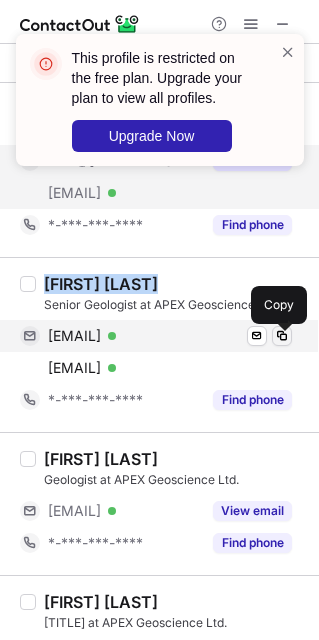 click at bounding box center (282, 336) 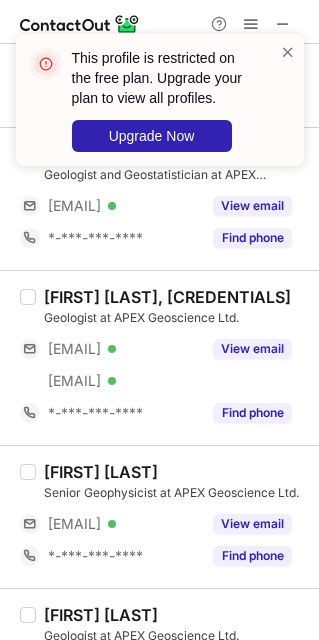 scroll, scrollTop: 2305, scrollLeft: 0, axis: vertical 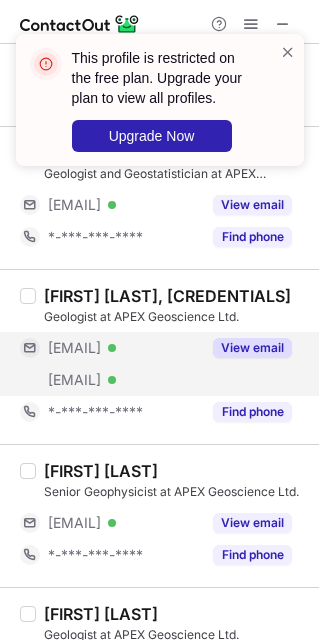 click on "View email" at bounding box center [252, 348] 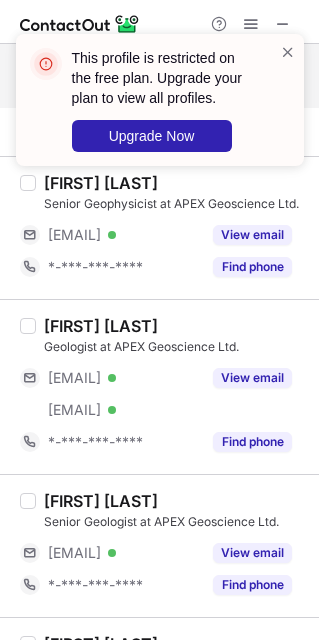 scroll, scrollTop: 2599, scrollLeft: 0, axis: vertical 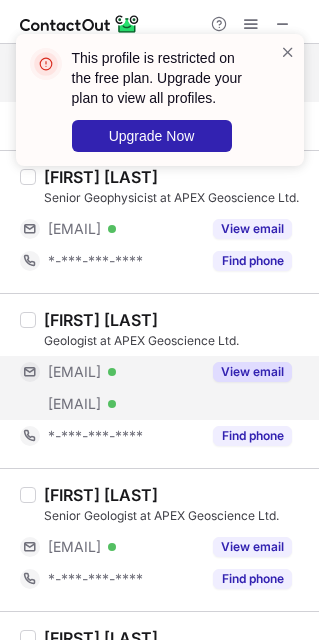 click on "View email" at bounding box center (246, 372) 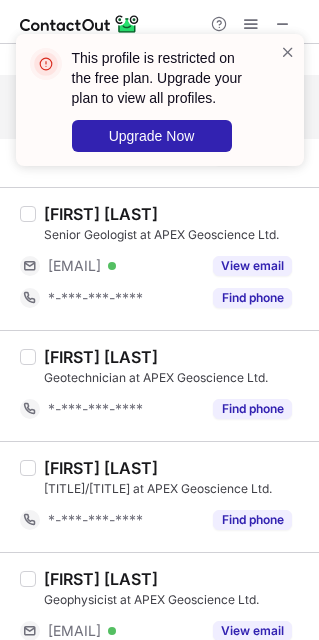 scroll, scrollTop: 3055, scrollLeft: 0, axis: vertical 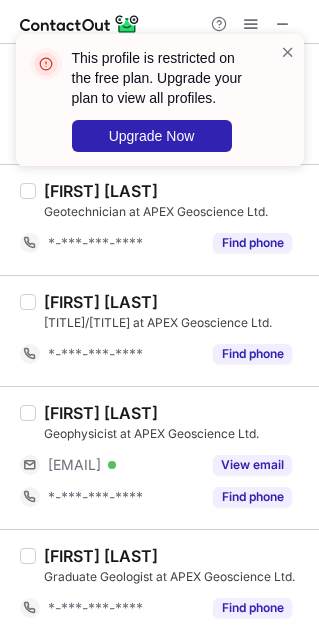 click on "View email" at bounding box center (246, 465) 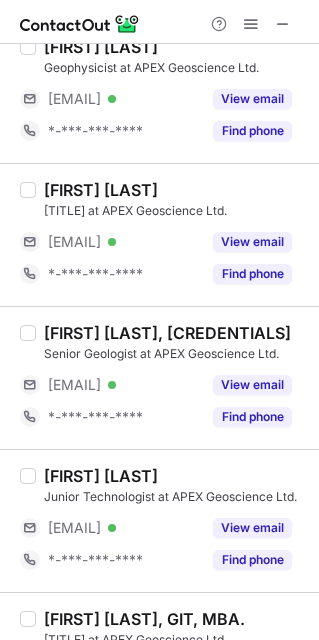 scroll, scrollTop: 0, scrollLeft: 0, axis: both 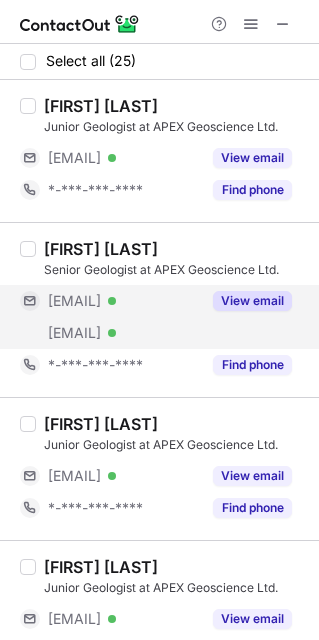 click on "View email" at bounding box center (252, 301) 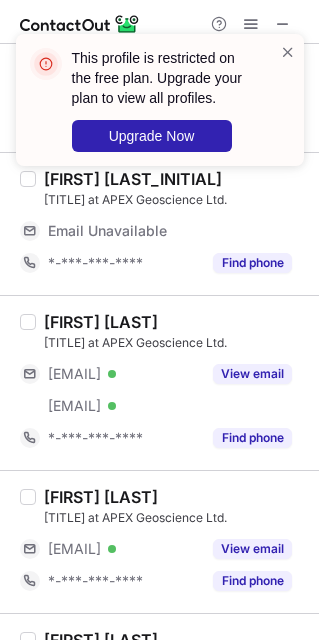 scroll, scrollTop: 534, scrollLeft: 0, axis: vertical 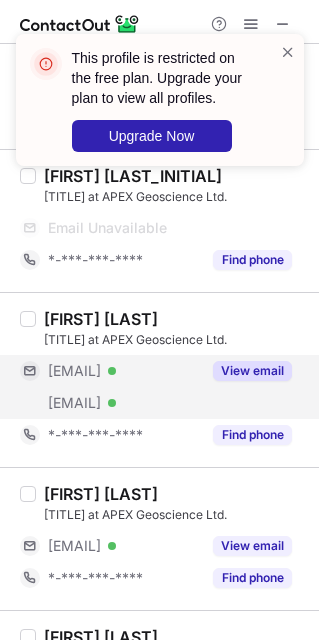click on "View email" at bounding box center (252, 371) 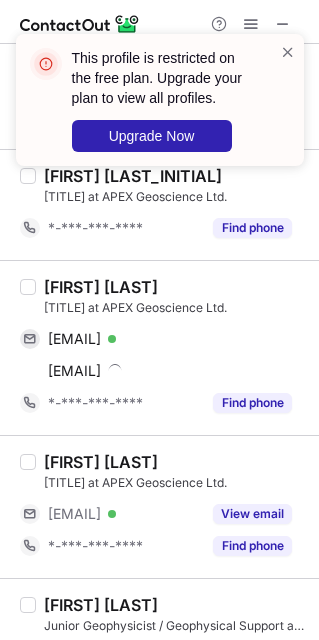click on "[FIRST] [LAST], P.Geo., Pr.Sci.Nat. at APEX Geoscience Ltd. [EMAIL] Verified Send email Copy [EMAIL] Send email Copy [PHONE] Find phone" at bounding box center (159, 347) 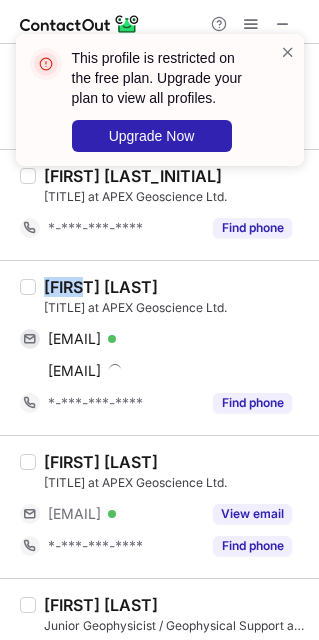 click on "[FIRST] [LAST], P.Geo., Pr.Sci.Nat. at APEX Geoscience Ltd. [EMAIL] Verified Send email Copy [EMAIL] Send email Copy [PHONE] Find phone" at bounding box center (159, 347) 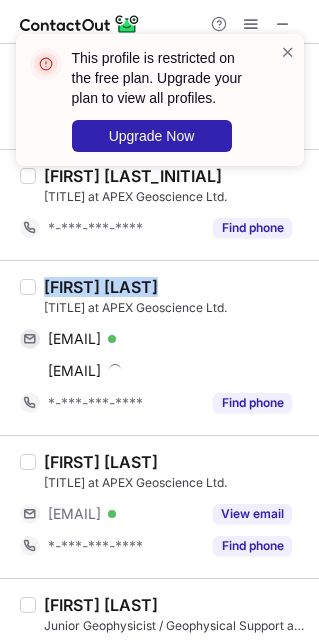 copy on "[FIRST] [LAST]" 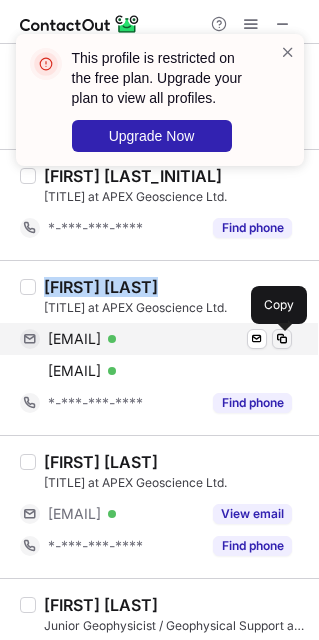 click at bounding box center [282, 339] 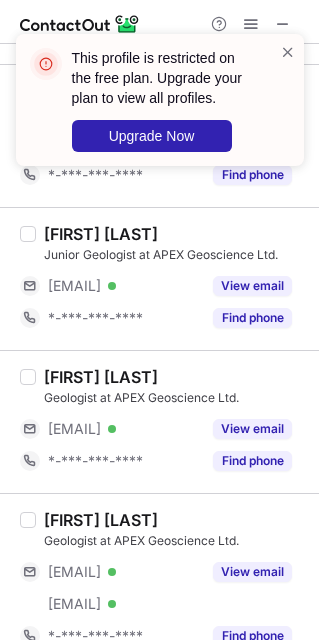 scroll, scrollTop: 1453, scrollLeft: 0, axis: vertical 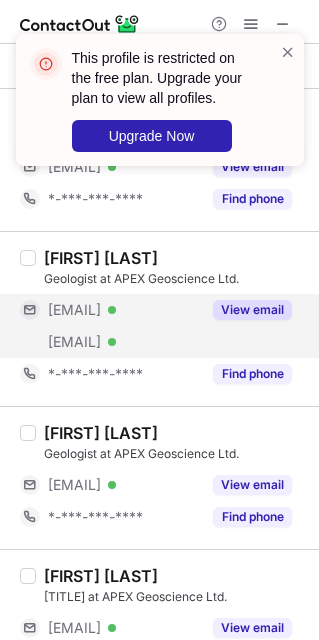 click on "View email" at bounding box center [252, 310] 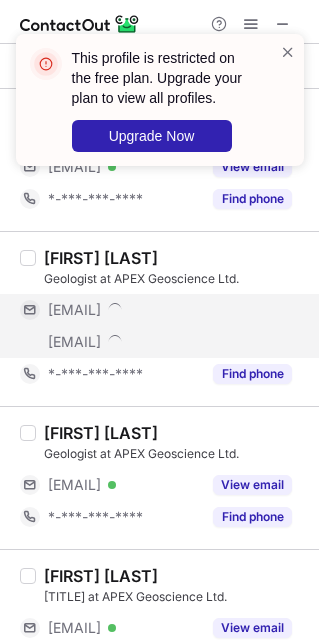 click on "[EMAIL]" at bounding box center [170, 310] 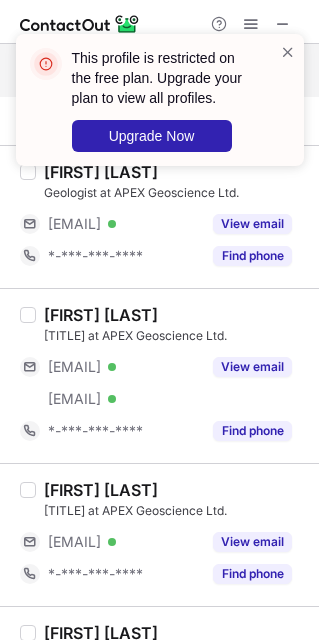 scroll, scrollTop: 1723, scrollLeft: 0, axis: vertical 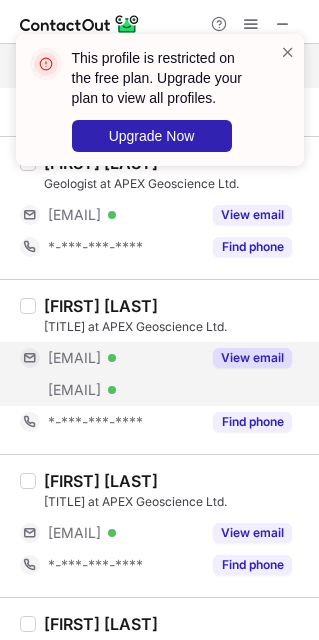 click on "View email" at bounding box center (246, 358) 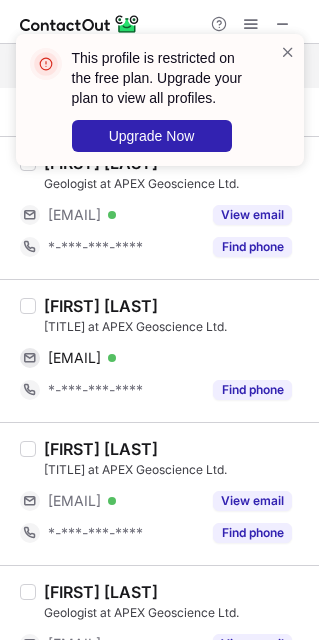 click on "[FIRST] [LAST]" at bounding box center (101, 306) 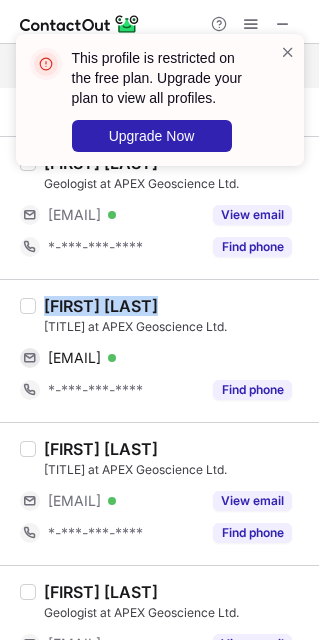 click on "[FIRST] [LAST]" at bounding box center (101, 306) 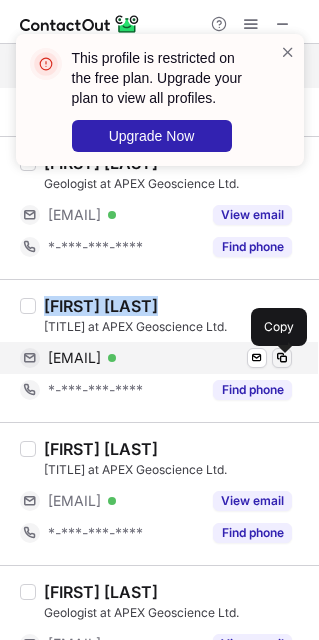 click at bounding box center (282, 358) 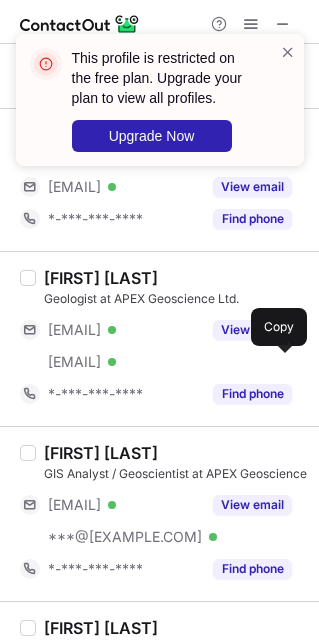 scroll, scrollTop: 2038, scrollLeft: 0, axis: vertical 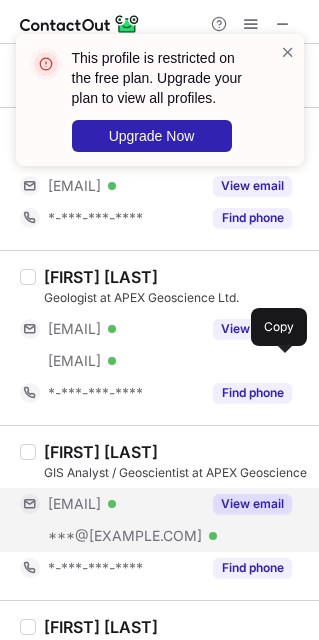 click on "View email" at bounding box center (252, 504) 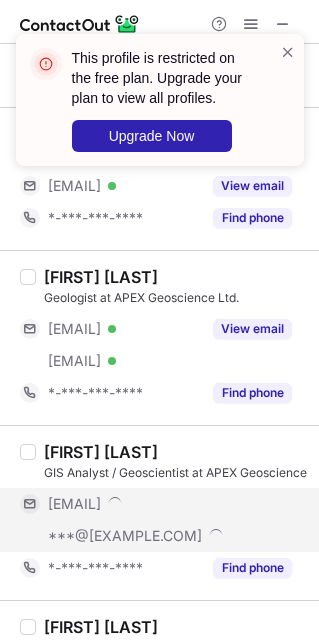 click on "[EMAIL]" at bounding box center [170, 504] 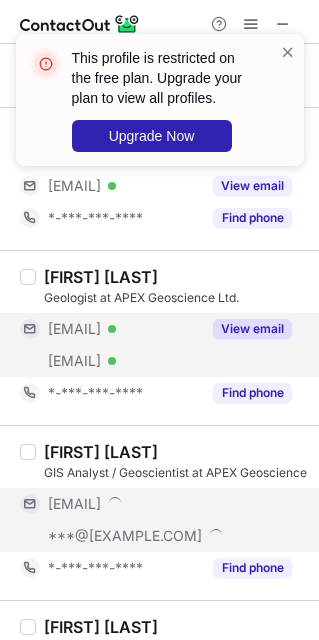 click on "View email" at bounding box center [252, 329] 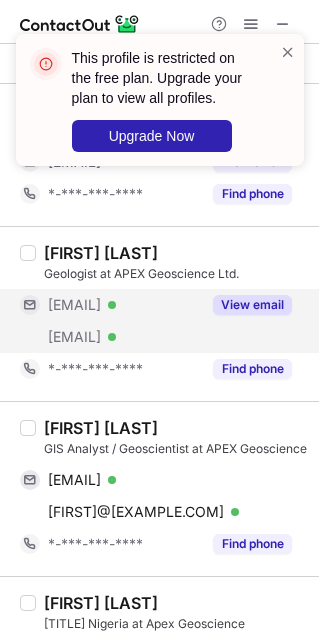 scroll, scrollTop: 2055, scrollLeft: 0, axis: vertical 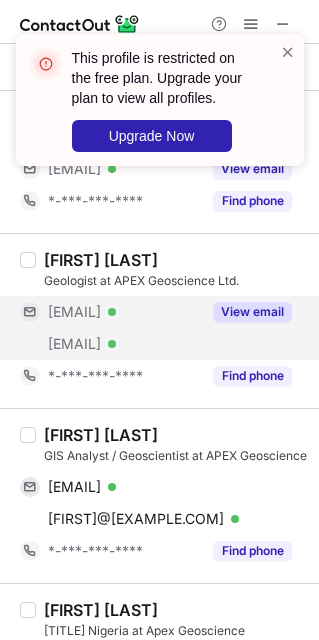 click on "[FIRST] [LAST]" at bounding box center (101, 435) 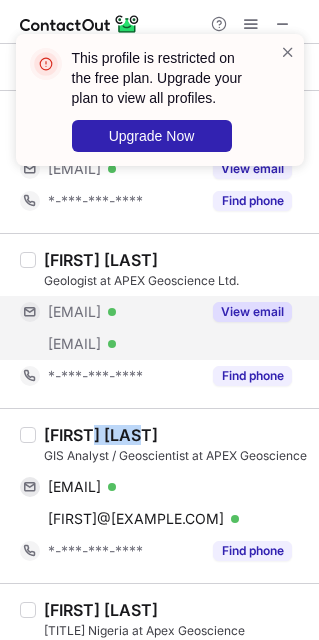click on "[FIRST] [LAST]" at bounding box center (101, 435) 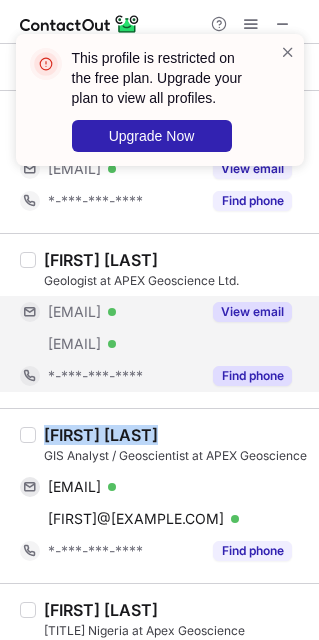 copy on "[FIRST] [LAST]" 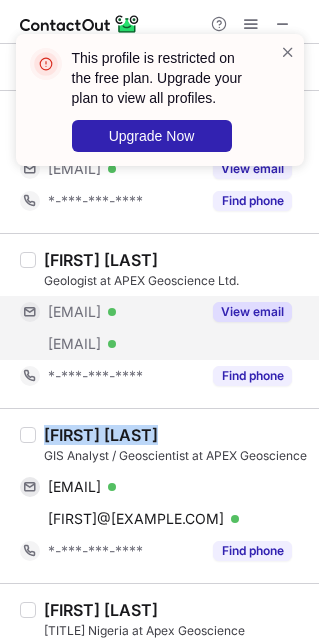 click on "View email" at bounding box center [252, 312] 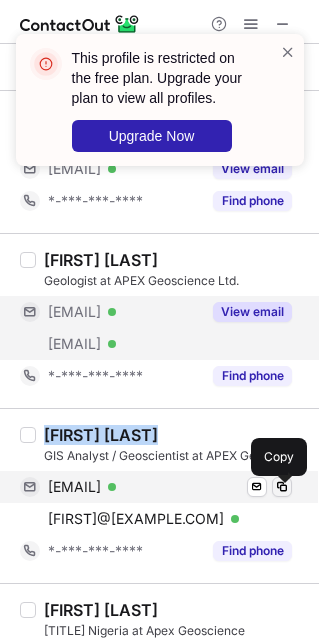 click at bounding box center [282, 487] 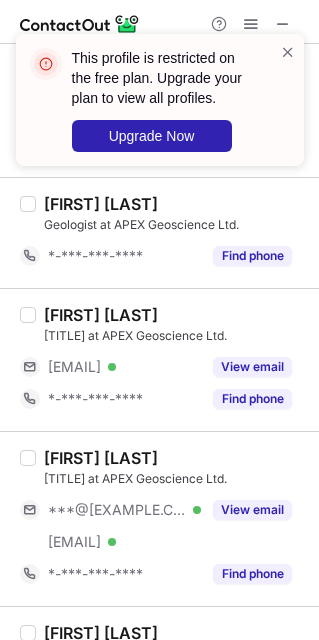 scroll, scrollTop: 3112, scrollLeft: 0, axis: vertical 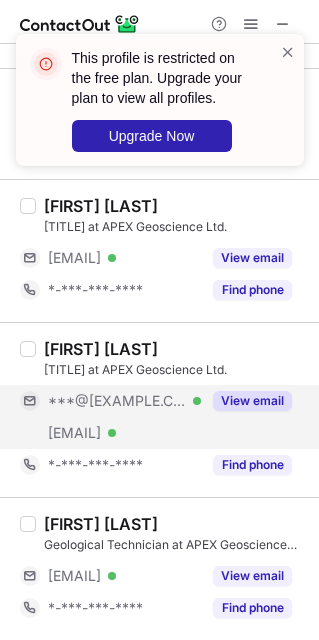 click on "View email" at bounding box center [252, 401] 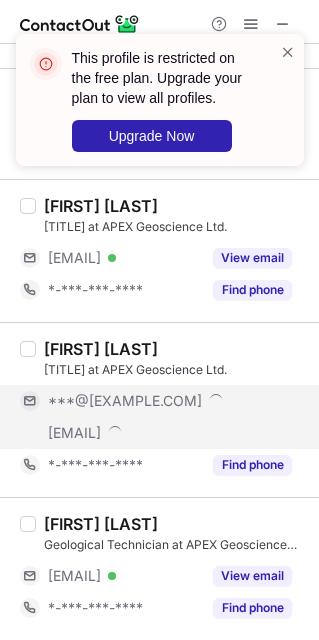 click on "***@[EXAMPLE.COM]" at bounding box center (170, 401) 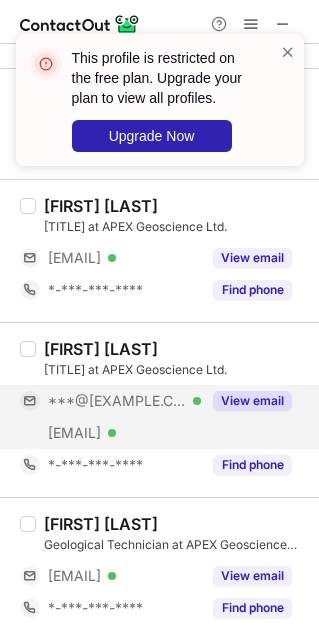 scroll, scrollTop: 3120, scrollLeft: 0, axis: vertical 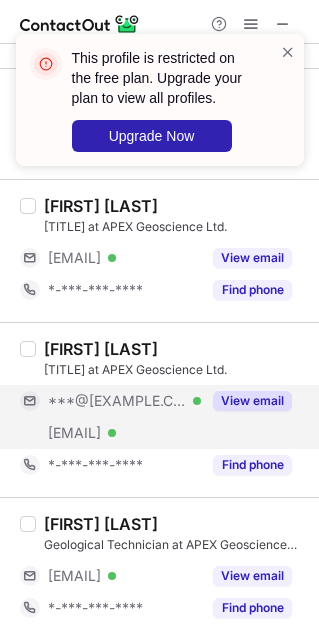click on "View email" at bounding box center [252, 401] 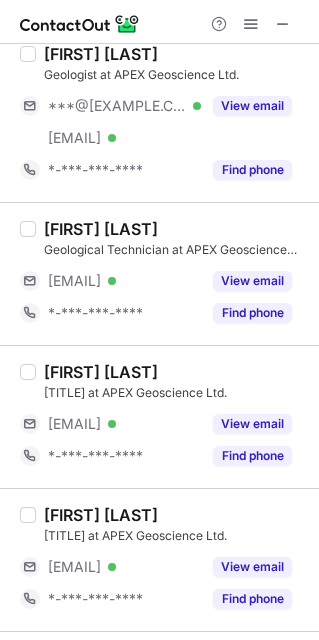 scroll, scrollTop: 0, scrollLeft: 0, axis: both 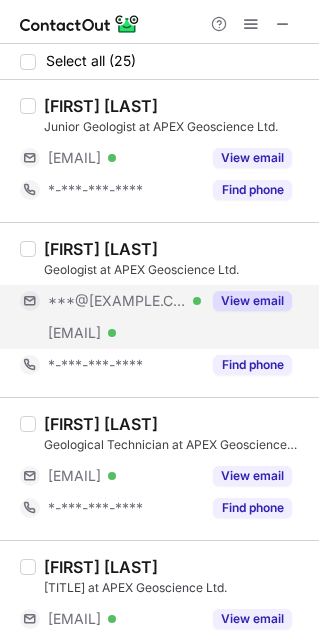 click on "View email" at bounding box center [246, 301] 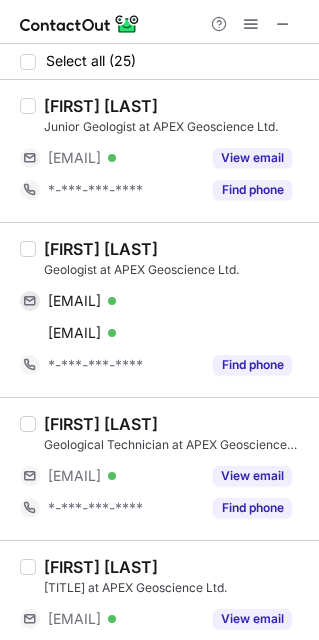 click on "[FIRST] [LAST] [TITLE] at APEX Geoscience Ltd. [FIRST]@[EXAMPLE.COM] Verified Send email Copy [FIRST]@[EXAMPLE.COM] Verified Send email Copy *-***-***-**** Find phone" at bounding box center [159, 309] 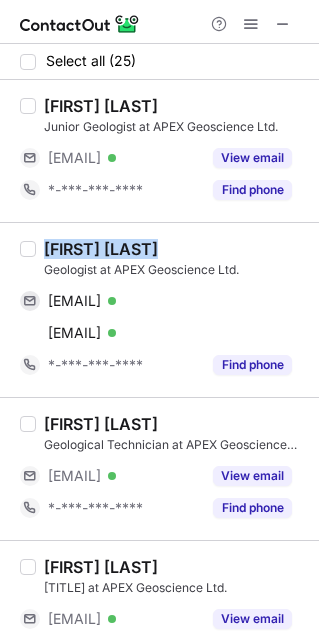 click on "[FIRST] [LAST] [TITLE] at APEX Geoscience Ltd. [FIRST]@[EXAMPLE.COM] Verified Send email Copy [FIRST]@[EXAMPLE.COM] Verified Send email Copy *-***-***-**** Find phone" at bounding box center (159, 309) 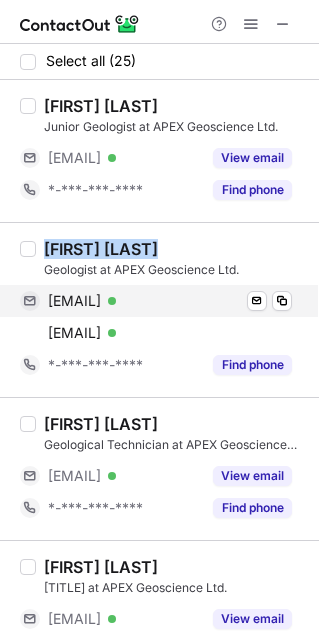 click on "[EMAIL] Verified" at bounding box center [170, 301] 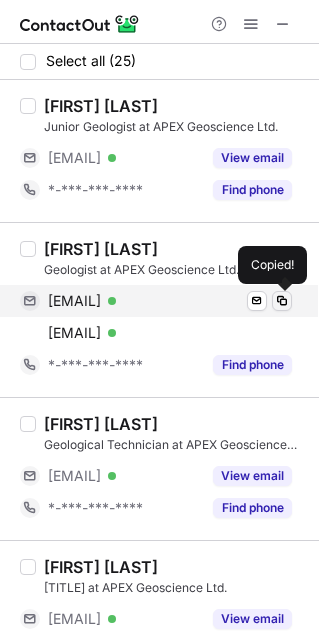 click at bounding box center [282, 301] 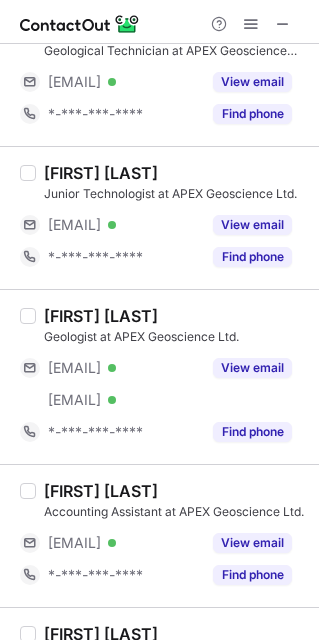 scroll, scrollTop: 1404, scrollLeft: 0, axis: vertical 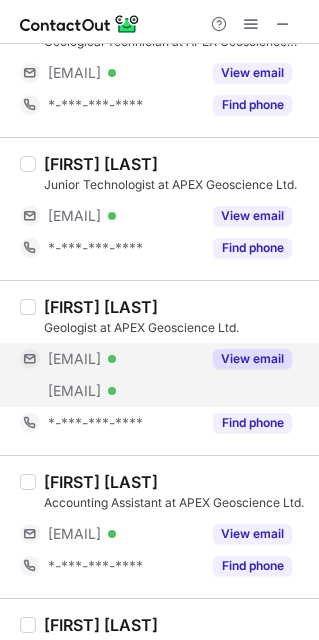 click on "View email" at bounding box center (246, 359) 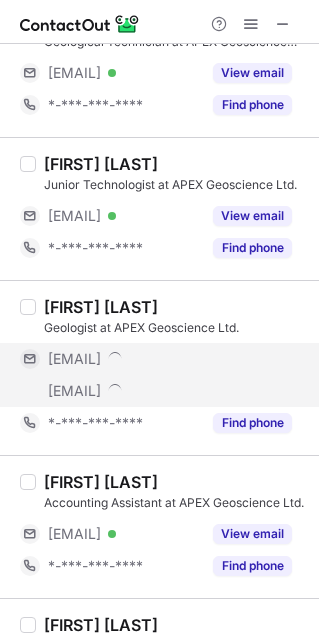click on "[EMAIL]" at bounding box center [156, 359] 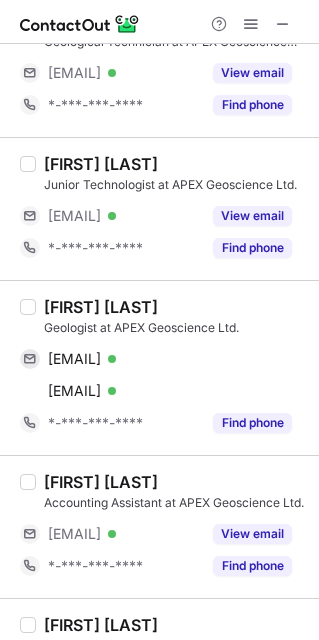 click on "[FIRST] [LAST]" at bounding box center [101, 307] 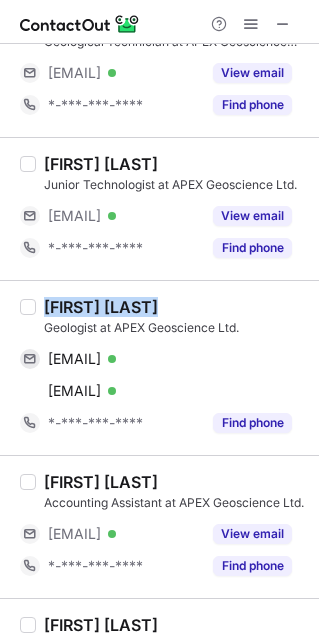 click on "[FIRST] [LAST]" at bounding box center [101, 307] 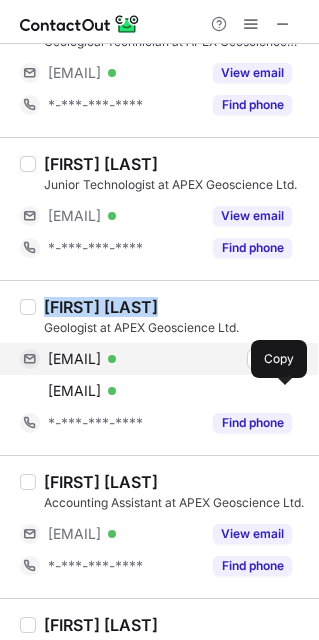 click on "[EMAIL]" at bounding box center [74, 359] 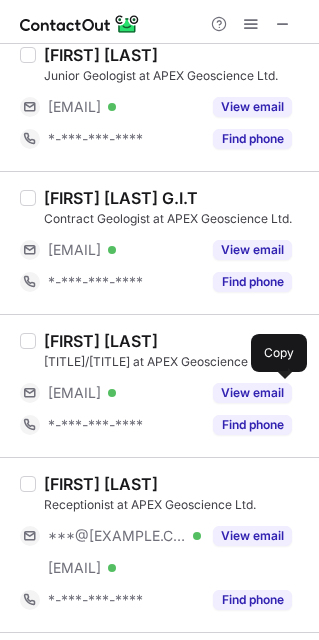 scroll, scrollTop: 3087, scrollLeft: 0, axis: vertical 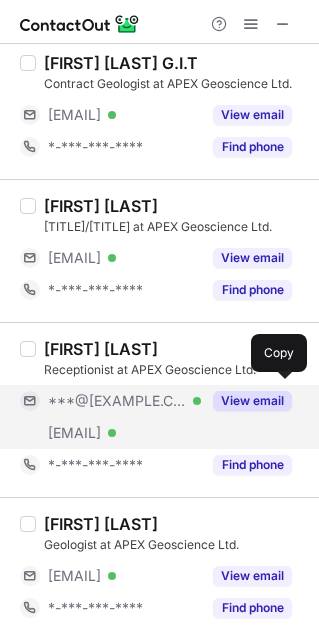 click on "View email" at bounding box center (252, 401) 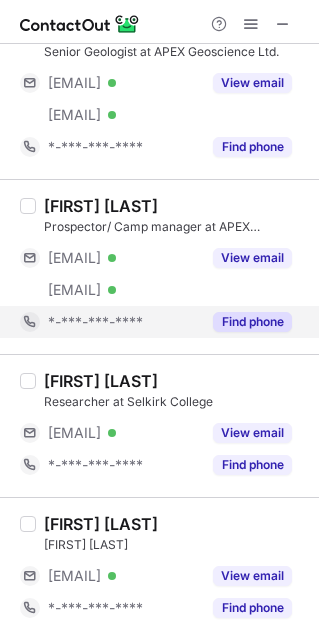 scroll, scrollTop: 0, scrollLeft: 0, axis: both 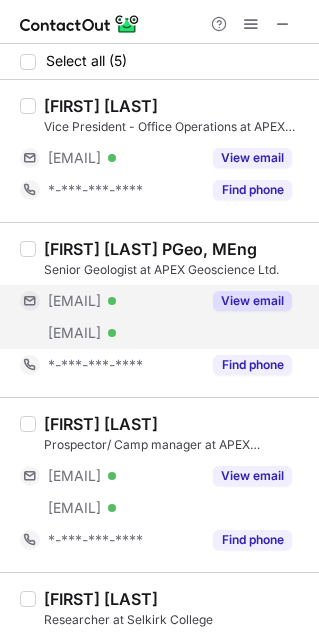 click on "View email" at bounding box center (252, 301) 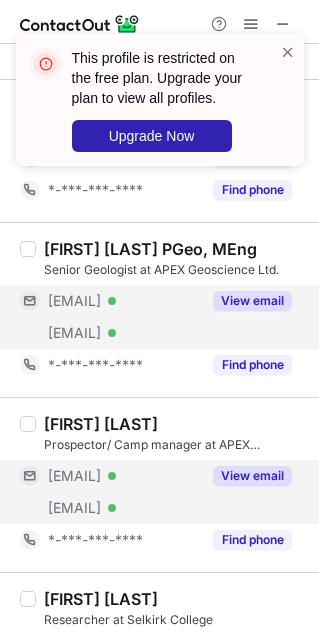 click on "View email" at bounding box center (252, 476) 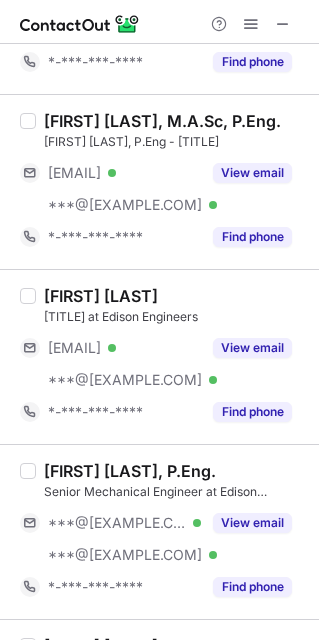 scroll, scrollTop: 0, scrollLeft: 0, axis: both 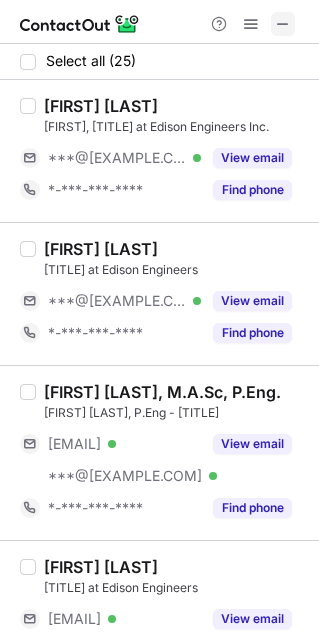 click at bounding box center (283, 24) 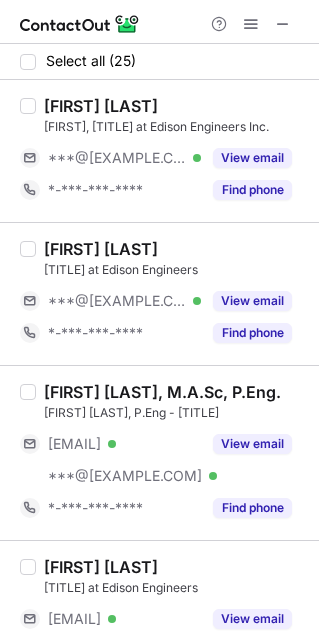 click on "[FIRST] [LAST]" at bounding box center [101, 106] 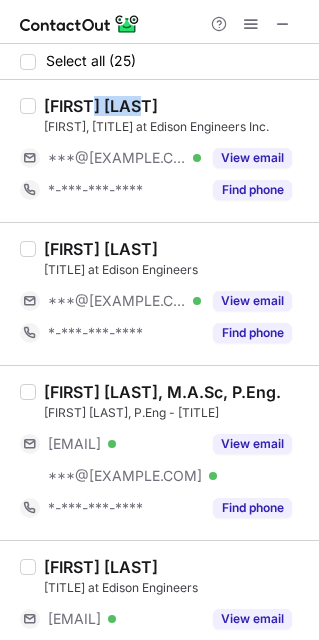 click on "[FIRST] [LAST]" at bounding box center (101, 106) 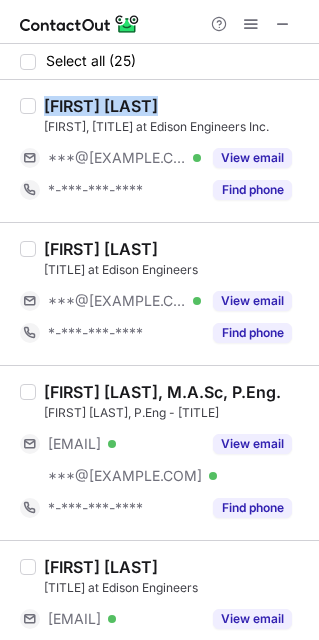 copy on "[FIRST] [LAST]" 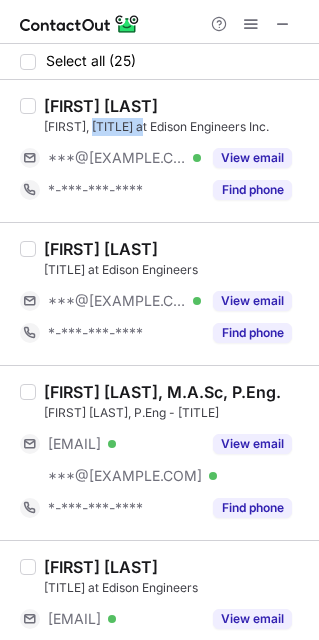 copy on "President" 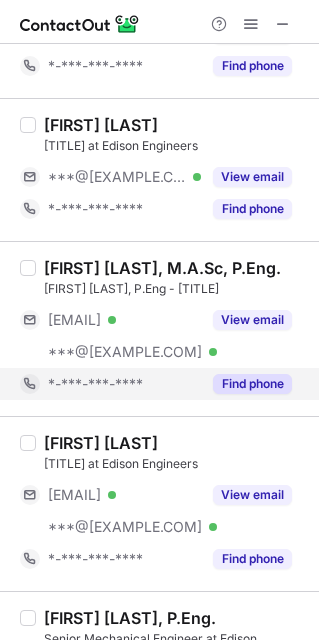 scroll, scrollTop: 139, scrollLeft: 0, axis: vertical 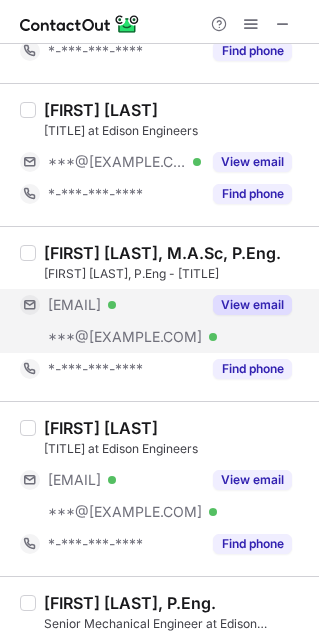 click on "View email" at bounding box center (252, 305) 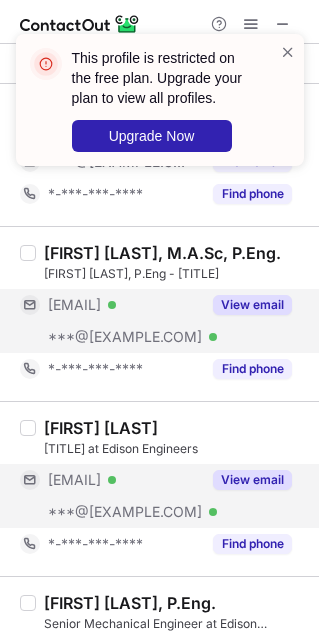 click on "View email" at bounding box center [252, 480] 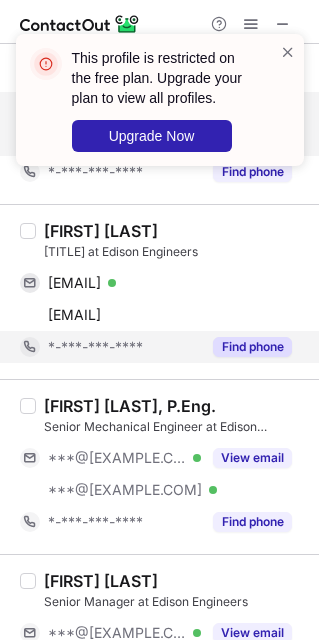 scroll, scrollTop: 331, scrollLeft: 0, axis: vertical 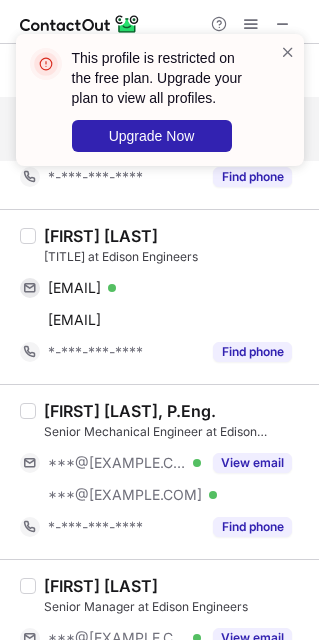 click on "[FIRST] [LAST]" at bounding box center [101, 236] 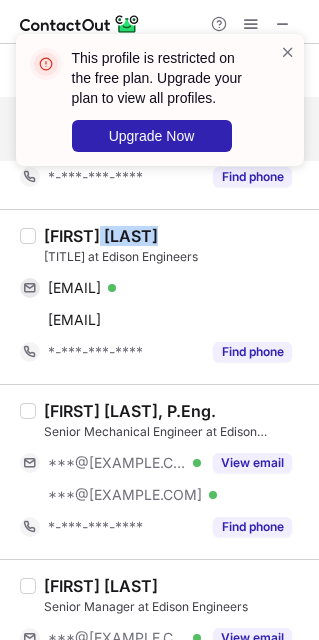 click on "[FIRST] [LAST]" at bounding box center [101, 236] 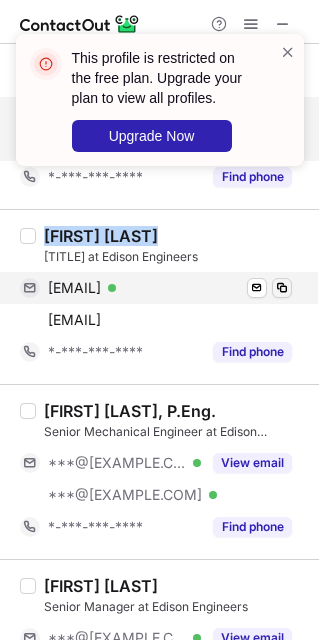 click at bounding box center [282, 288] 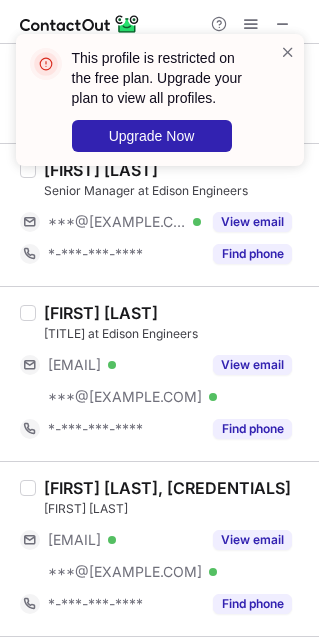 scroll, scrollTop: 748, scrollLeft: 0, axis: vertical 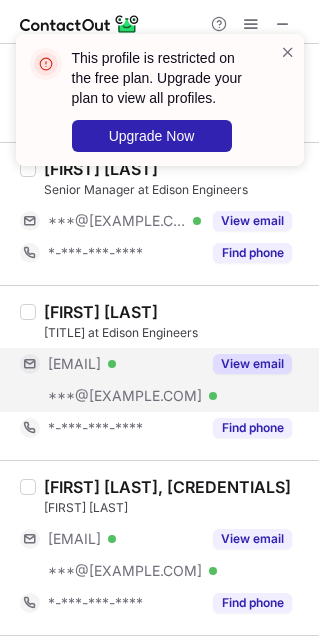click on "View email" at bounding box center [252, 364] 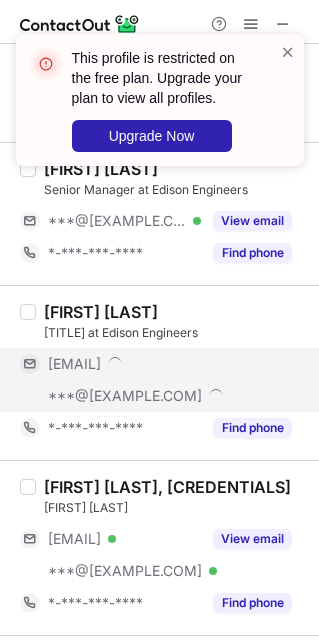 click on "[EMAIL]" at bounding box center [170, 364] 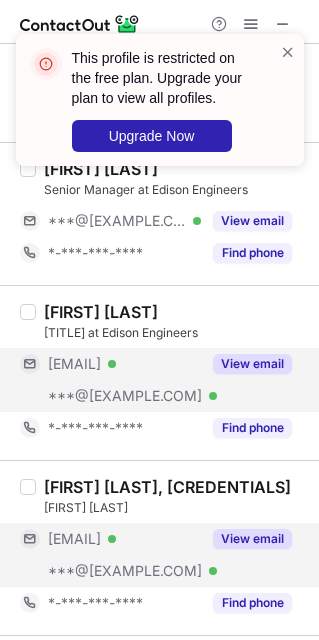 click on "View email" at bounding box center (252, 539) 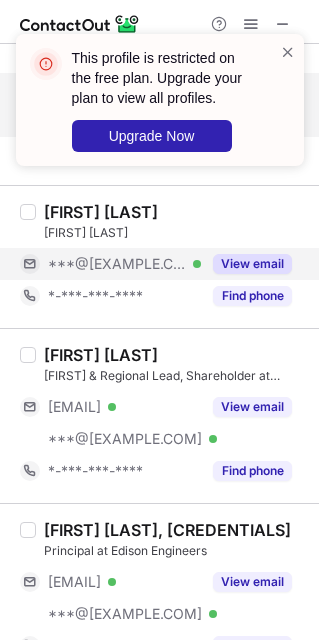 scroll, scrollTop: 1252, scrollLeft: 0, axis: vertical 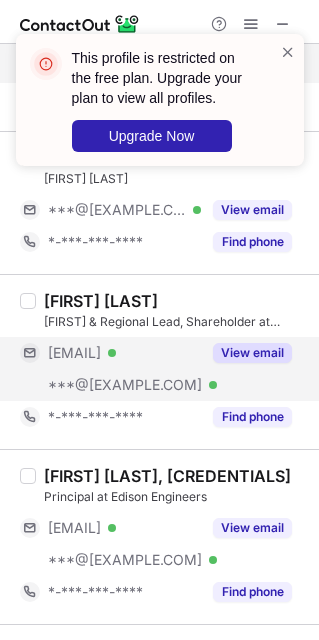 click on "View email" at bounding box center [252, 353] 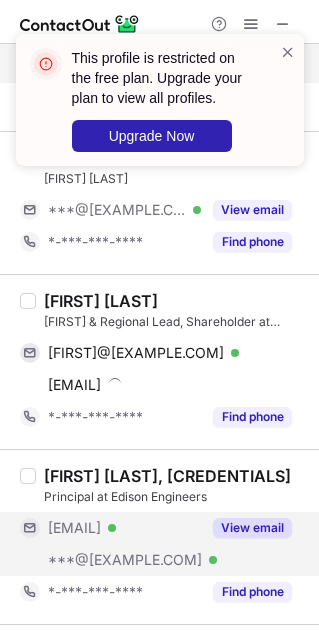 click on "View email" at bounding box center [246, 528] 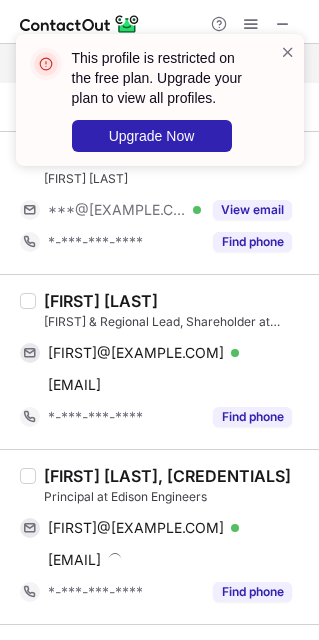 click on "[FIRST] [LAST] Principal & Regional Lead, Shareholder at Edison Engineers [FIRST]@[EXAMPLE.COM] Verified Send email Copy [FIRST]@[EXAMPLE.COM] Send email Copy *-***-***-**** Find phone" at bounding box center [159, 361] 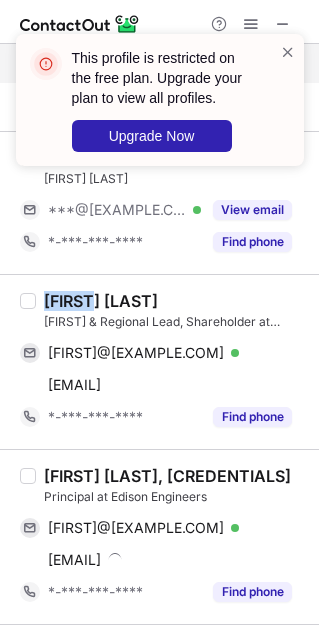 click on "[FIRST] [LAST] Principal & Regional Lead, Shareholder at Edison Engineers [FIRST]@[EXAMPLE.COM] Verified Send email Copy [FIRST]@[EXAMPLE.COM] Send email Copy *-***-***-**** Find phone" at bounding box center (159, 361) 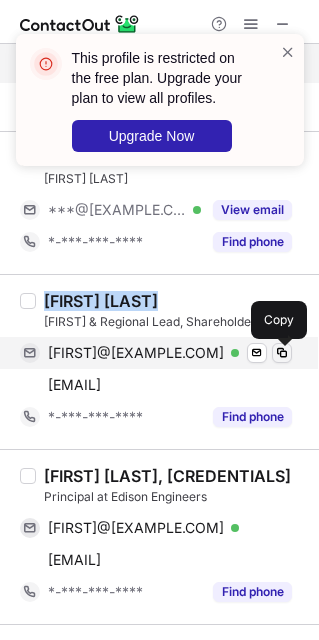 click at bounding box center [282, 353] 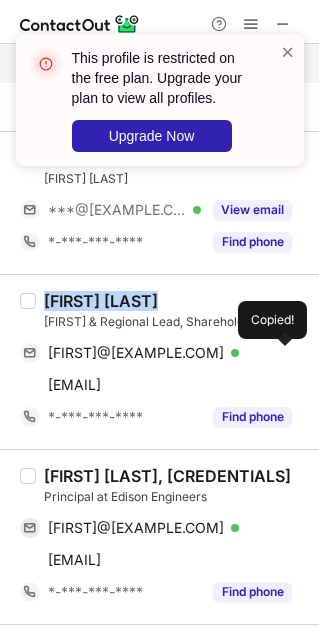 click on "[FIRST] [LAST], [CREDENTIALS]" at bounding box center (167, 476) 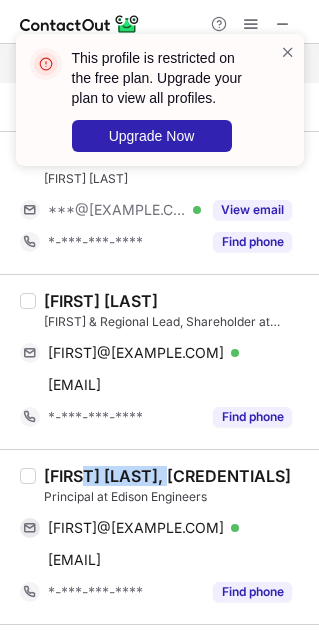 click on "[FIRST] [LAST], [CREDENTIALS]" at bounding box center [167, 476] 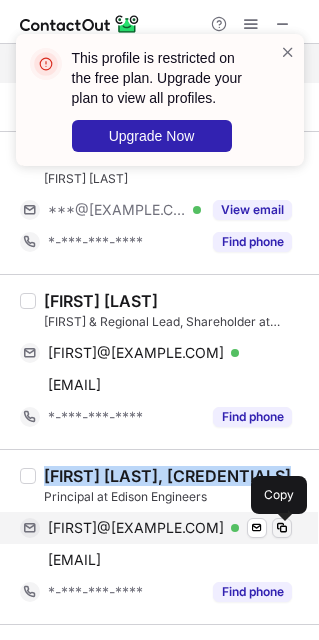 click at bounding box center (282, 528) 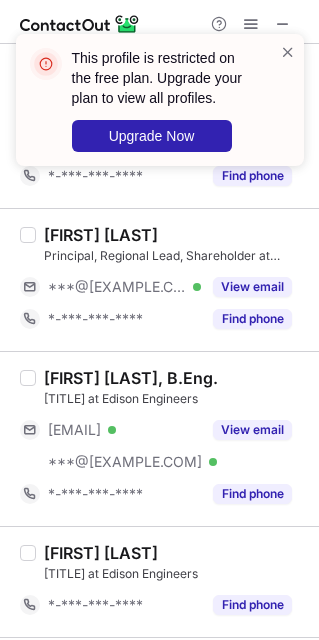 scroll, scrollTop: 1854, scrollLeft: 0, axis: vertical 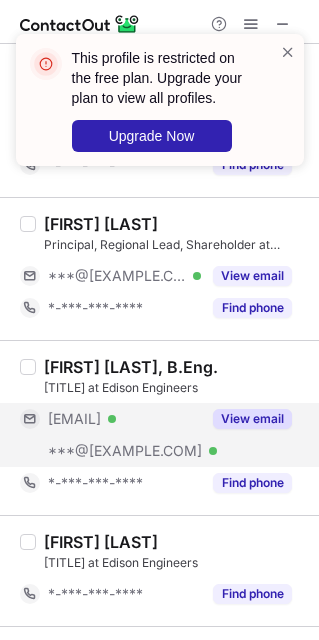 click on "View email" at bounding box center [246, 419] 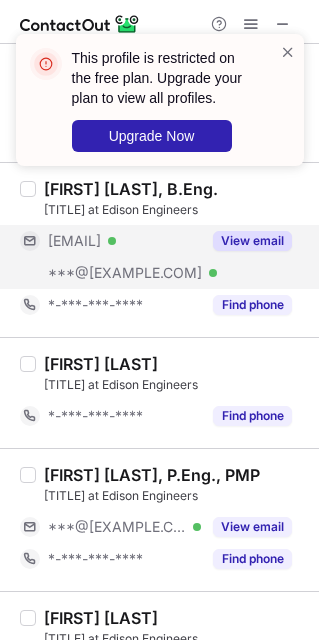 click on "View email" at bounding box center [252, 241] 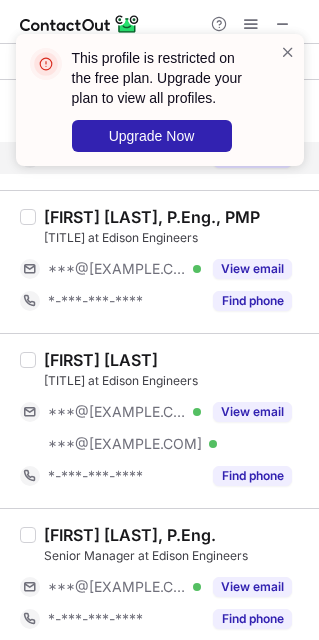 scroll, scrollTop: 2295, scrollLeft: 0, axis: vertical 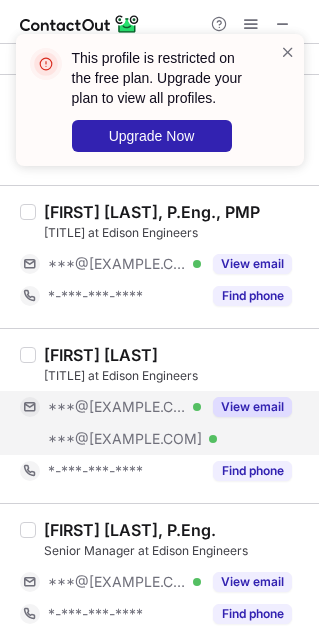 click on "View email" at bounding box center [252, 407] 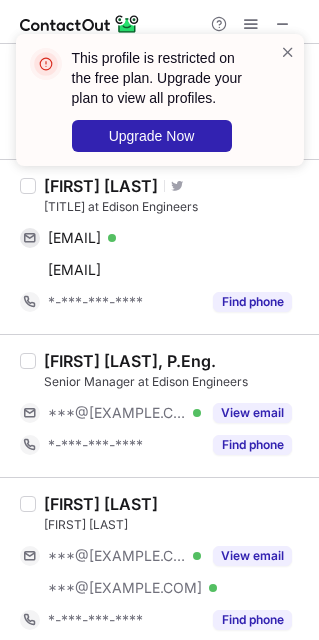 scroll, scrollTop: 2410, scrollLeft: 0, axis: vertical 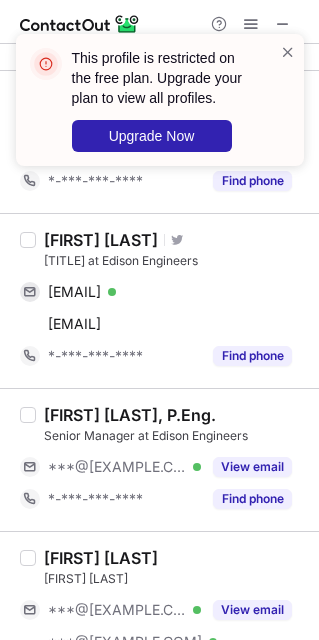 click on "[FIRST] [LAST]" at bounding box center [101, 240] 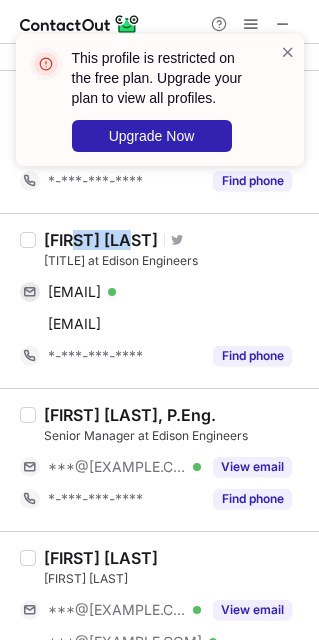 click on "[FIRST] [LAST]" at bounding box center (101, 240) 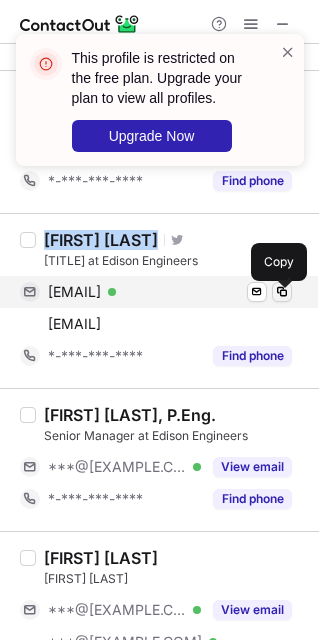 click at bounding box center [282, 292] 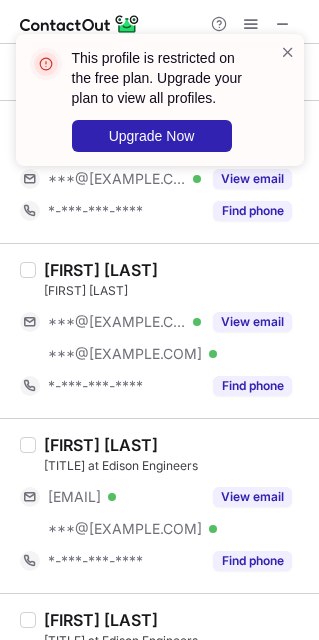 scroll, scrollTop: 2701, scrollLeft: 0, axis: vertical 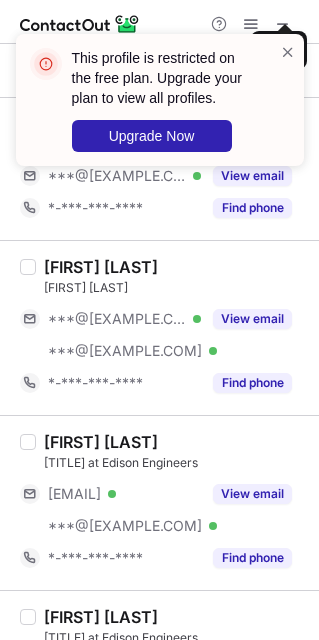 click on "View email" at bounding box center [252, 319] 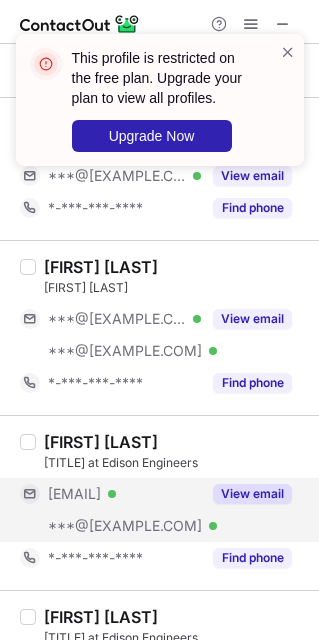 click on "View email" at bounding box center [252, 494] 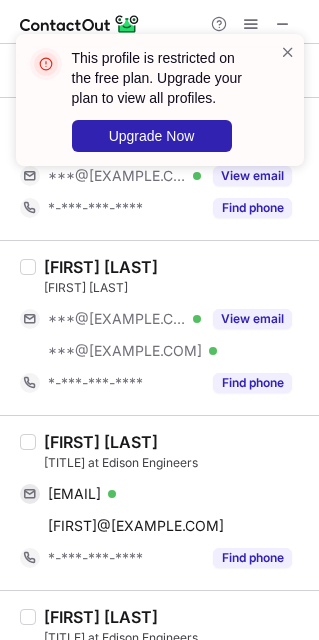 click on "[FIRST] [LAST]" at bounding box center [101, 442] 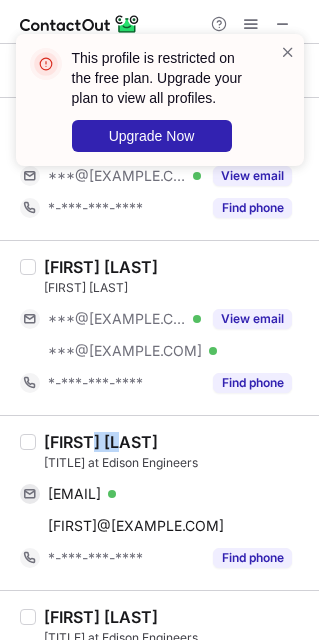 click on "[FIRST] [LAST]" at bounding box center [101, 442] 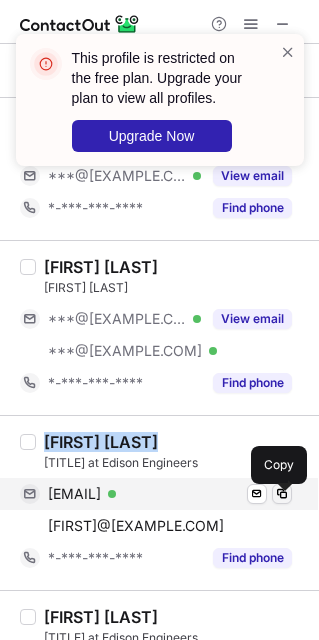 click at bounding box center [282, 494] 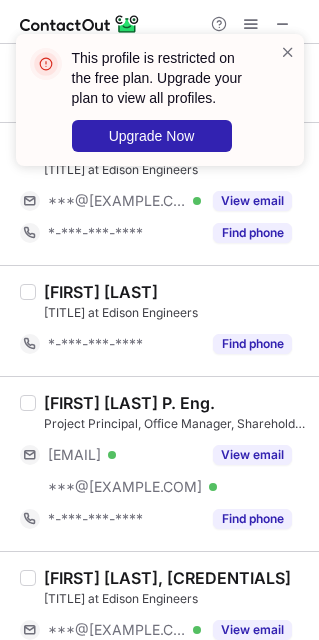 scroll, scrollTop: 3375, scrollLeft: 0, axis: vertical 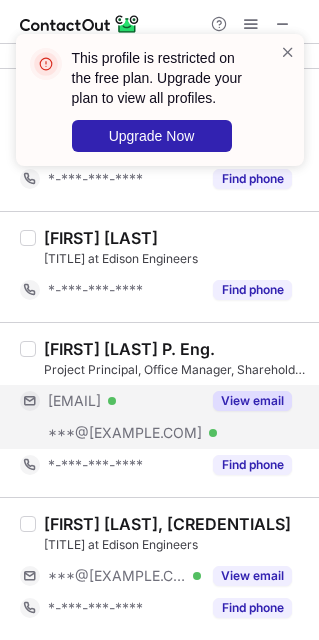 click on "View email" at bounding box center (252, 401) 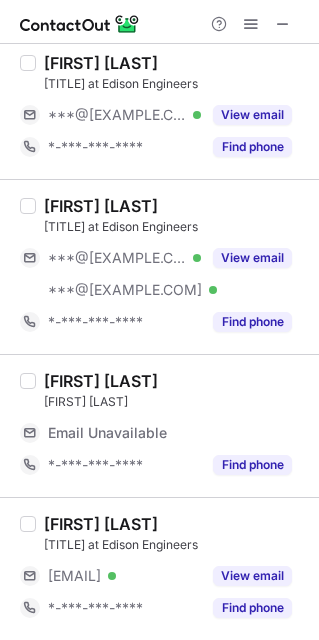 scroll, scrollTop: 3151, scrollLeft: 0, axis: vertical 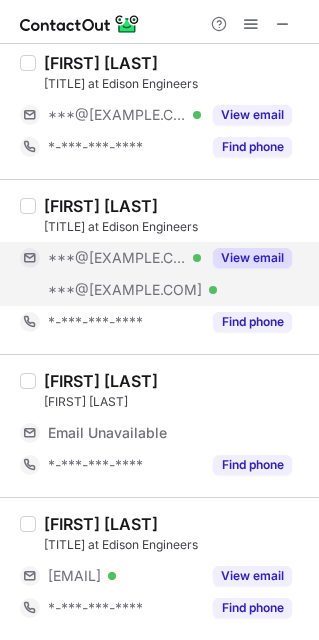 click on "View email" at bounding box center [246, 258] 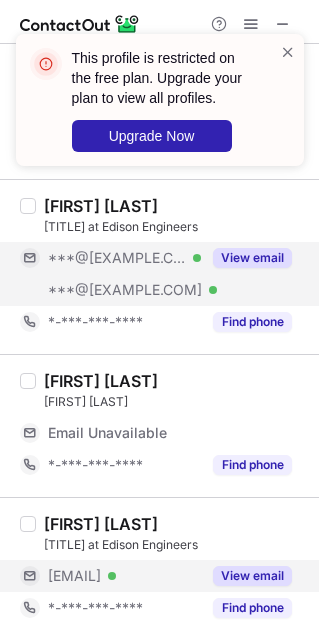 click on "View email" at bounding box center [246, 576] 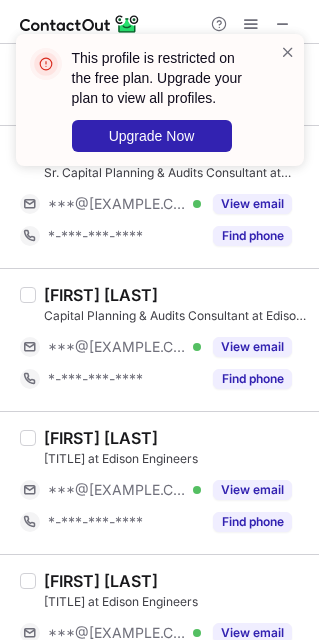 scroll, scrollTop: 0, scrollLeft: 0, axis: both 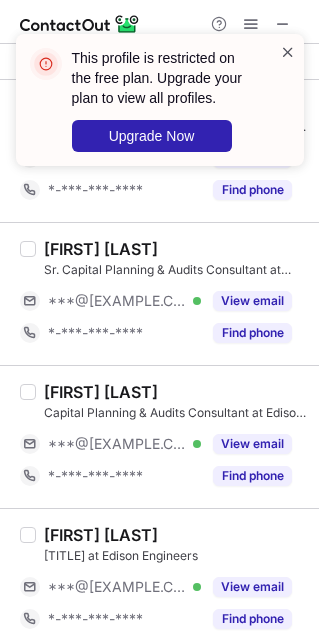 click at bounding box center [288, 52] 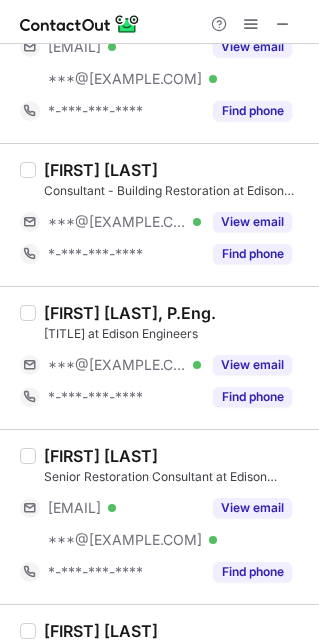 scroll, scrollTop: 664, scrollLeft: 0, axis: vertical 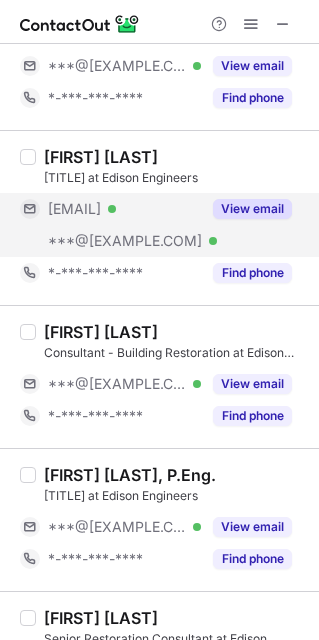click on "View email" at bounding box center (246, 209) 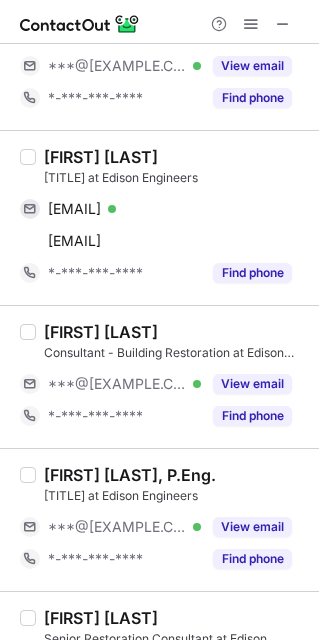 click on "[FIRST] [LAST]" at bounding box center [101, 157] 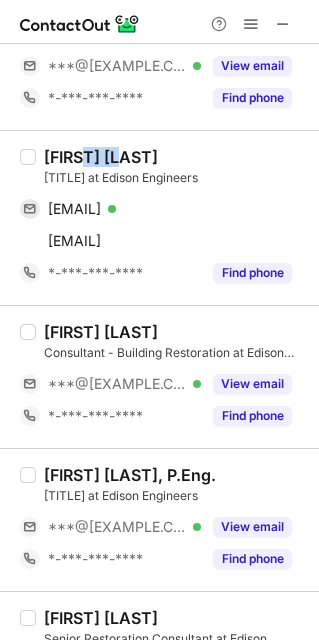 click on "[FIRST] [LAST]" at bounding box center [101, 157] 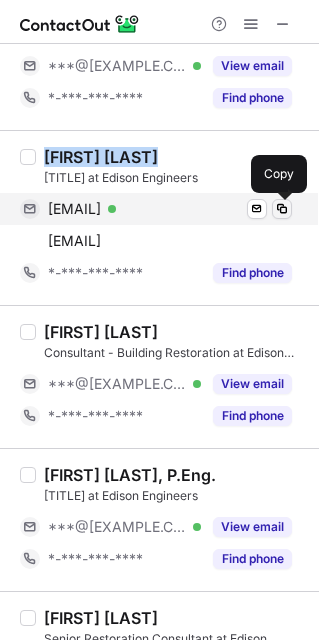 click at bounding box center (282, 209) 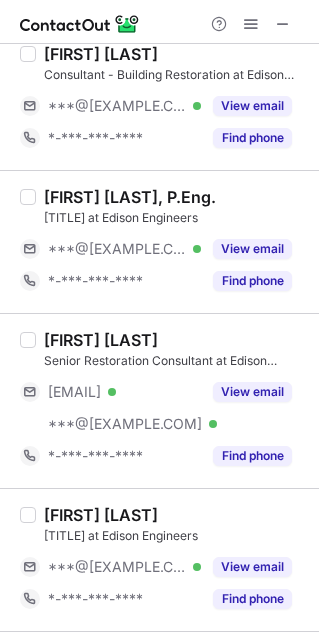 scroll, scrollTop: 967, scrollLeft: 0, axis: vertical 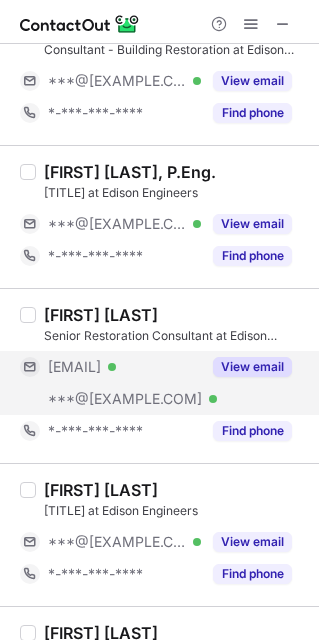 click on "View email" at bounding box center (252, 367) 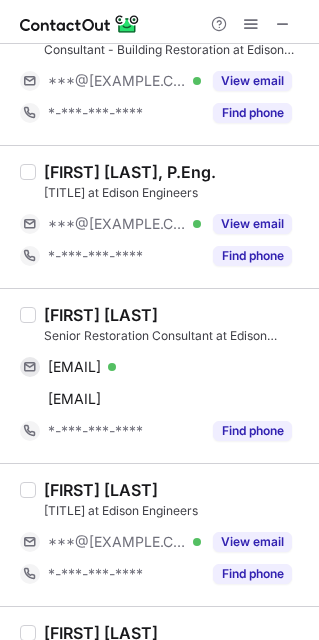 click on "[FIRST] [LAST]" at bounding box center [101, 315] 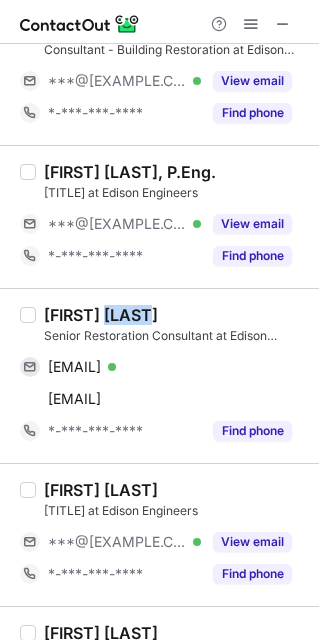 click on "[FIRST] [LAST]" at bounding box center (101, 315) 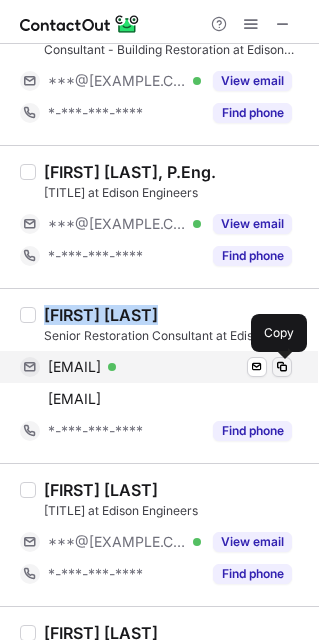 click at bounding box center (282, 367) 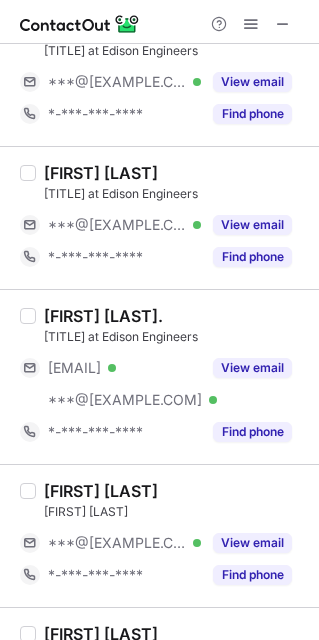 scroll, scrollTop: 2518, scrollLeft: 0, axis: vertical 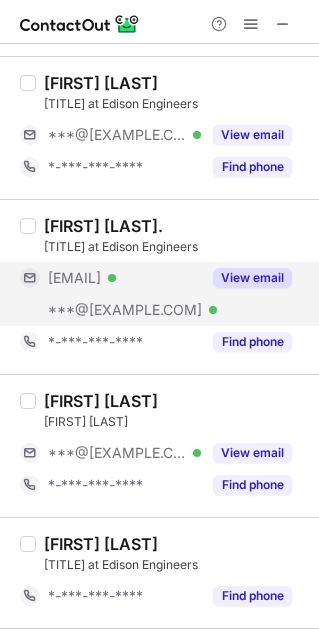 click on "View email" at bounding box center (252, 278) 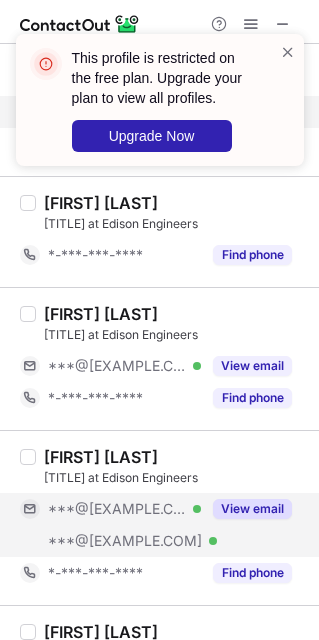 scroll, scrollTop: 2995, scrollLeft: 0, axis: vertical 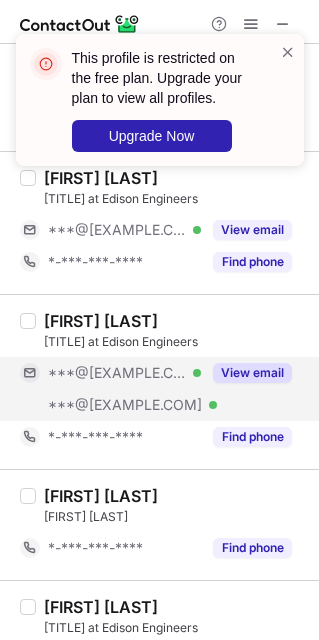 click on "View email" at bounding box center [246, 373] 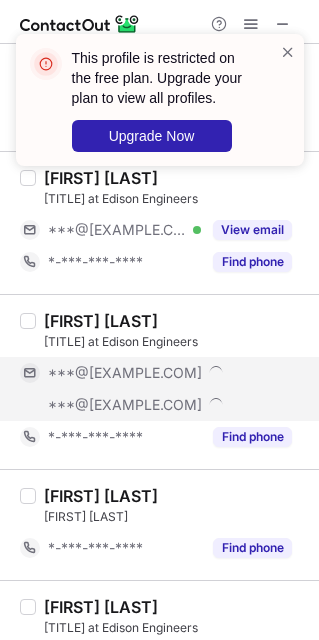click on "***@[EXAMPLE.COM]" at bounding box center [156, 373] 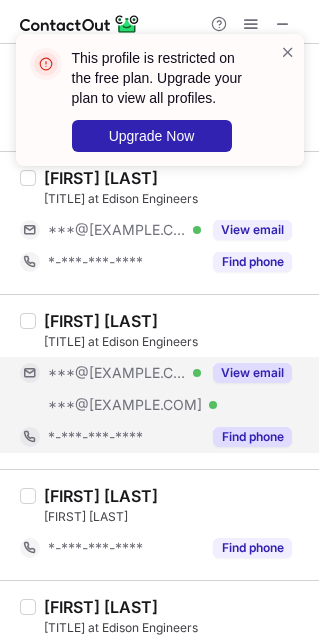 scroll, scrollTop: 3087, scrollLeft: 0, axis: vertical 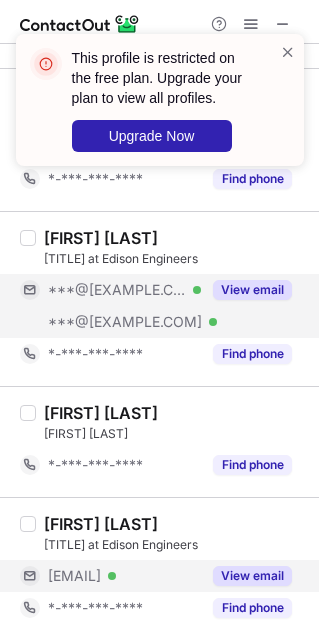 click on "View email" at bounding box center [252, 576] 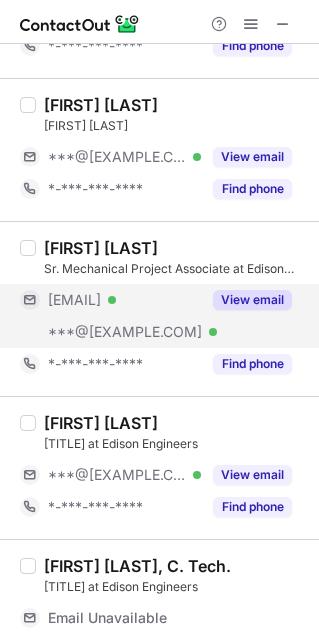 scroll, scrollTop: 181, scrollLeft: 0, axis: vertical 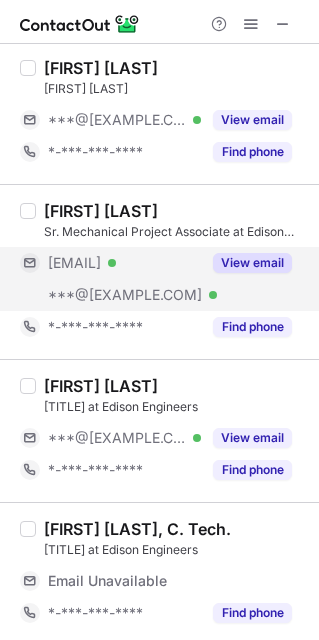 click on "View email" at bounding box center [252, 263] 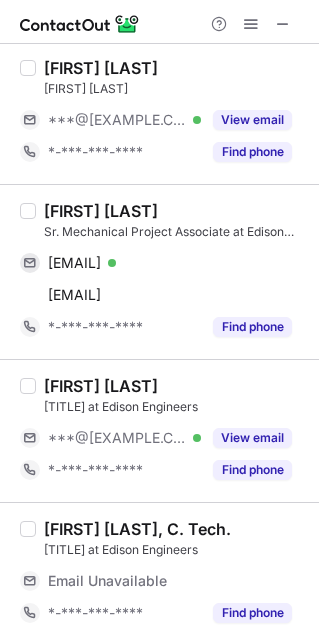 click on "[FIRST] [LAST]" at bounding box center [101, 211] 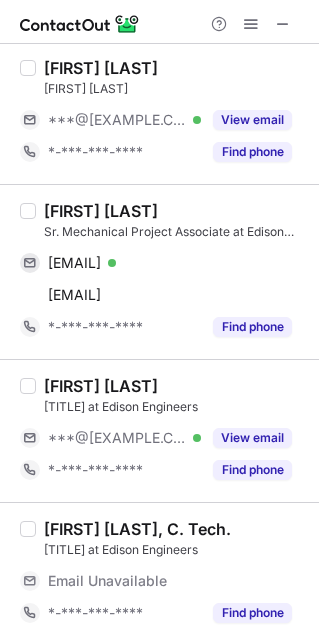 click on "[FIRST] [LAST]" at bounding box center (101, 211) 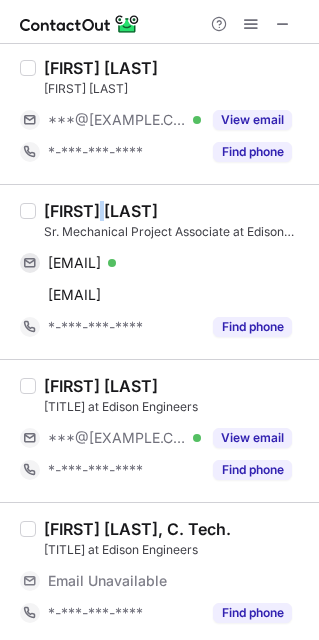 click on "[FIRST] [LAST]" at bounding box center (101, 211) 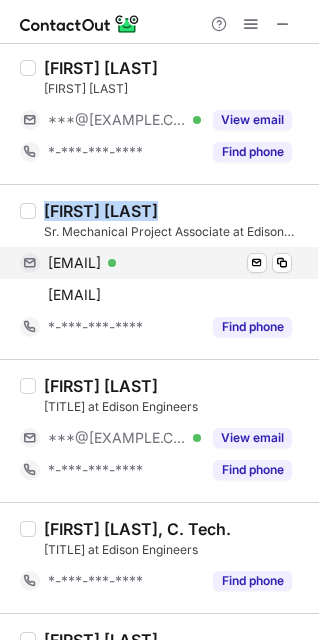 click on "[EMAIL] Verified" at bounding box center (170, 263) 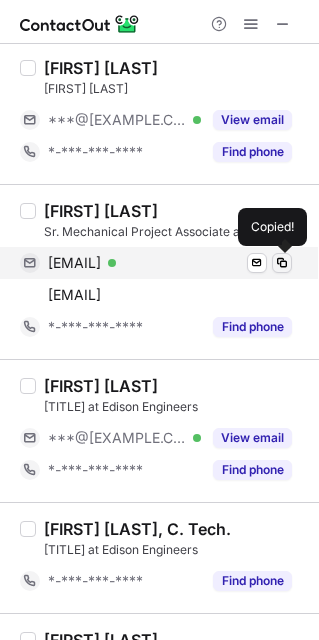 click at bounding box center [282, 263] 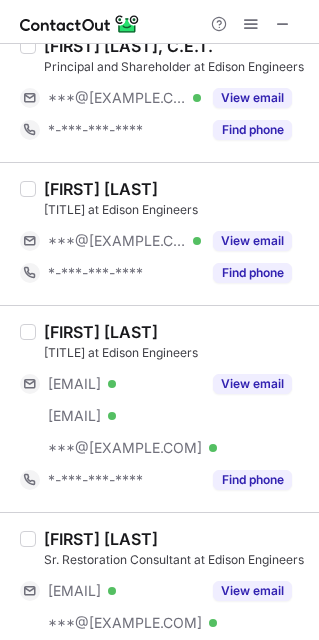 scroll, scrollTop: 919, scrollLeft: 0, axis: vertical 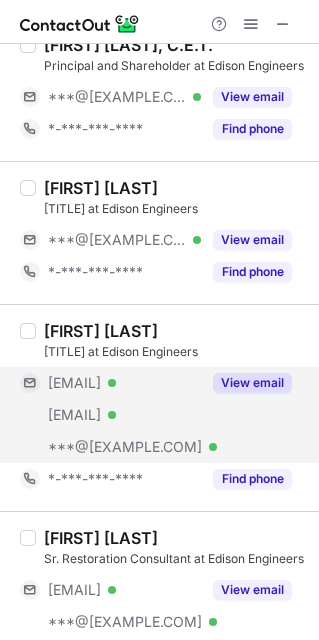 click on "View email" at bounding box center [252, 383] 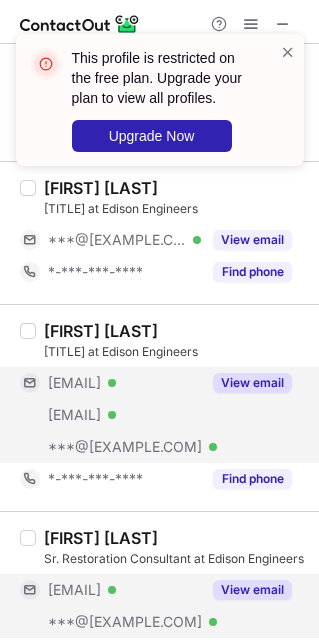 click on "View email" at bounding box center (252, 590) 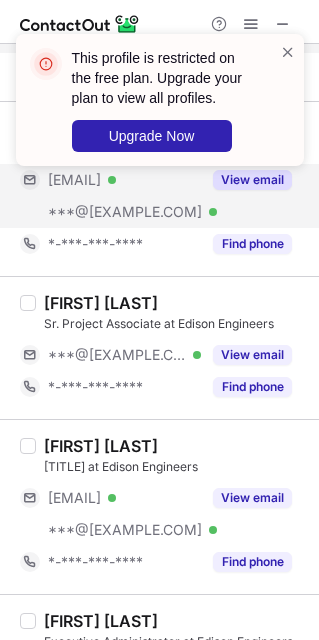 scroll, scrollTop: 1342, scrollLeft: 0, axis: vertical 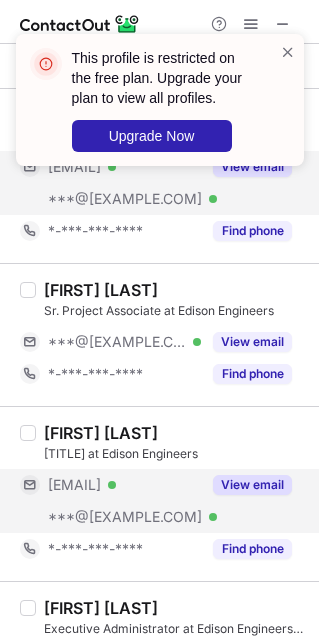 click on "View email" at bounding box center [252, 485] 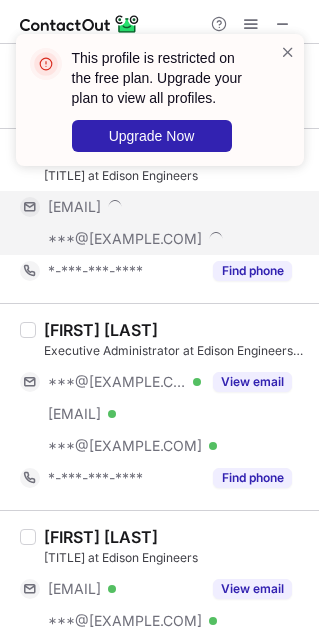 scroll, scrollTop: 1624, scrollLeft: 0, axis: vertical 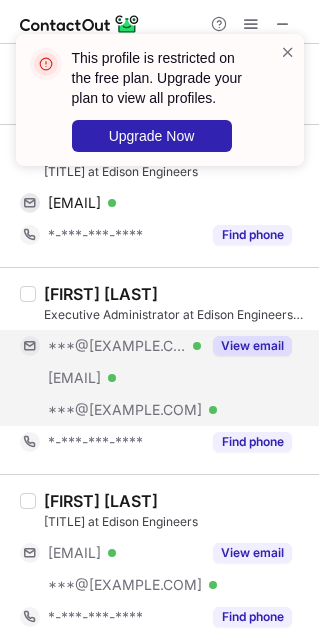 click on "View email" at bounding box center [252, 346] 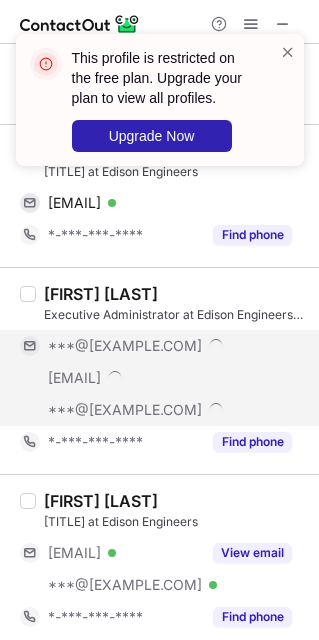 scroll, scrollTop: 1431, scrollLeft: 0, axis: vertical 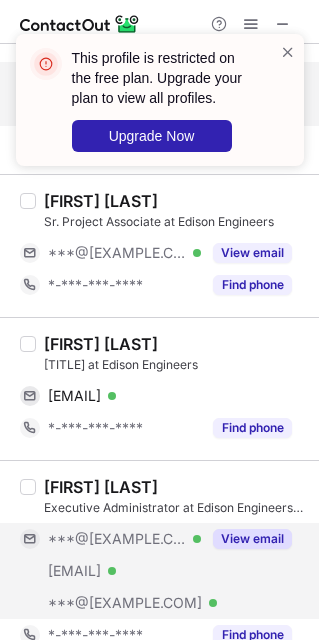 click on "[FIRST] [LAST]" at bounding box center [101, 344] 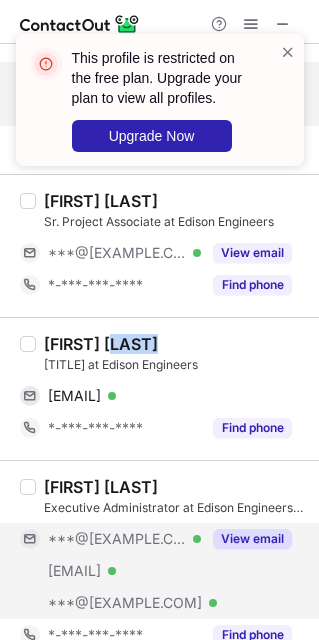 click on "[FIRST] [LAST]" at bounding box center (101, 344) 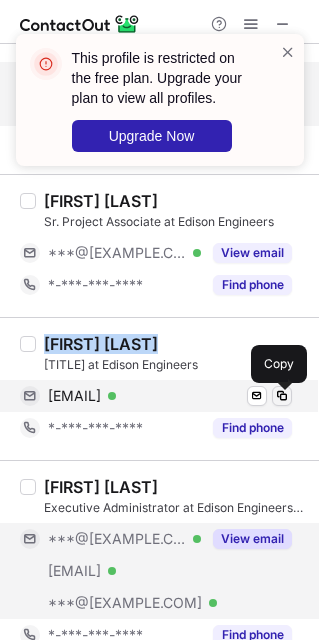 click at bounding box center [282, 396] 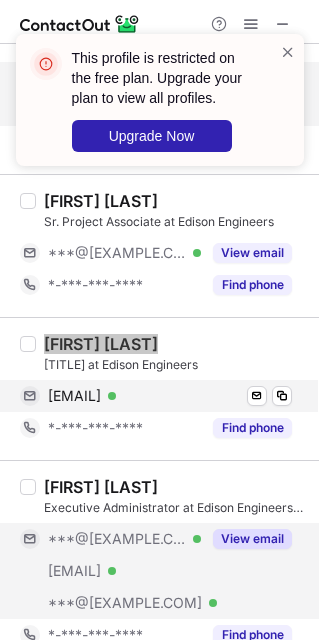 scroll, scrollTop: 1662, scrollLeft: 0, axis: vertical 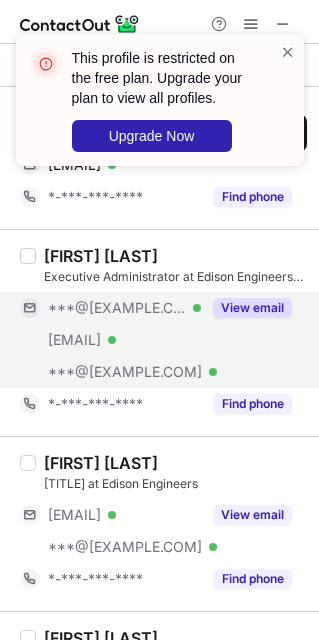 click on "[FIRST] [LAST]" at bounding box center [101, 256] 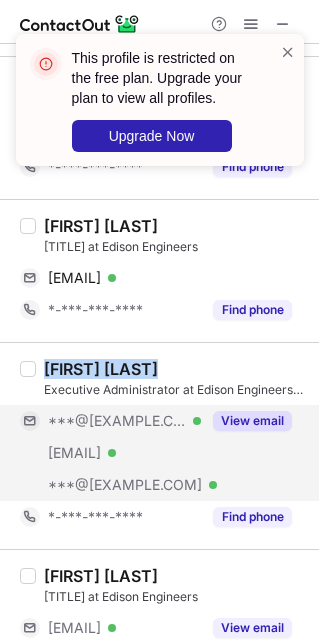 scroll, scrollTop: 1555, scrollLeft: 0, axis: vertical 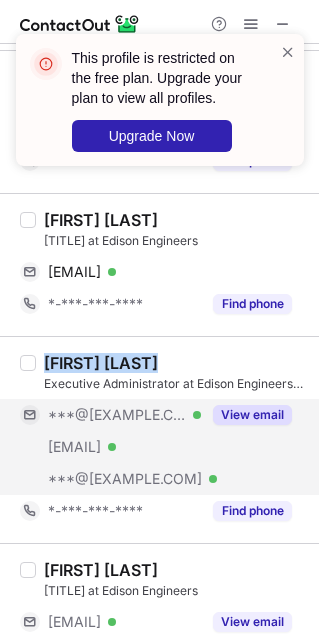 click on "View email" at bounding box center [252, 415] 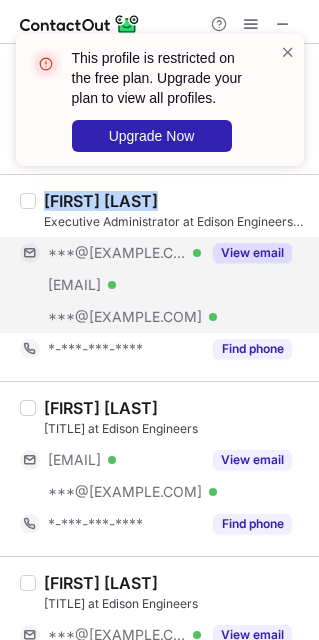 scroll, scrollTop: 1725, scrollLeft: 0, axis: vertical 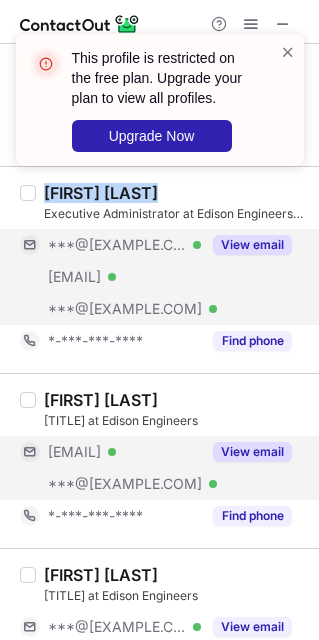 click on "View email" at bounding box center [252, 452] 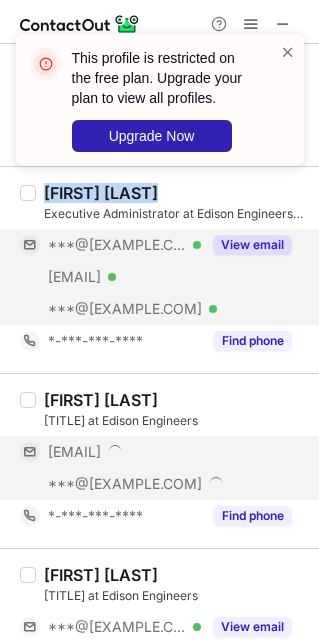 scroll, scrollTop: 1858, scrollLeft: 0, axis: vertical 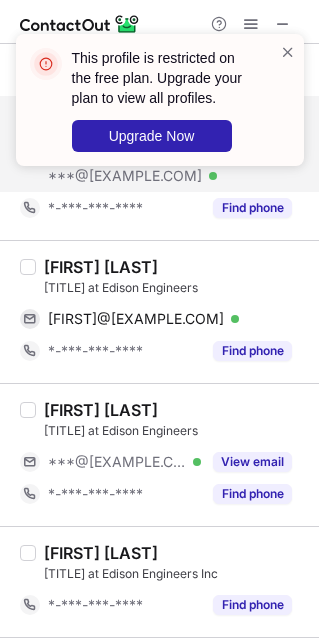 click on "[FIRST] [LAST]" at bounding box center [101, 267] 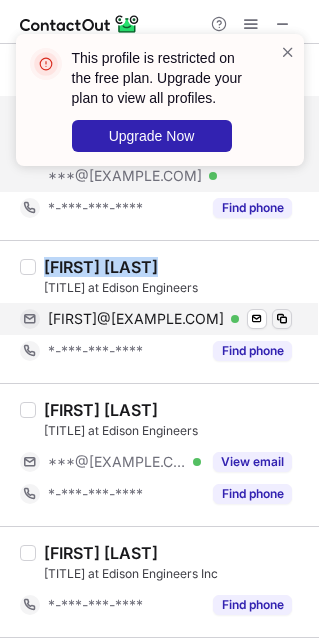 click at bounding box center (282, 319) 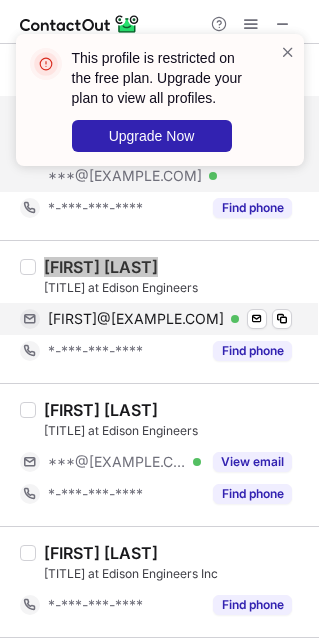 scroll, scrollTop: 2035, scrollLeft: 0, axis: vertical 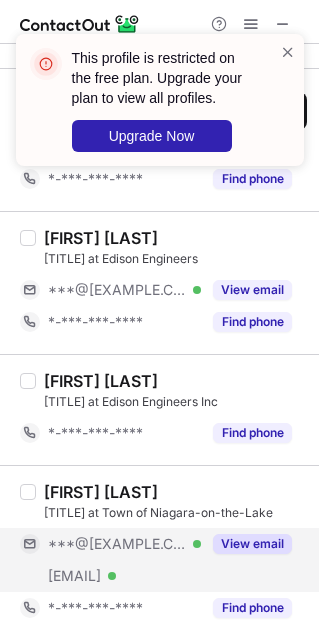 click on "View email" at bounding box center (252, 544) 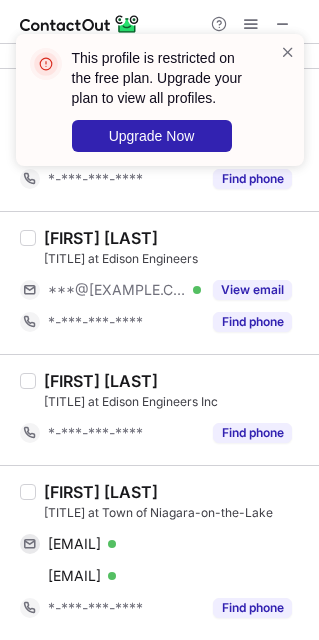click on "[FIRST] [LAST]" at bounding box center [101, 492] 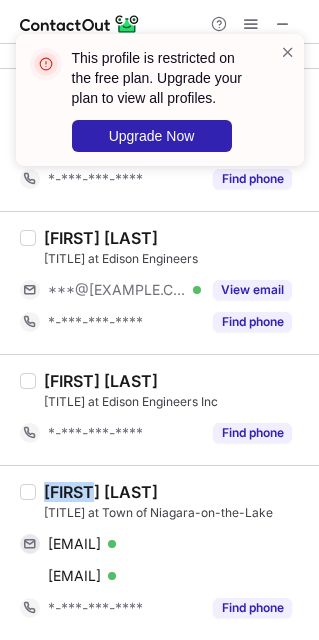 click on "[FIRST] [LAST]" at bounding box center (101, 492) 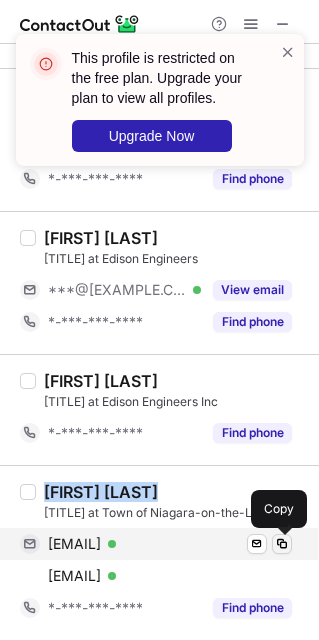 click at bounding box center [282, 544] 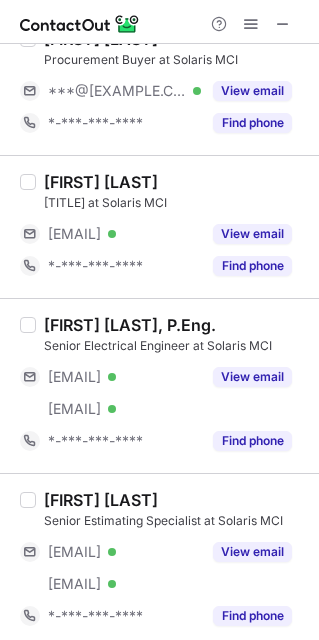 scroll, scrollTop: 0, scrollLeft: 0, axis: both 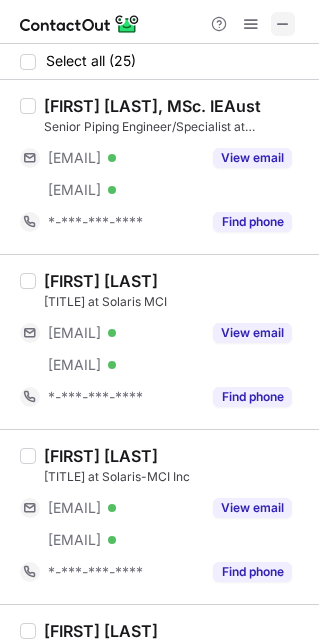 click at bounding box center [283, 24] 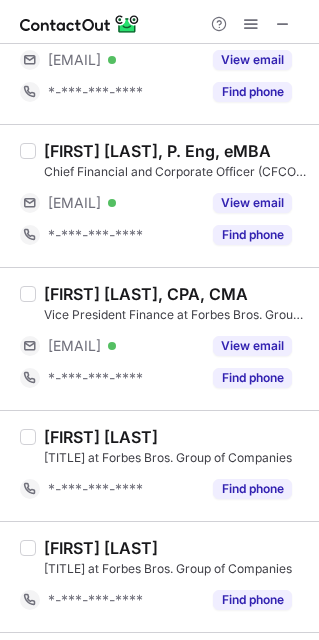 scroll, scrollTop: 3007, scrollLeft: 0, axis: vertical 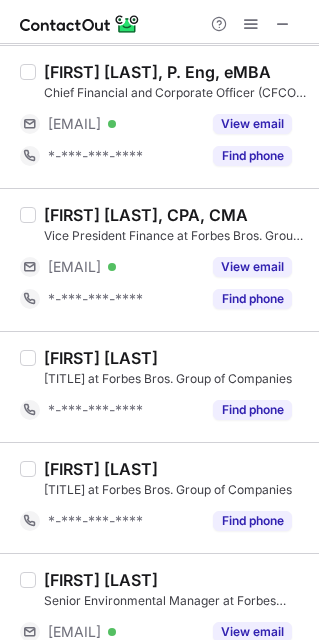 click on "[FIRST] [LAST]" at bounding box center [101, 358] 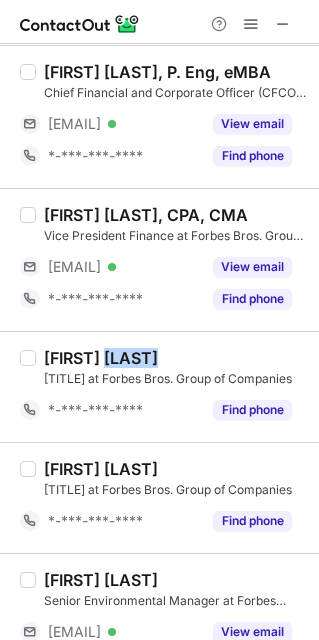 click on "[FIRST] [LAST]" at bounding box center (101, 358) 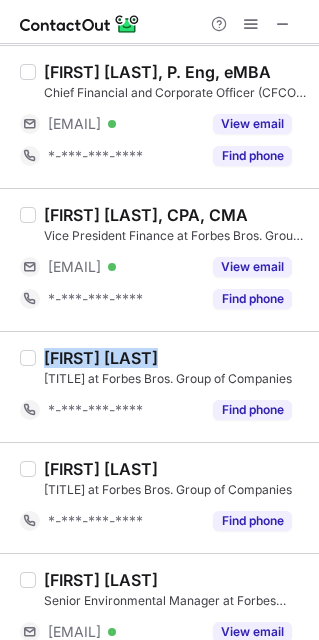 click on "[TITLE] at Forbes Bros. Group of Companies" at bounding box center (175, 379) 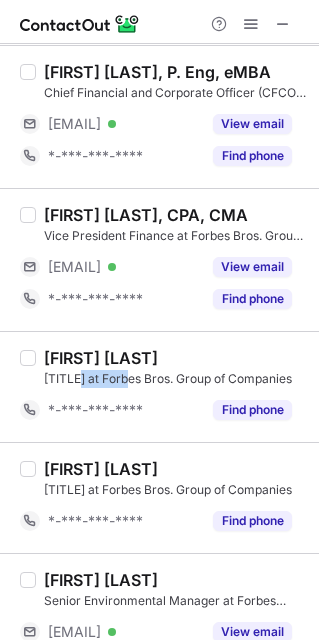 click on "[TITLE] at Forbes Bros. Group of Companies" at bounding box center [175, 379] 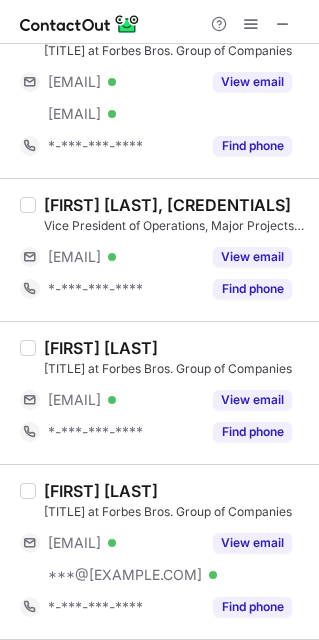 scroll, scrollTop: 0, scrollLeft: 0, axis: both 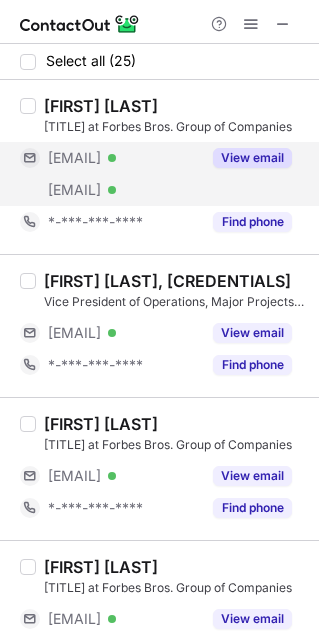 click on "View email" at bounding box center (252, 158) 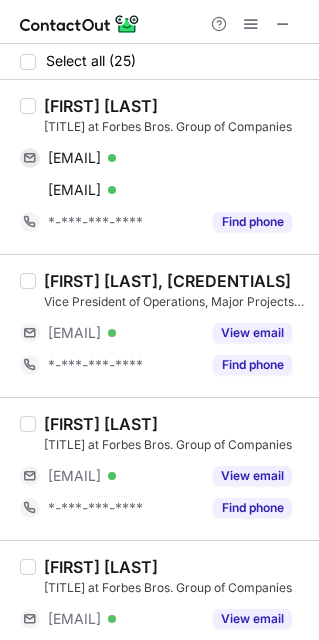 click on "[FIRST] [LAST] Civil Estimator at [COMPANY] [EMAIL] Verified Send email Copy [EMAIL] Verified Send email Copy -***-***-**** Find phone" at bounding box center (159, 167) 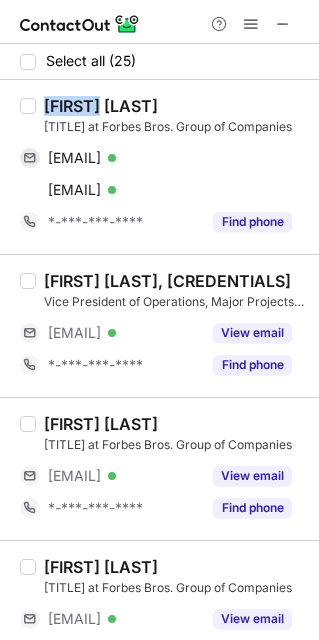 click on "[FIRST] [LAST] Civil Estimator at [COMPANY] [EMAIL] Verified Send email Copy [EMAIL] Verified Send email Copy -***-***-**** Find phone" at bounding box center (159, 167) 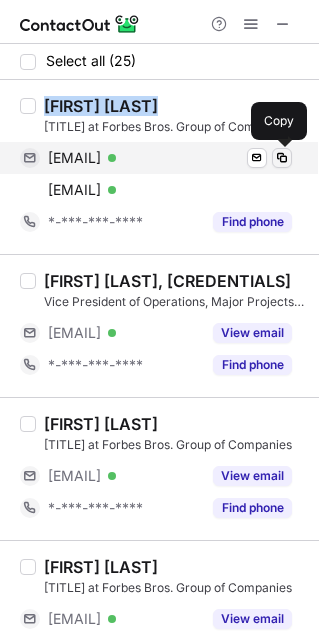 click at bounding box center [282, 158] 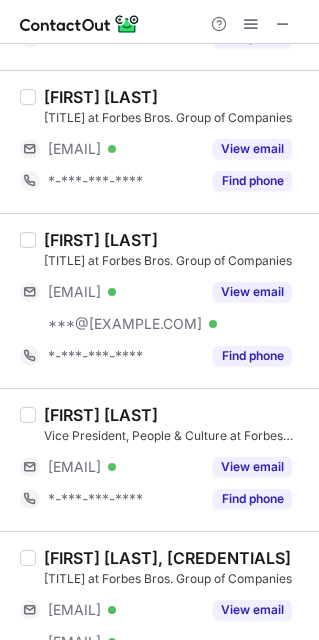 scroll, scrollTop: 330, scrollLeft: 0, axis: vertical 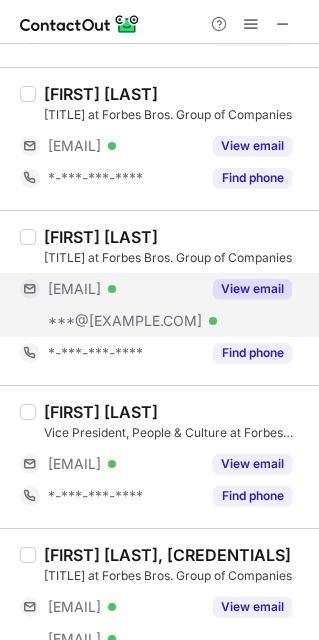 click on "View email" at bounding box center [246, 289] 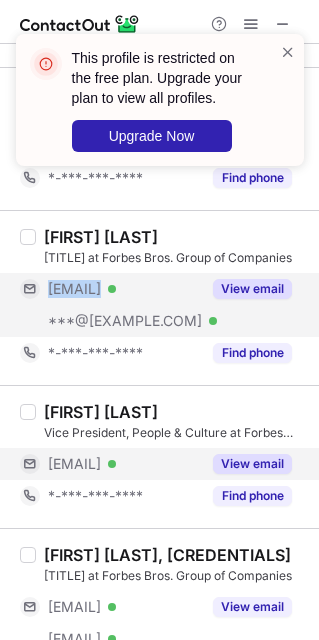 click on "View email" at bounding box center (246, 464) 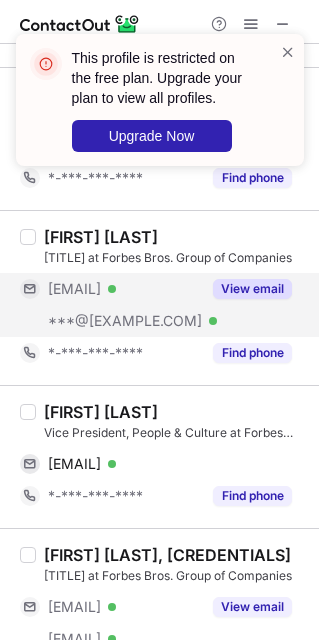 click on "[FIRST] [LAST]" at bounding box center [101, 412] 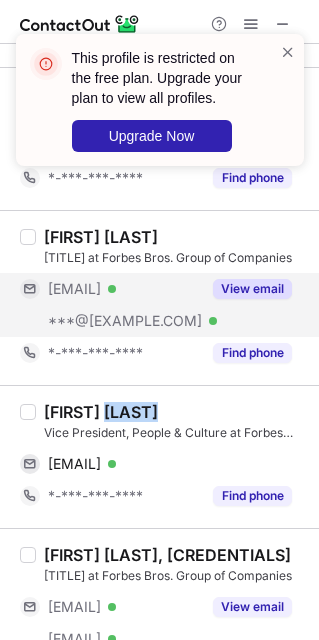 click on "[FIRST] [LAST]" at bounding box center [101, 412] 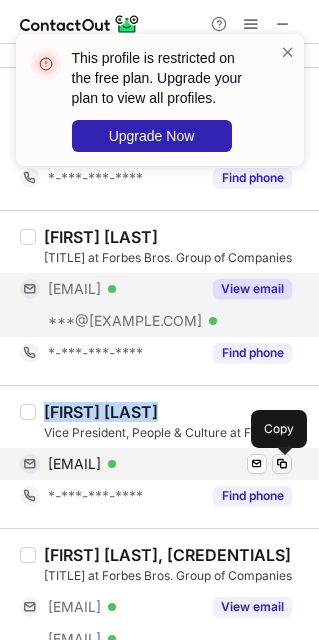 click at bounding box center (282, 464) 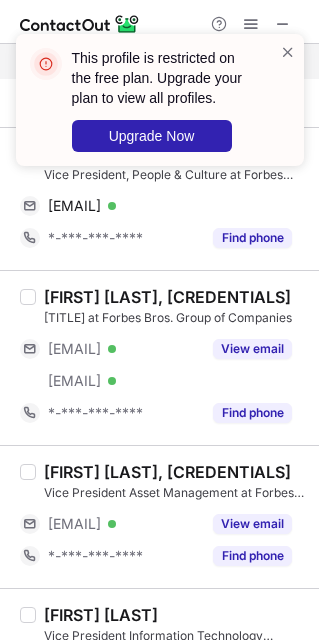 scroll, scrollTop: 631, scrollLeft: 0, axis: vertical 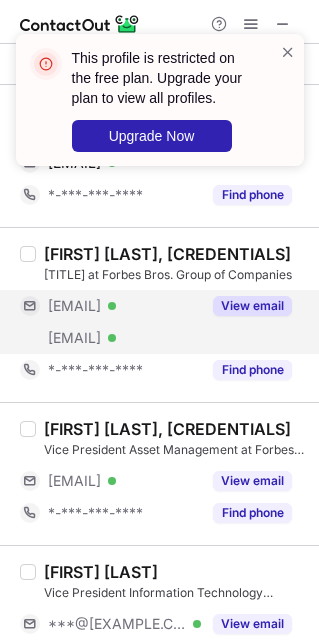 click on "View email" at bounding box center [252, 306] 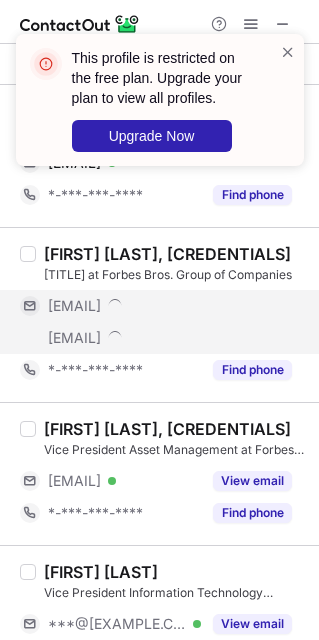 click on "[EMAIL]" at bounding box center (170, 306) 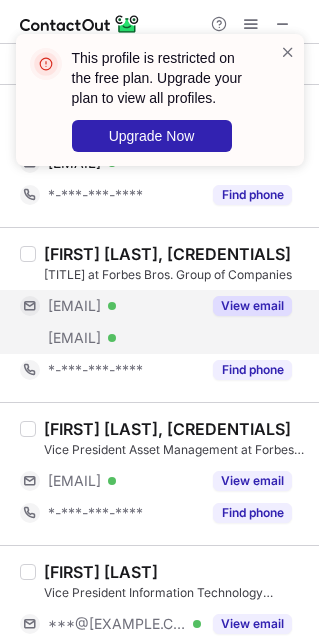 click on "[FIRST] [LAST], P.Eng., CEM Vice President Asset Management at Forbes Bros. Group of Companies [EMAIL] Verified View email *-***-***-**** Find phone" at bounding box center (171, 474) 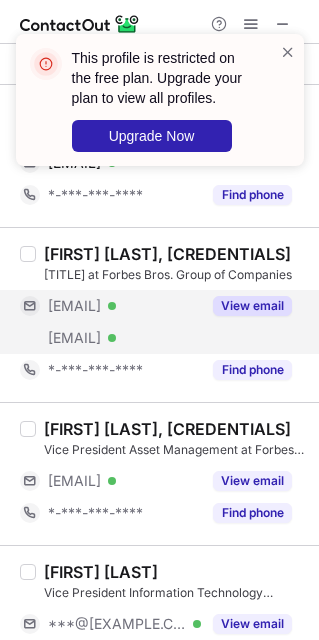 click on "View email" at bounding box center [252, 306] 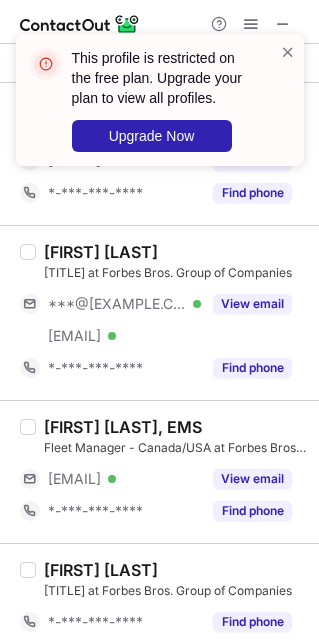 scroll, scrollTop: 1270, scrollLeft: 0, axis: vertical 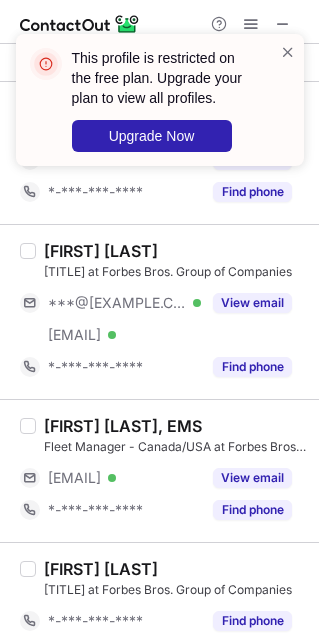 click on "View email" at bounding box center (246, 303) 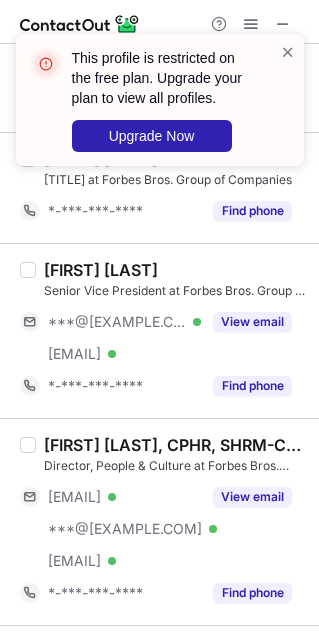 scroll, scrollTop: 1801, scrollLeft: 0, axis: vertical 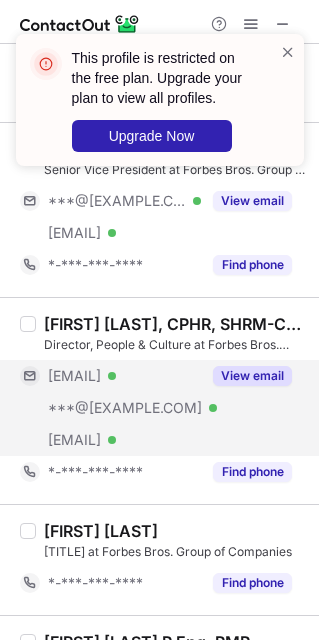 click on "View email" at bounding box center (252, 376) 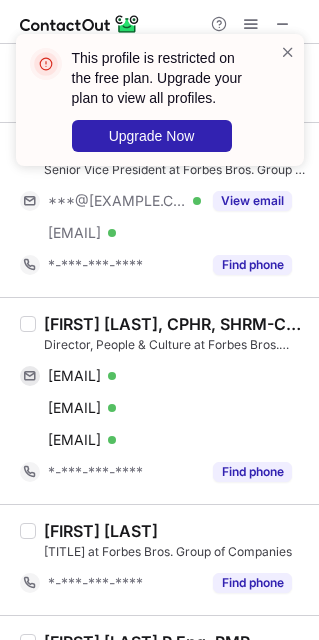 click on "[FIRST] [LAST], CPHR, SHRM-CP, PCP, BA, GBA" at bounding box center [175, 324] 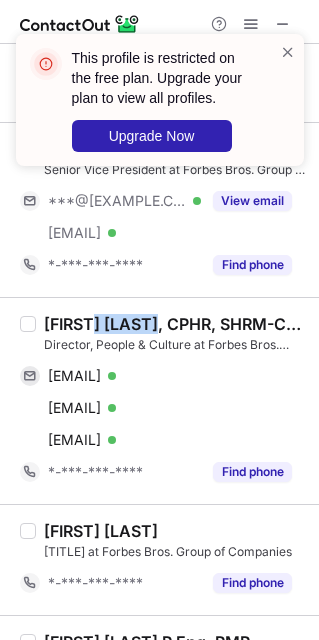 click on "[FIRST] [LAST], CPHR, SHRM-CP, PCP, BA, GBA" at bounding box center [175, 324] 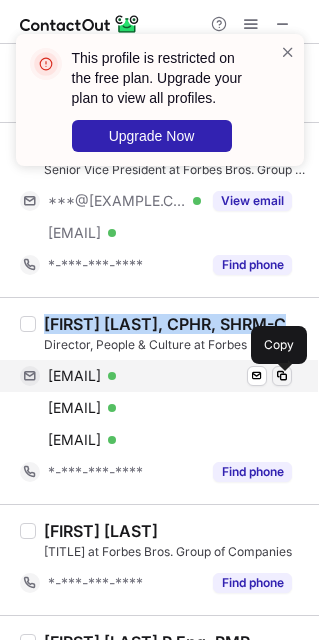 click at bounding box center (282, 376) 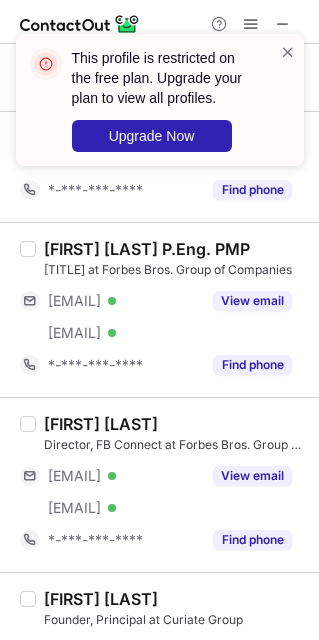 scroll, scrollTop: 2196, scrollLeft: 0, axis: vertical 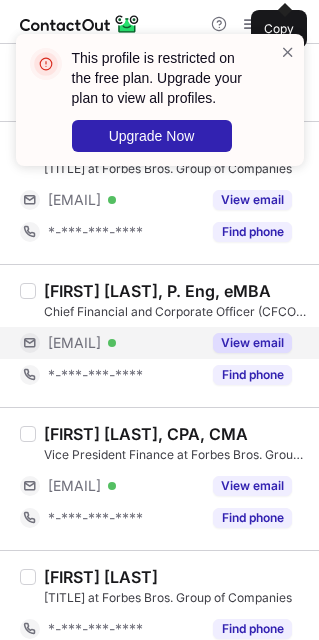 click on "View email" at bounding box center [252, 343] 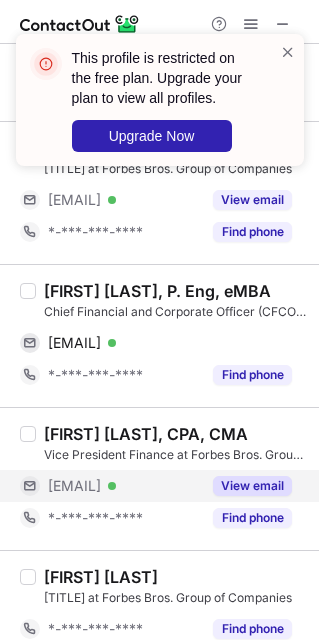 click on "View email" at bounding box center [252, 486] 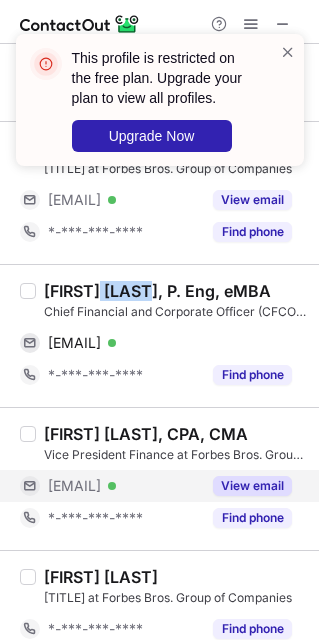 click on "[FIRST] [LAST], P. Eng, eMBA" at bounding box center [157, 291] 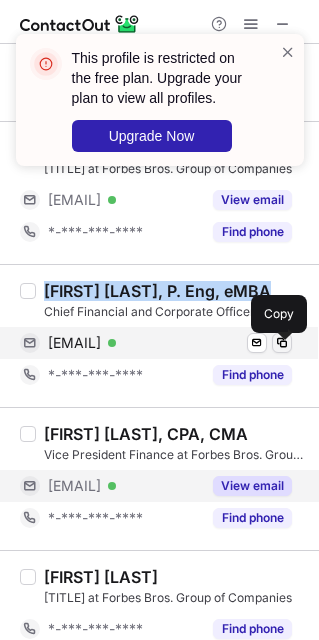 click at bounding box center [282, 343] 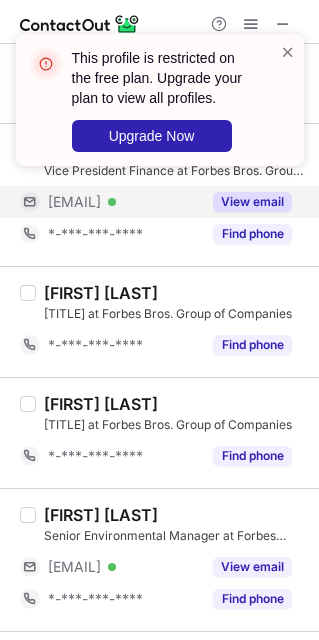 scroll, scrollTop: 3216, scrollLeft: 0, axis: vertical 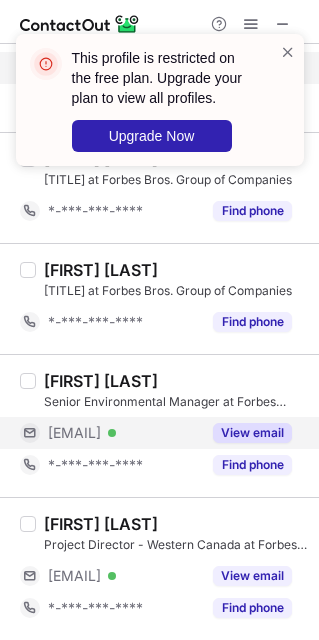 click on "View email" at bounding box center [252, 433] 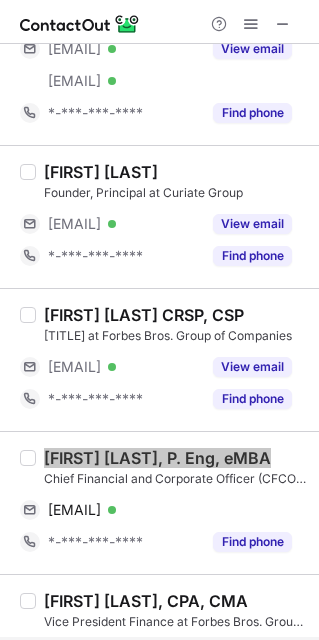 scroll, scrollTop: 0, scrollLeft: 0, axis: both 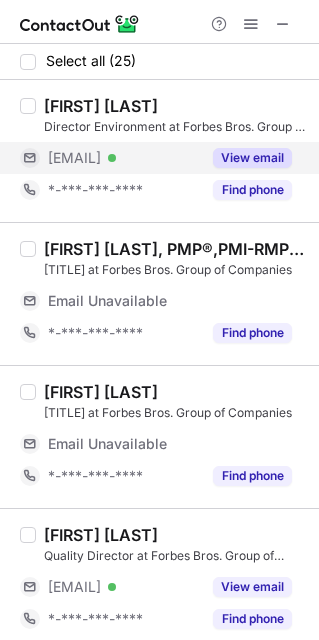 click on "View email" at bounding box center [252, 158] 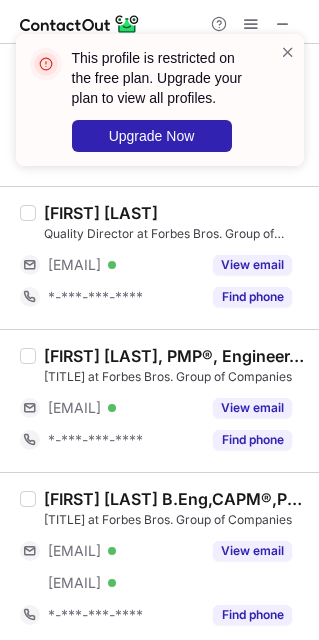 scroll, scrollTop: 324, scrollLeft: 0, axis: vertical 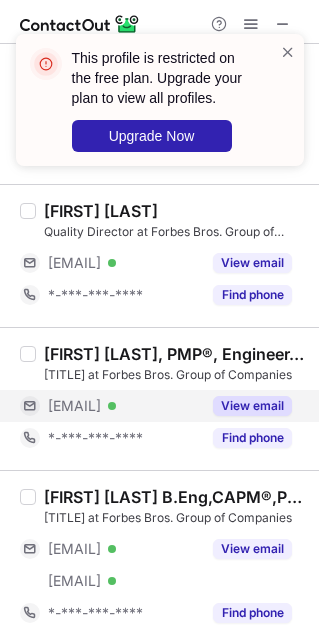 click on "View email" at bounding box center (252, 406) 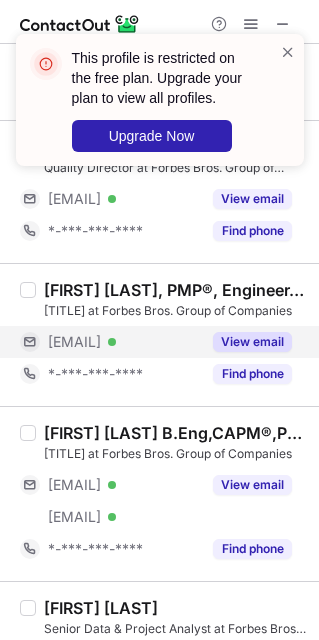scroll, scrollTop: 292, scrollLeft: 0, axis: vertical 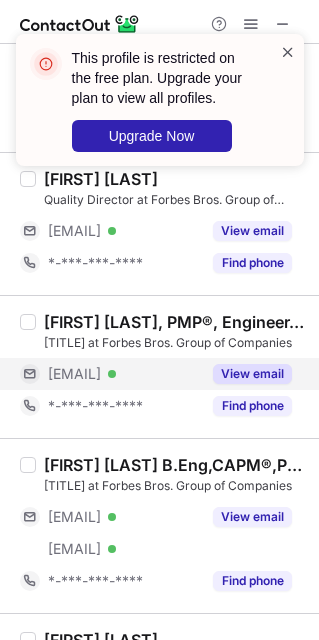 click at bounding box center (288, 52) 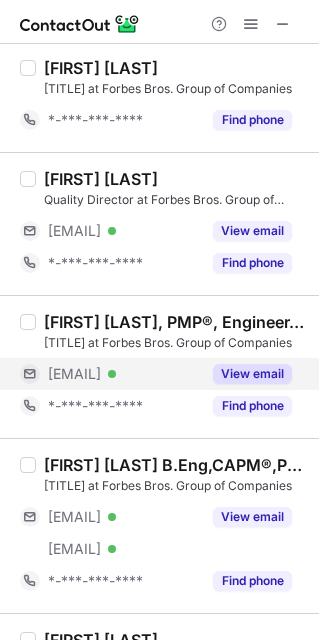 click at bounding box center (251, 24) 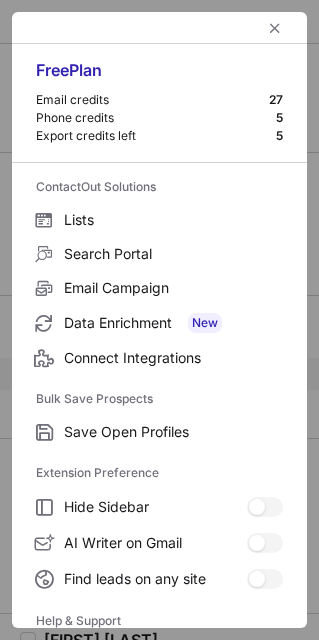 click at bounding box center [159, 28] 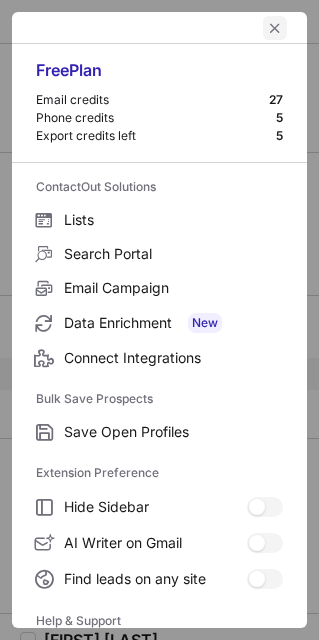 click at bounding box center (275, 28) 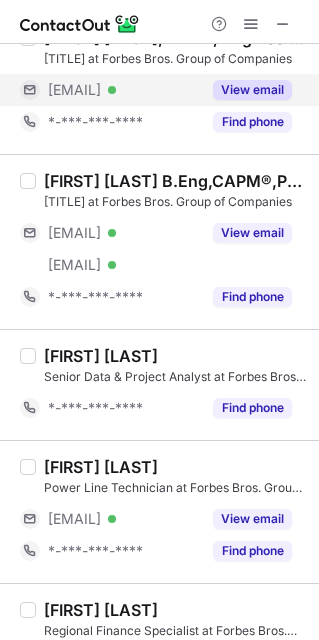 scroll, scrollTop: 579, scrollLeft: 0, axis: vertical 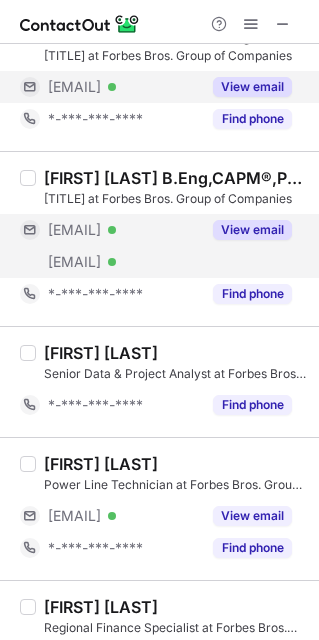 click on "View email" at bounding box center (252, 230) 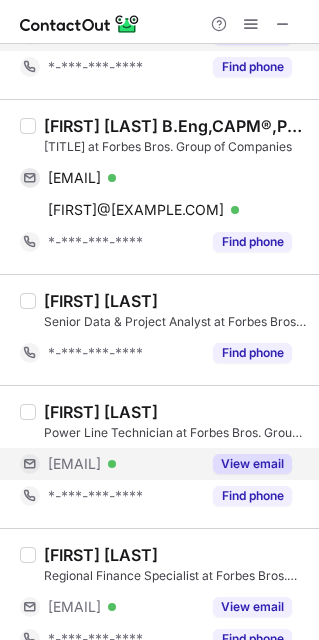 scroll, scrollTop: 627, scrollLeft: 0, axis: vertical 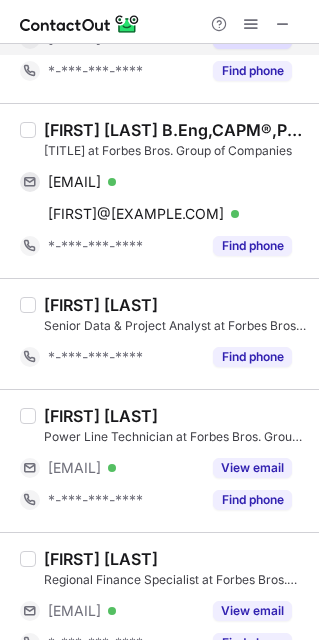 click on "[FIRST] [LAST] B.Eng,CAPM®,PMP®" at bounding box center (175, 130) 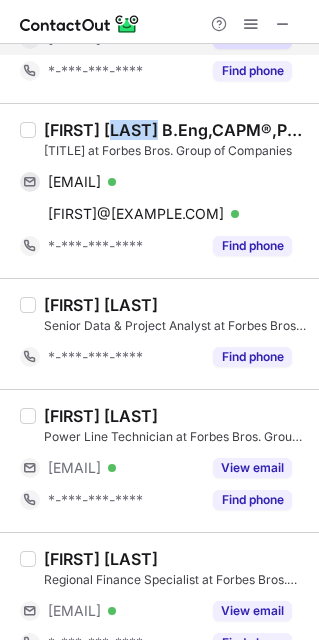 click on "[FIRST] [LAST] B.Eng,CAPM®,PMP®" at bounding box center [175, 130] 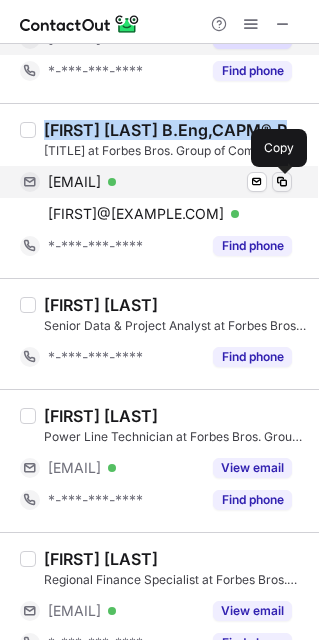 click at bounding box center [282, 182] 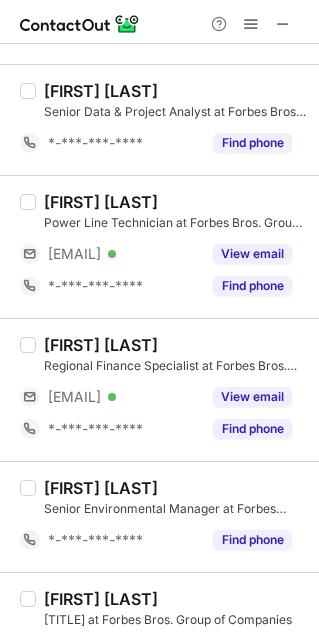 scroll, scrollTop: 843, scrollLeft: 0, axis: vertical 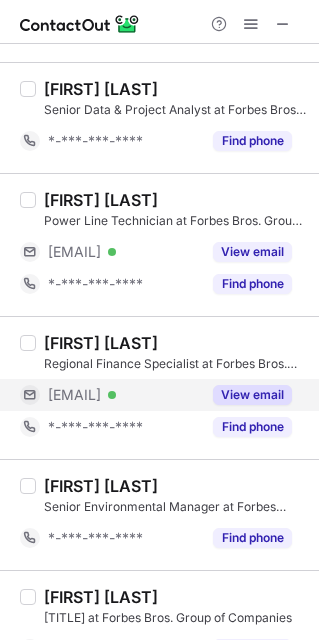 click on "View email" at bounding box center [252, 395] 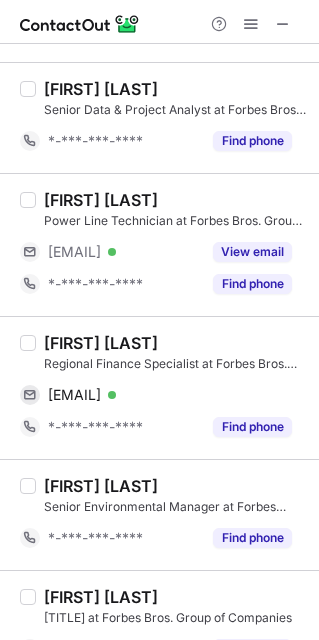 click on "[FIRST] [LAST]" at bounding box center (101, 343) 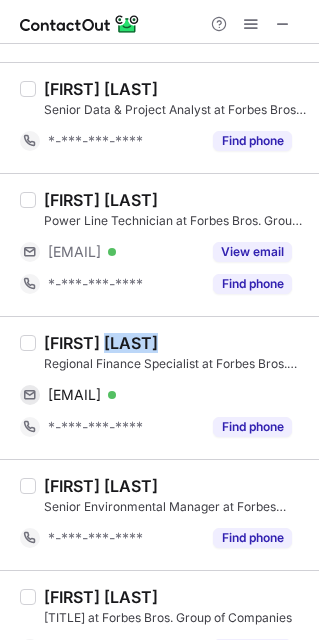 click on "[FIRST] [LAST]" at bounding box center (101, 343) 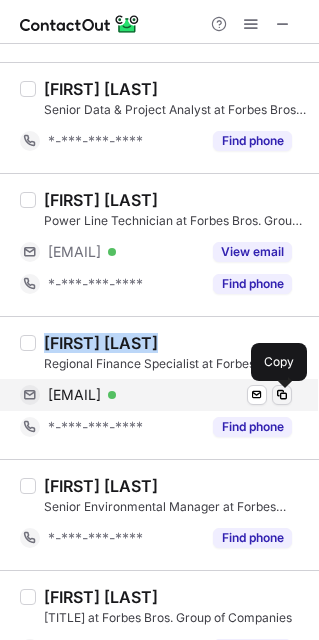 click at bounding box center (282, 395) 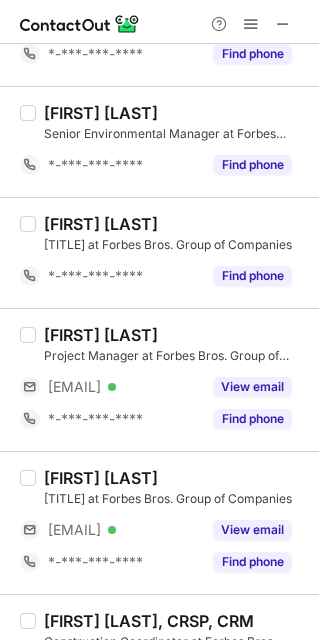 scroll, scrollTop: 1219, scrollLeft: 0, axis: vertical 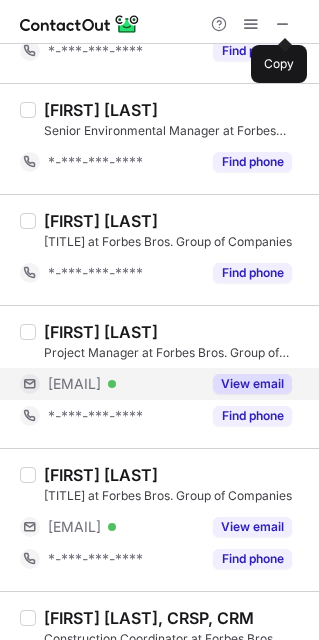 click on "View email" at bounding box center (252, 384) 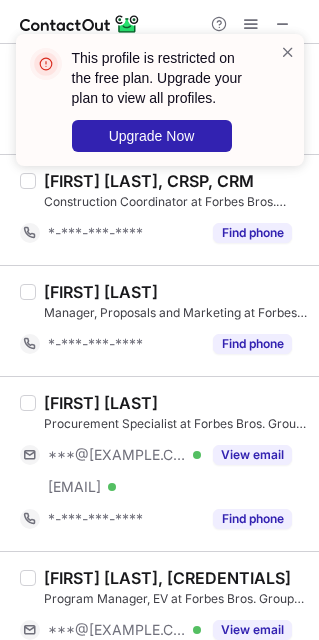 scroll, scrollTop: 1750, scrollLeft: 0, axis: vertical 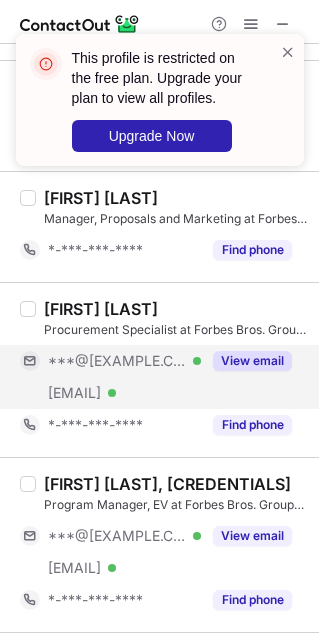 click on "View email" at bounding box center (252, 361) 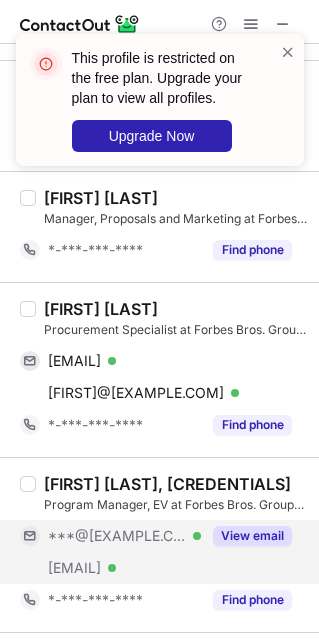 click on "View email" at bounding box center [252, 536] 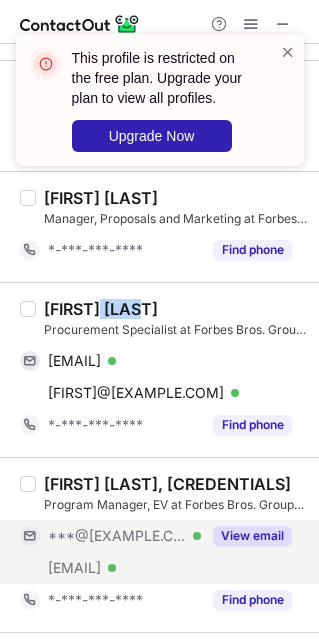 click on "[FIRST] [LAST]" at bounding box center (101, 309) 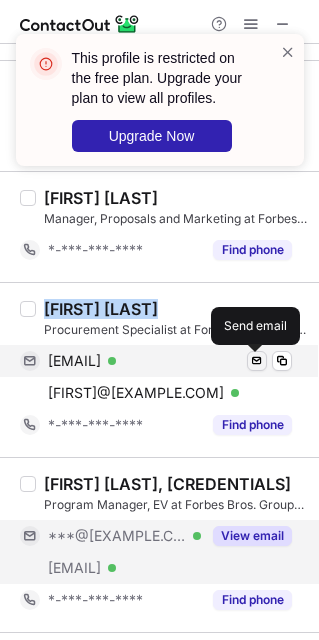 click at bounding box center [257, 361] 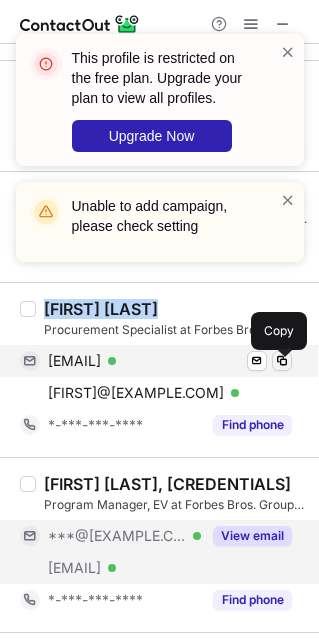 click at bounding box center [282, 361] 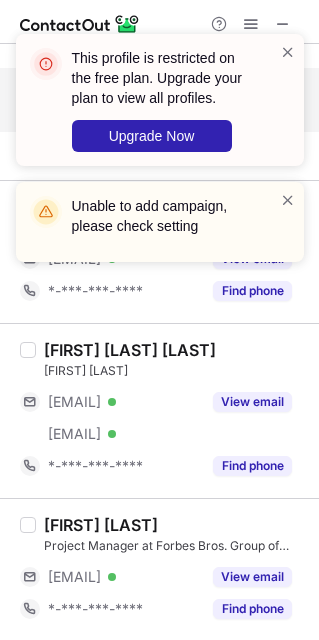 scroll, scrollTop: 2203, scrollLeft: 0, axis: vertical 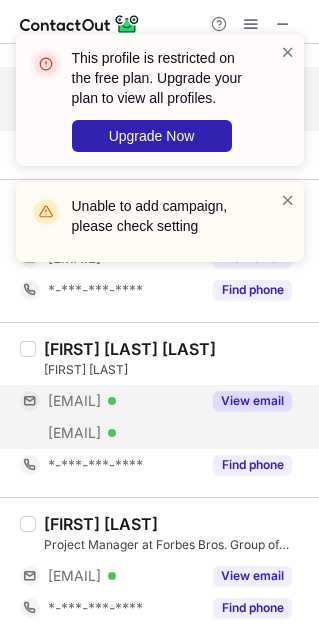 click on "View email" at bounding box center [252, 401] 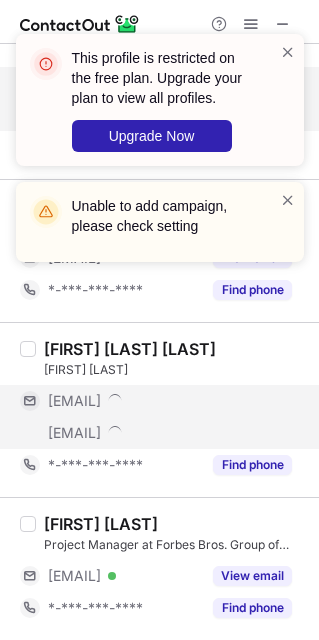click on "[EMAIL]" at bounding box center [170, 401] 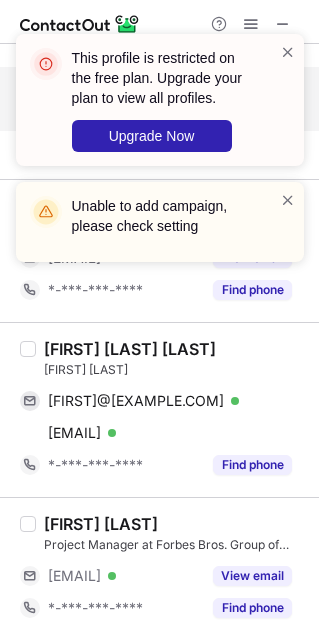 click on "[FIRST] [LAST] [LAST]" at bounding box center (130, 349) 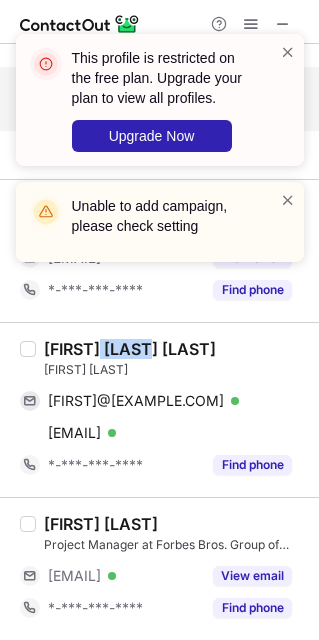 click on "[FIRST] [LAST] [LAST]" at bounding box center [130, 349] 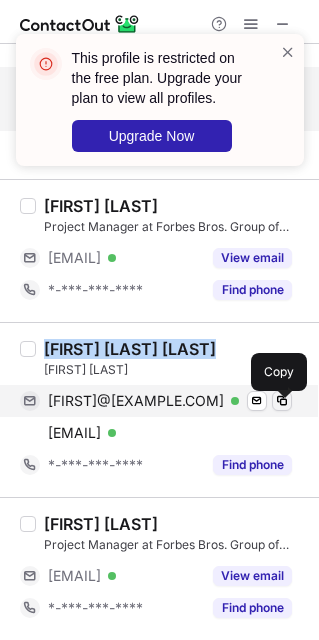 click at bounding box center [282, 401] 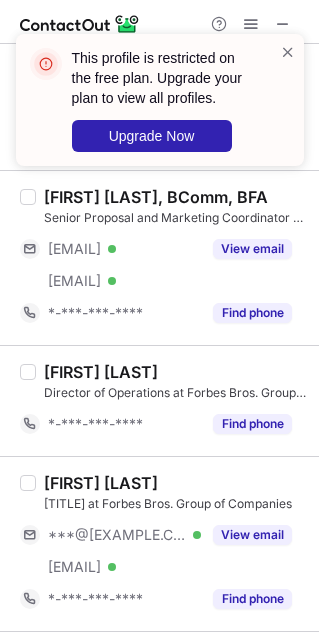 scroll, scrollTop: 2677, scrollLeft: 0, axis: vertical 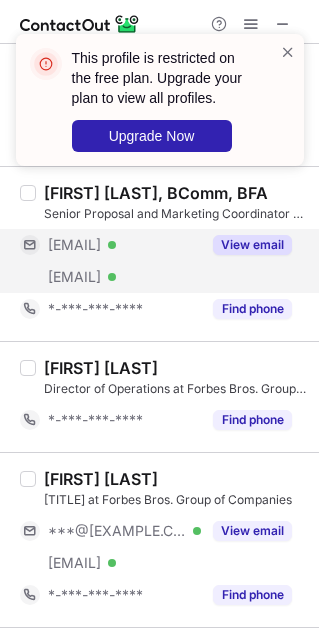 click on "View email" at bounding box center (246, 245) 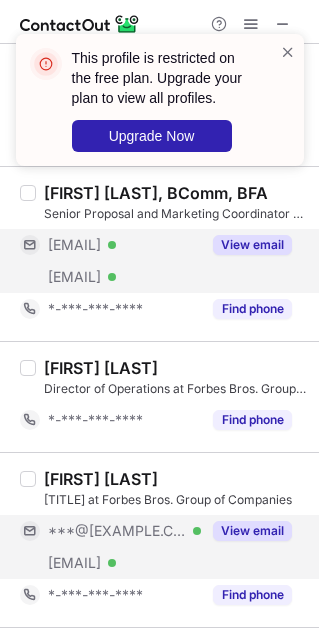 click on "View email" at bounding box center [252, 531] 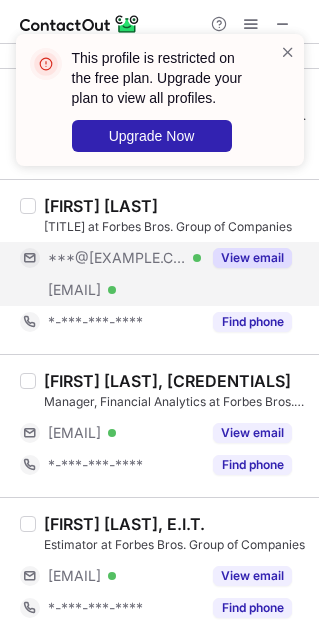 scroll, scrollTop: 0, scrollLeft: 0, axis: both 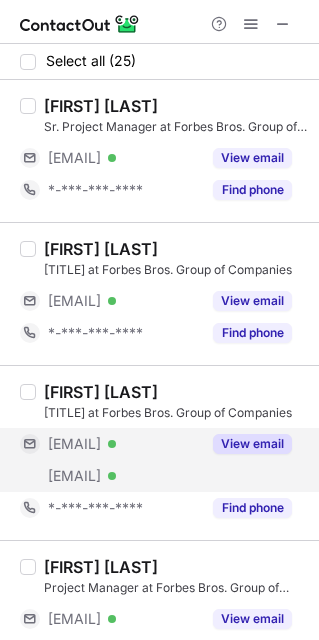 click on "View email" at bounding box center (252, 444) 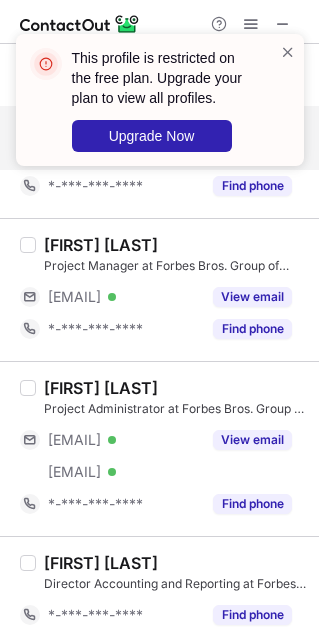 scroll, scrollTop: 349, scrollLeft: 0, axis: vertical 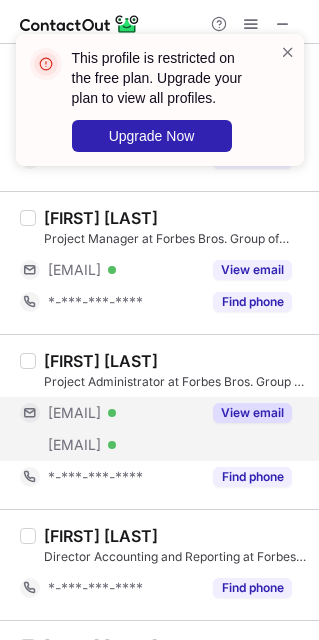 click on "View email" at bounding box center [246, 413] 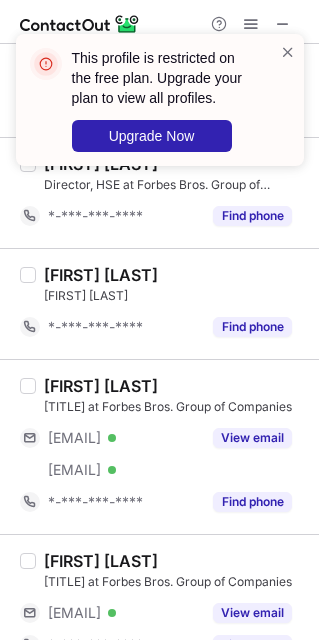 scroll, scrollTop: 963, scrollLeft: 0, axis: vertical 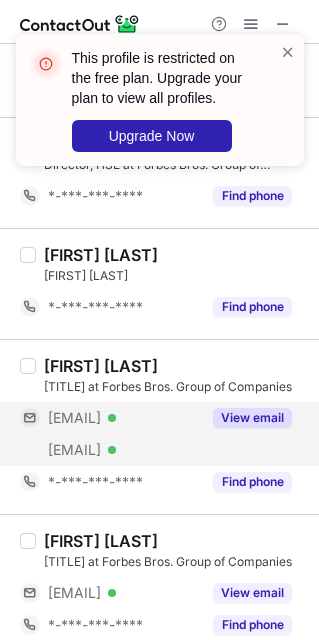 click on "View email" at bounding box center (252, 418) 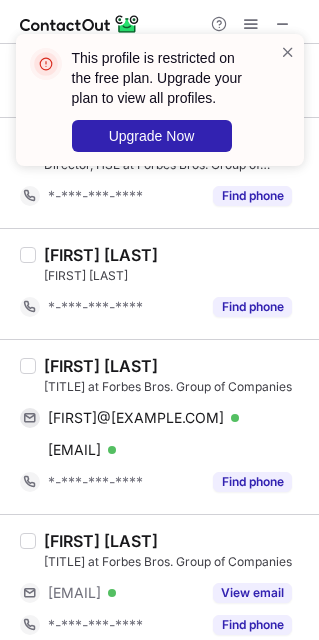 click on "[FIRST] [LAST]" at bounding box center (101, 366) 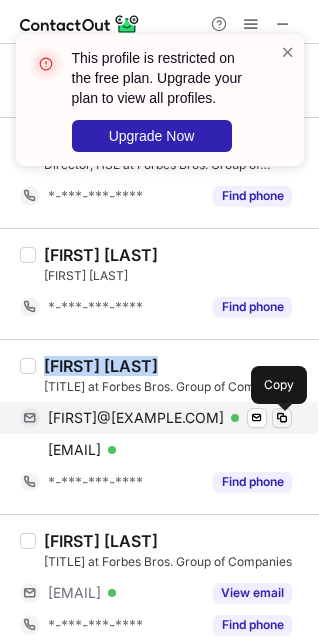 click at bounding box center (282, 418) 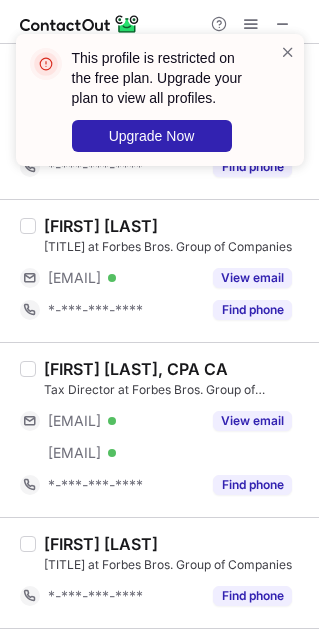 scroll, scrollTop: 1285, scrollLeft: 0, axis: vertical 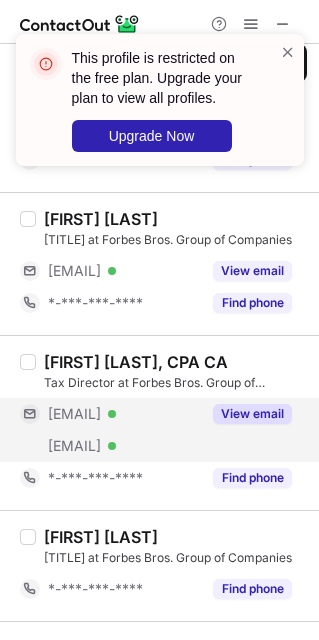 click on "View email" at bounding box center [252, 414] 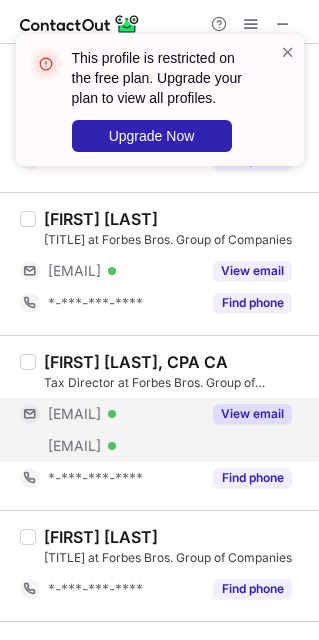 click on "View email" at bounding box center [252, 414] 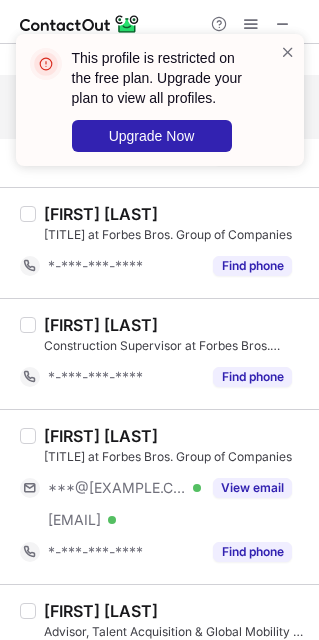 scroll, scrollTop: 1722, scrollLeft: 0, axis: vertical 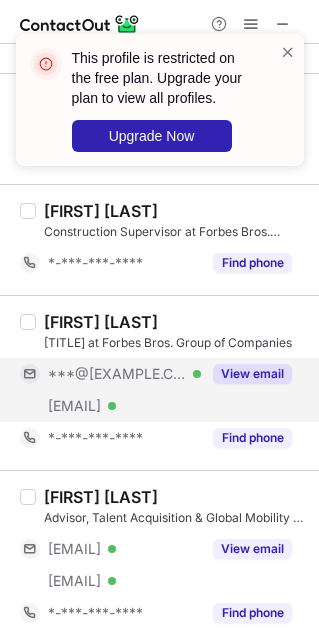 click on "View email" at bounding box center [252, 374] 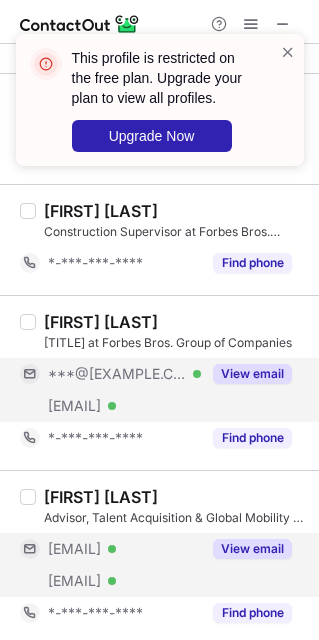 click on "View email" at bounding box center [252, 549] 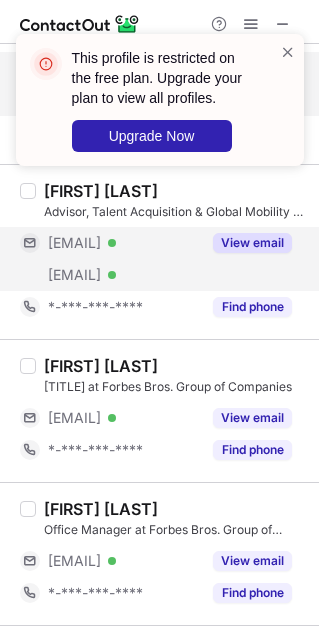 scroll, scrollTop: 2038, scrollLeft: 0, axis: vertical 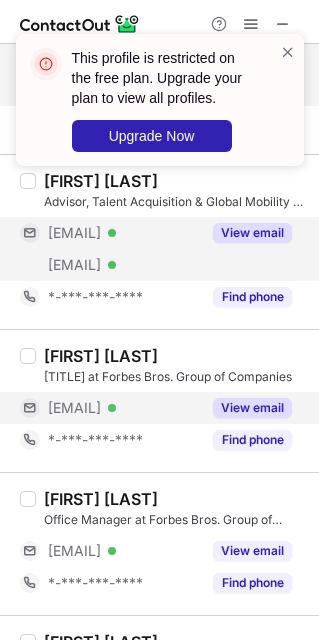 click on "View email" at bounding box center (252, 408) 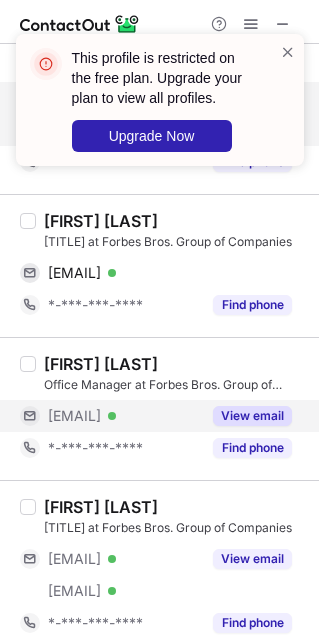 scroll, scrollTop: 2187, scrollLeft: 0, axis: vertical 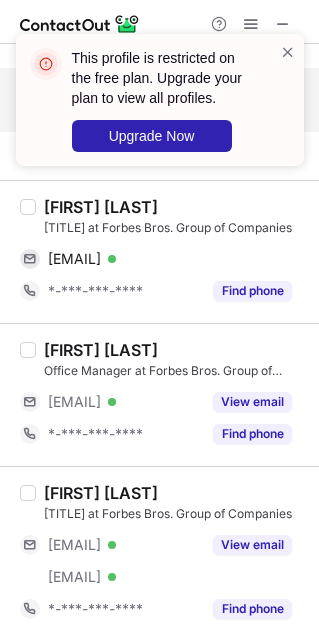 click on "[FIRST] [LAST]" at bounding box center [101, 207] 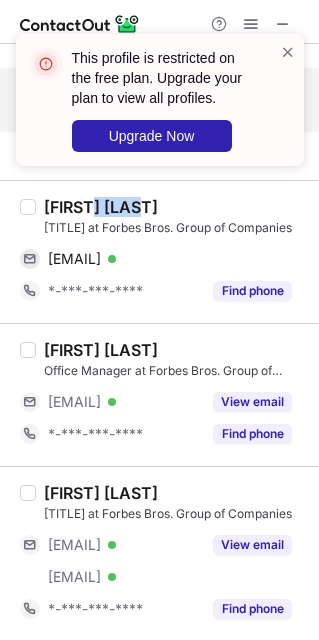 click on "[FIRST] [LAST]" at bounding box center [101, 207] 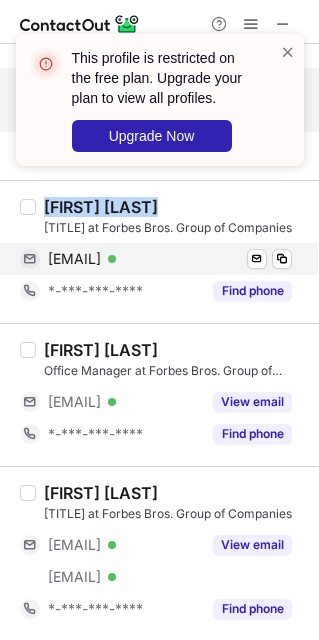 click on "[EMAIL] Verified Send email Copy" at bounding box center (156, 259) 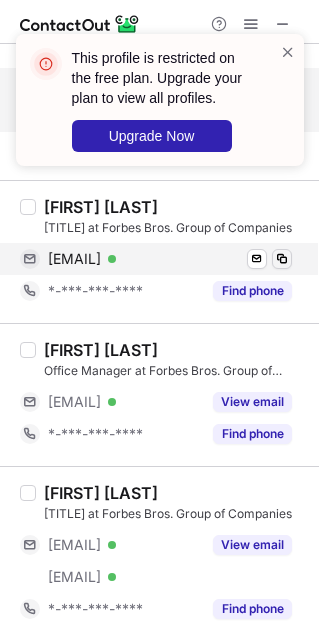 click at bounding box center (282, 259) 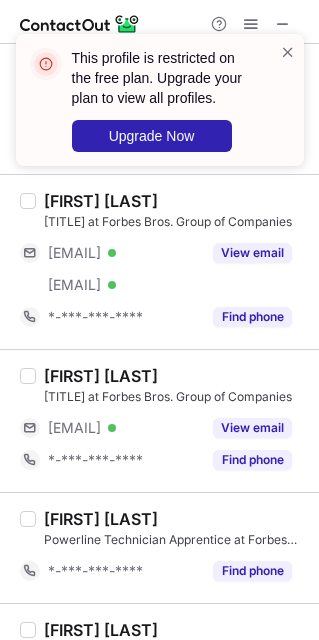 scroll, scrollTop: 2487, scrollLeft: 0, axis: vertical 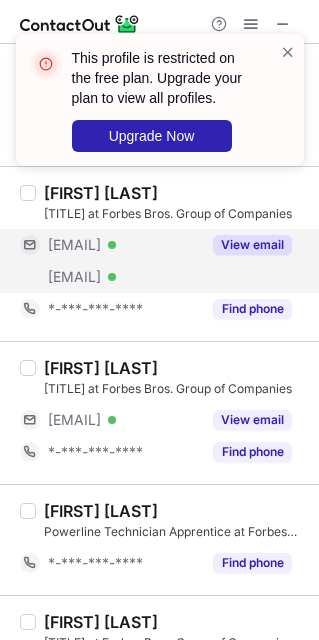 click on "View email" at bounding box center (252, 245) 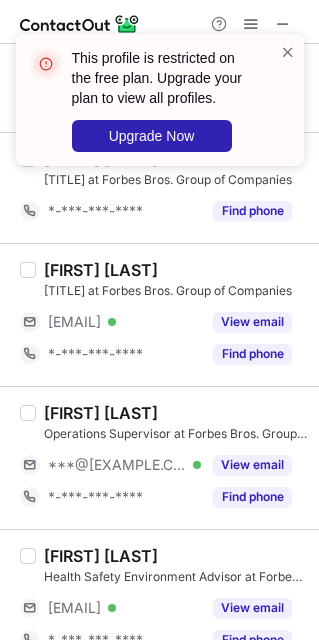 scroll, scrollTop: 2952, scrollLeft: 0, axis: vertical 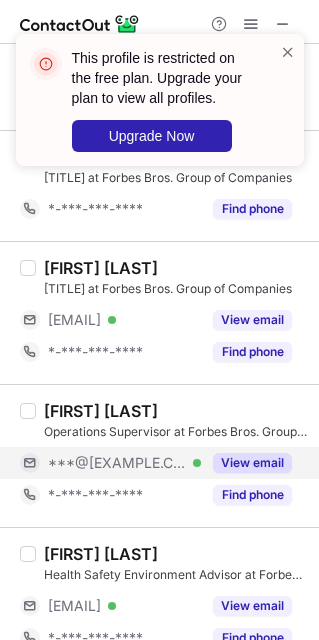 click on "View email" at bounding box center (252, 463) 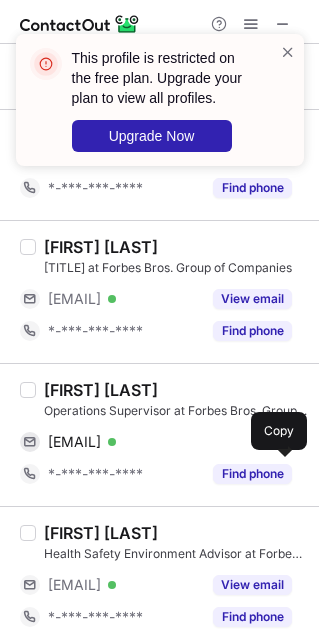 scroll, scrollTop: 2991, scrollLeft: 0, axis: vertical 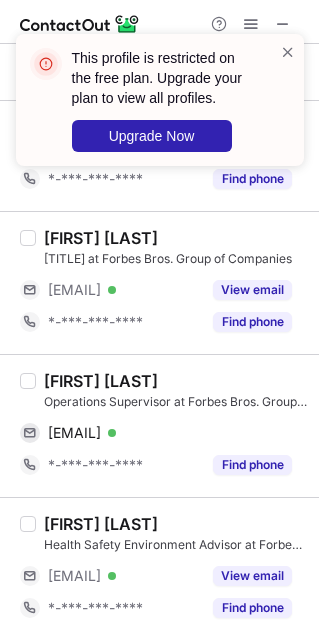 click on "[FIRST] [LAST]" at bounding box center [101, 381] 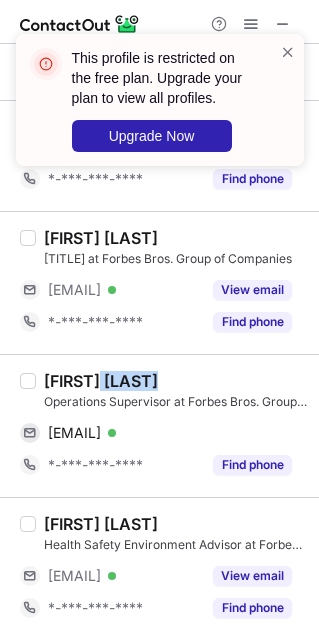 click on "[FIRST] [LAST]" at bounding box center [101, 381] 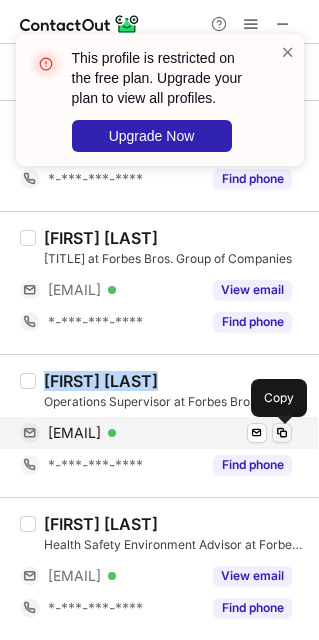 click at bounding box center [282, 433] 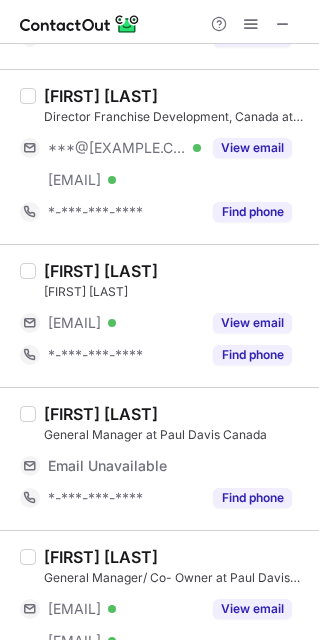 scroll, scrollTop: 343, scrollLeft: 0, axis: vertical 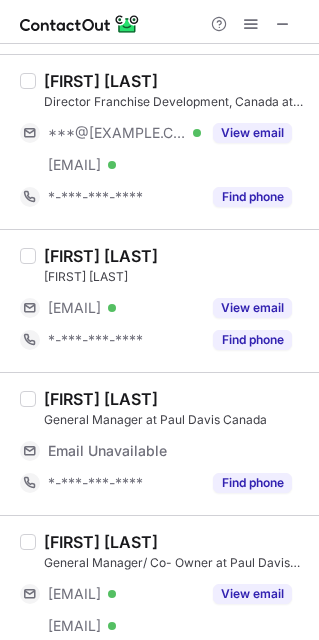 click on "[FIRST] [LAST]" at bounding box center [101, 256] 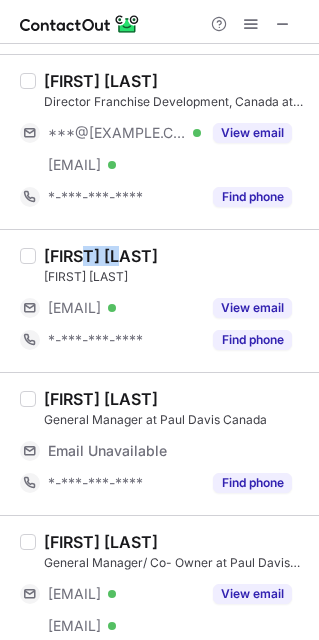 click on "[FIRST] [LAST]" at bounding box center [101, 256] 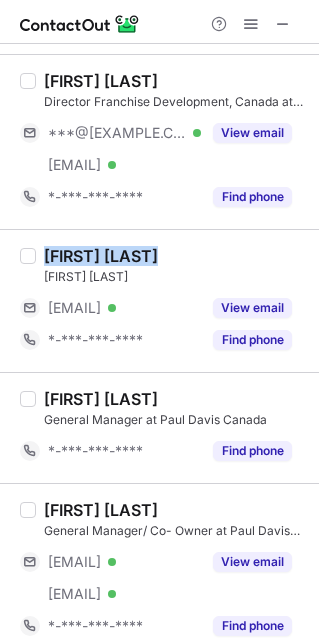click on "[FIRST] [LAST]" at bounding box center (175, 277) 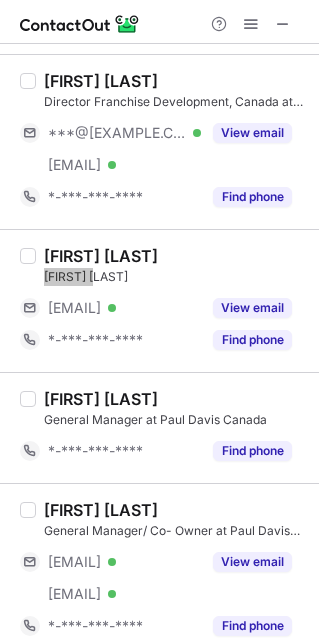 scroll, scrollTop: 0, scrollLeft: 0, axis: both 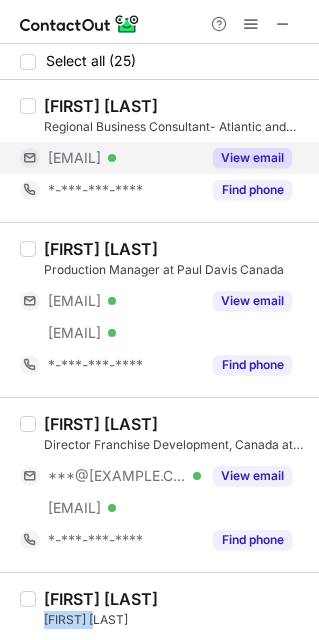 click on "View email" at bounding box center (252, 158) 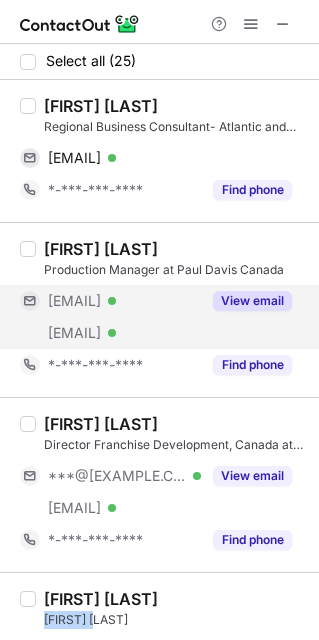 click on "View email" at bounding box center (252, 301) 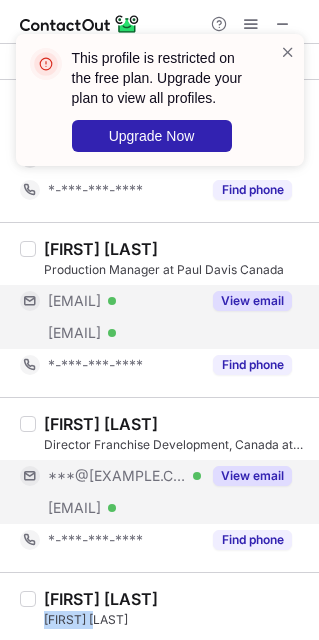 click on "View email" at bounding box center [252, 476] 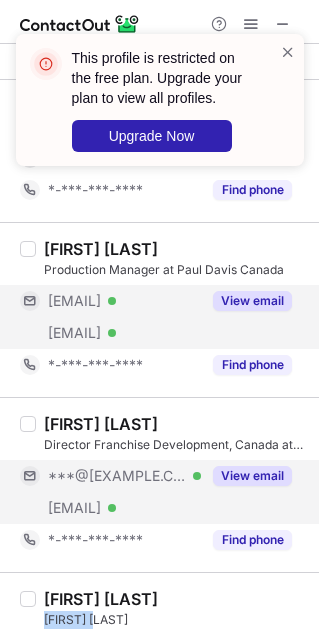 click on "View email" at bounding box center (252, 476) 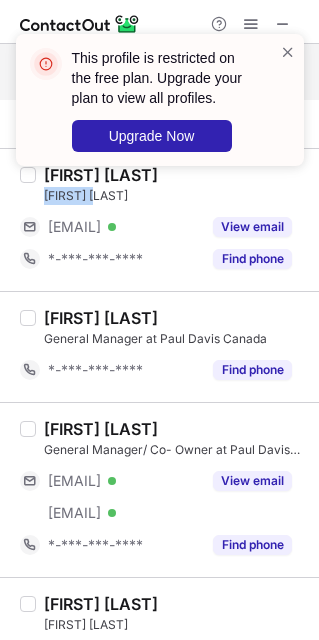 scroll, scrollTop: 451, scrollLeft: 0, axis: vertical 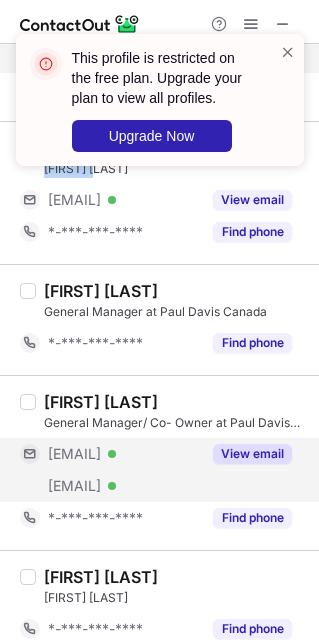 click on "View email" at bounding box center (252, 454) 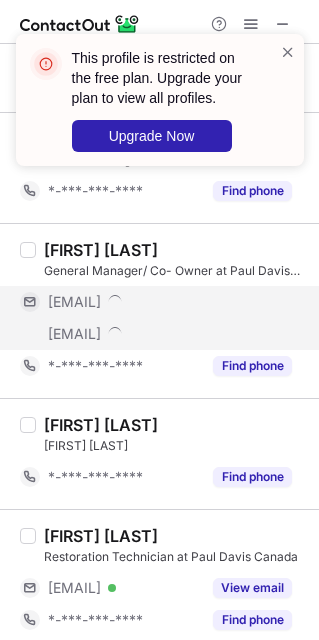 scroll, scrollTop: 630, scrollLeft: 0, axis: vertical 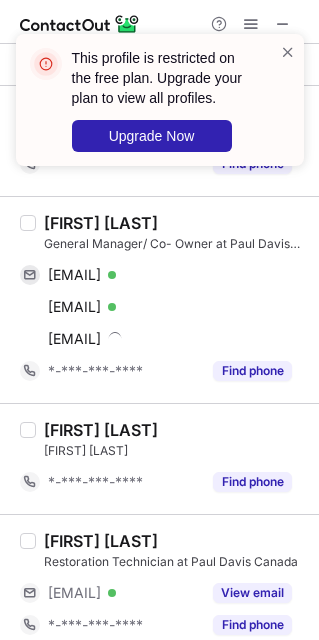 click on "[FIRST] [LAST]" at bounding box center (101, 223) 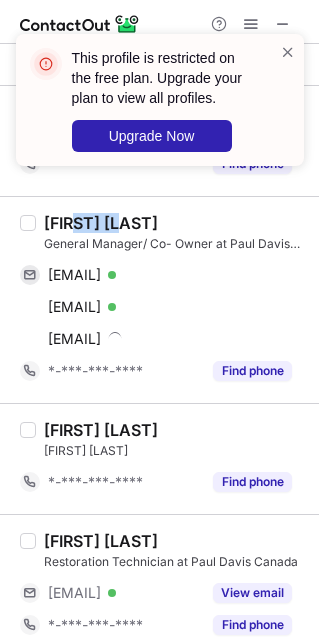 click on "[FIRST] [LAST]" at bounding box center (101, 223) 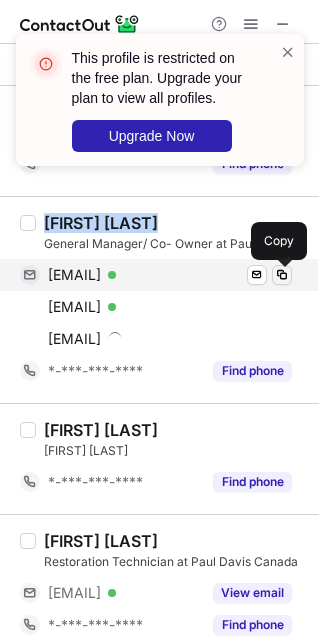 click at bounding box center (282, 275) 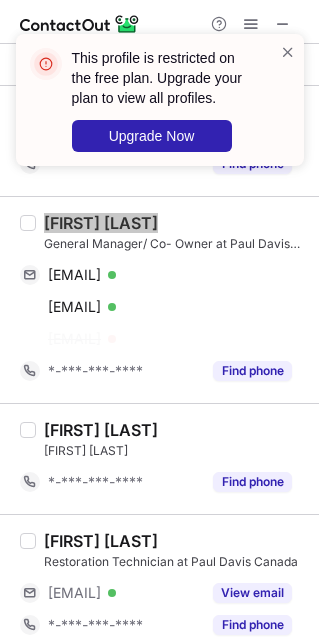 scroll, scrollTop: 949, scrollLeft: 0, axis: vertical 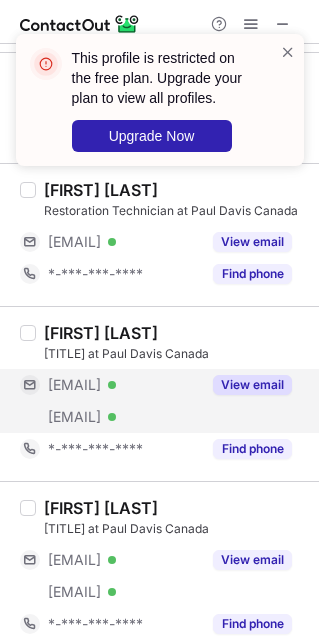 click on "View email" at bounding box center [246, 385] 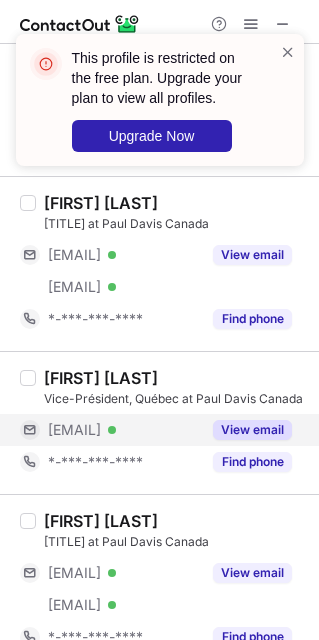 scroll, scrollTop: 1683, scrollLeft: 0, axis: vertical 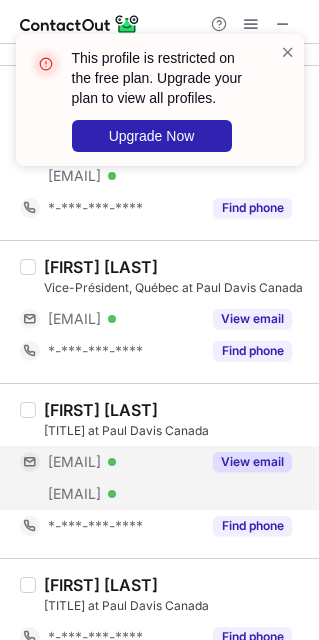 click on "View email" at bounding box center (252, 462) 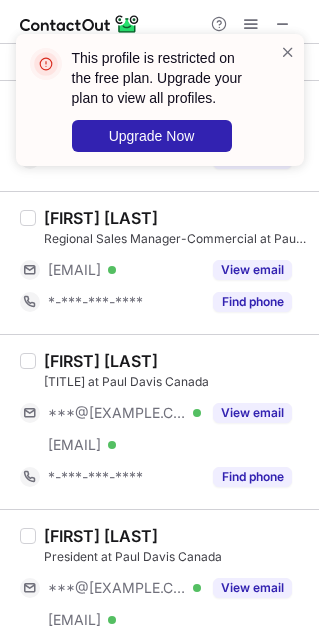 scroll, scrollTop: 2164, scrollLeft: 0, axis: vertical 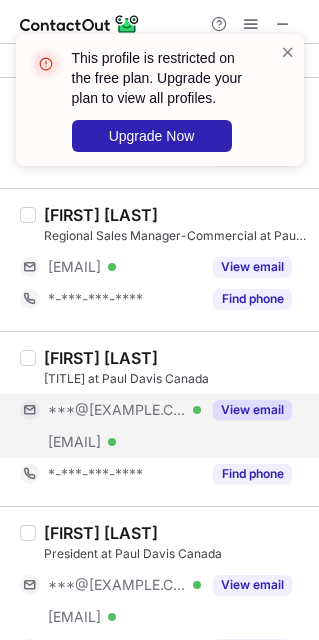 click on "View email" at bounding box center (252, 410) 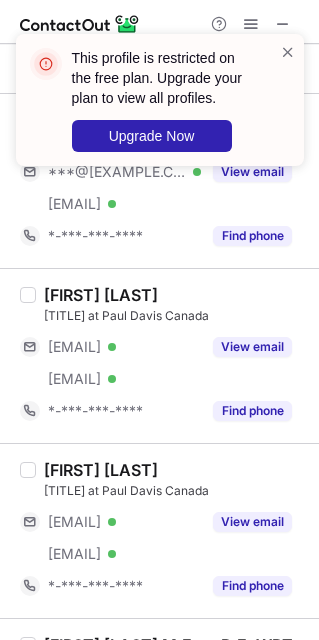 scroll, scrollTop: 2580, scrollLeft: 0, axis: vertical 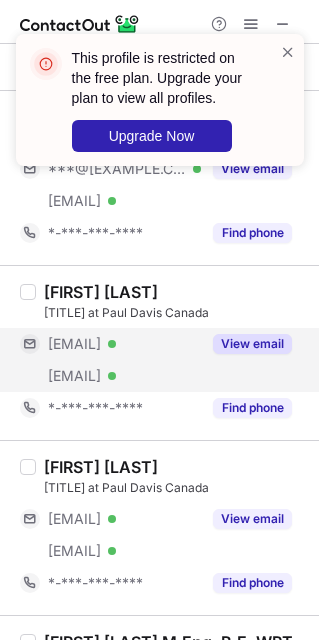 click on "View email" at bounding box center (252, 344) 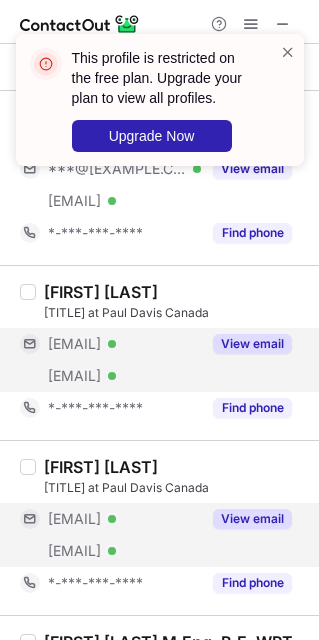 click on "View email" at bounding box center (246, 519) 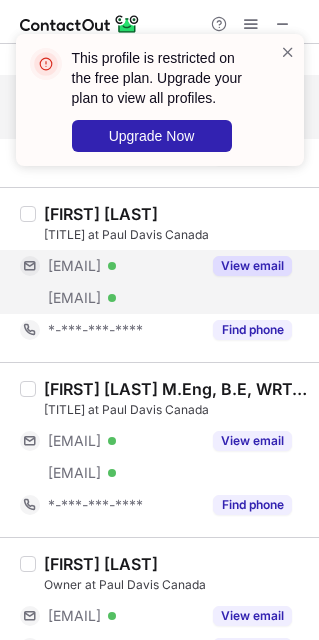 scroll, scrollTop: 2835, scrollLeft: 0, axis: vertical 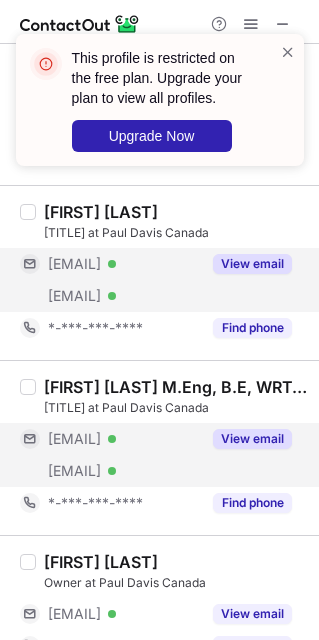 click on "View email" at bounding box center [252, 439] 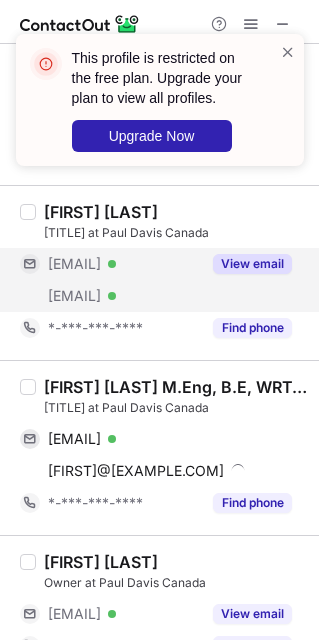 click on "[FIRST] [LAST] M.Eng, B.E, WRT, FSRT" at bounding box center [175, 387] 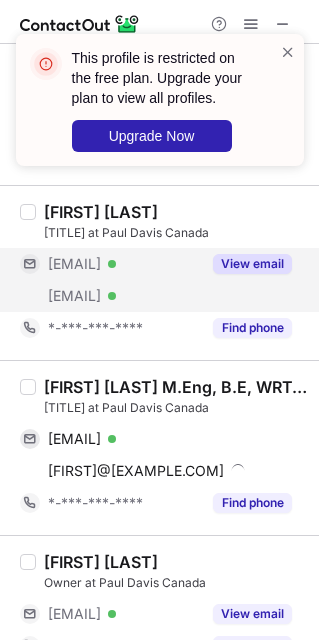 click on "[FIRST] [LAST] M.Eng, B.E, WRT, FSRT" at bounding box center (175, 387) 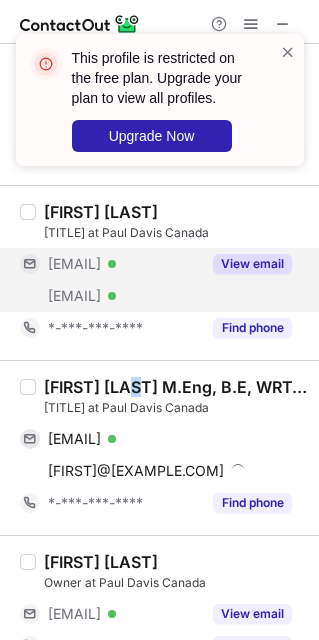 click on "[FIRST] [LAST] M.Eng, B.E, WRT, FSRT" at bounding box center [175, 387] 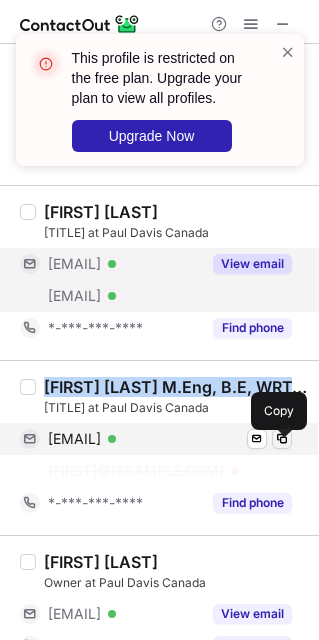 click at bounding box center (282, 439) 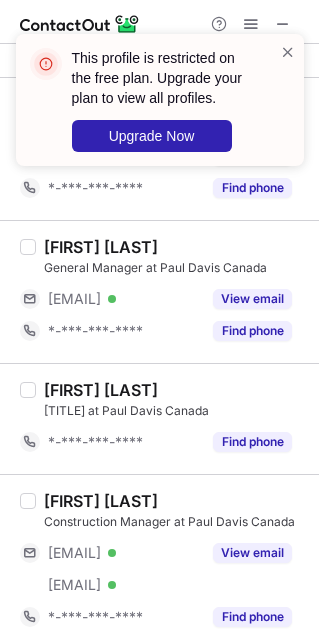 scroll, scrollTop: 3279, scrollLeft: 0, axis: vertical 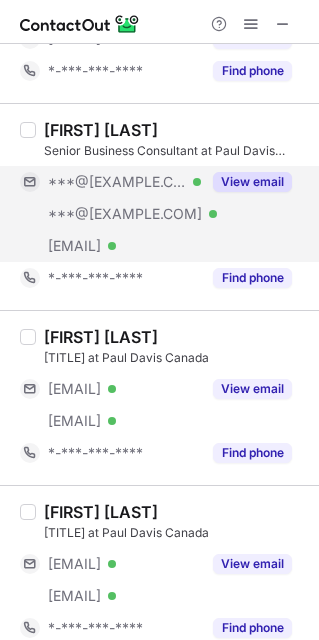 click on "View email" at bounding box center [252, 182] 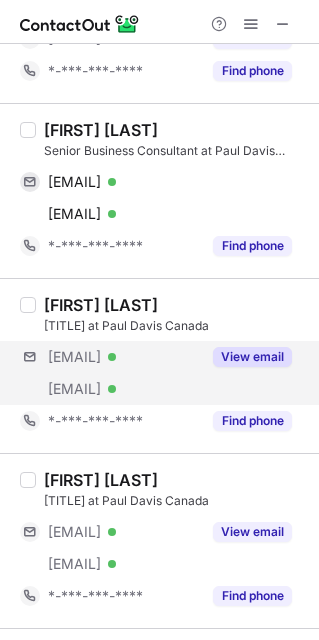 click on "***@gmail.com Verified ***@pds.ca Verified View email" at bounding box center [163, 373] 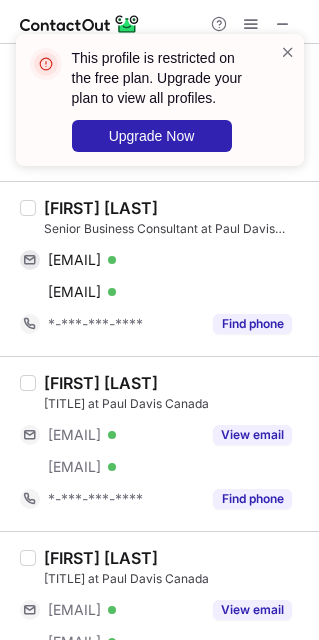 scroll, scrollTop: 1143, scrollLeft: 0, axis: vertical 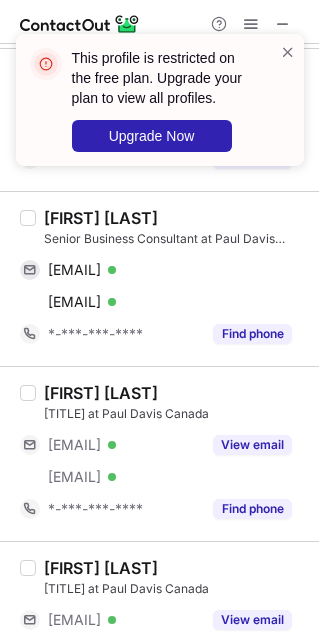 click on "[FIRST] [LAST]" at bounding box center [101, 218] 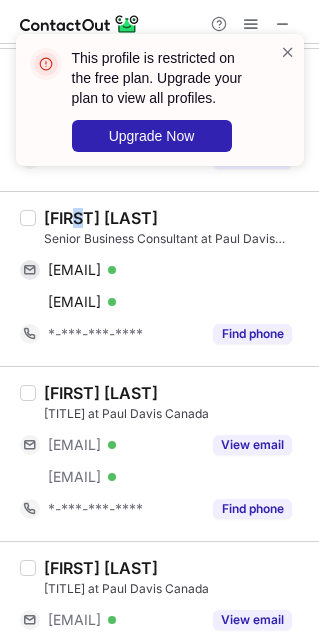 click on "[FIRST] [LAST]" at bounding box center (101, 218) 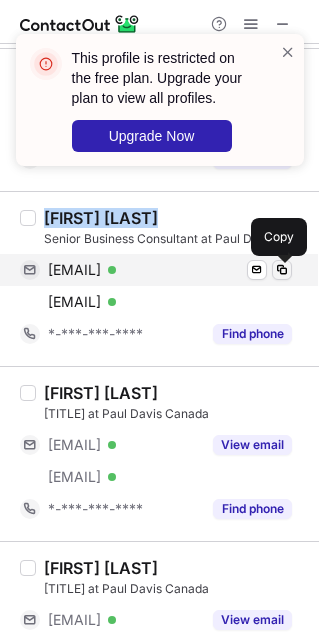 click at bounding box center [282, 270] 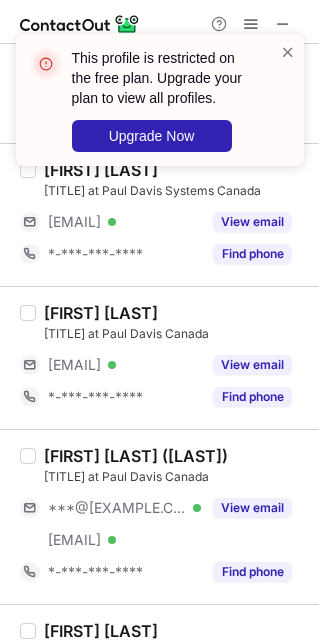 scroll, scrollTop: 2958, scrollLeft: 0, axis: vertical 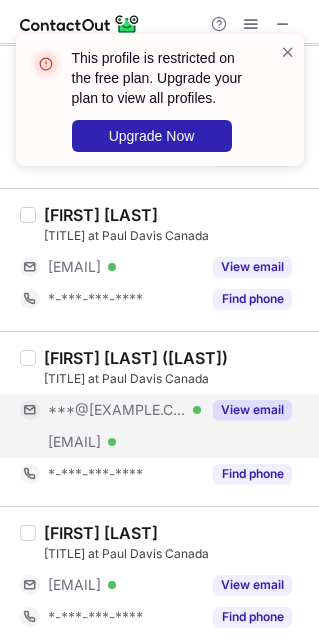 click on "View email" at bounding box center (252, 410) 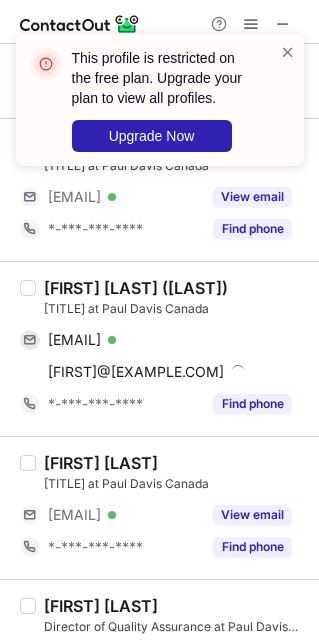 scroll, scrollTop: 3039, scrollLeft: 0, axis: vertical 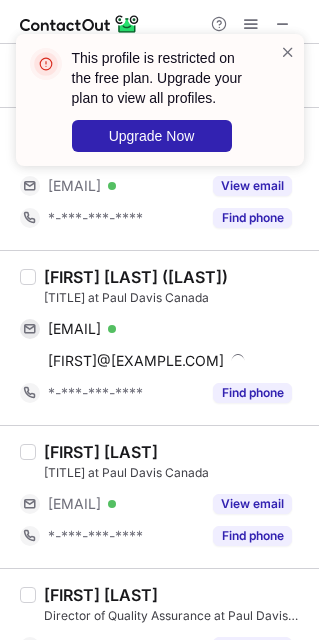 click on "[FIRST] [LAST] ([LAST])" at bounding box center [136, 277] 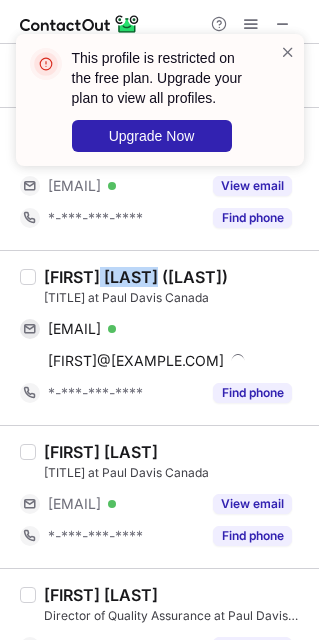 click on "[FIRST] [LAST] ([LAST])" at bounding box center (136, 277) 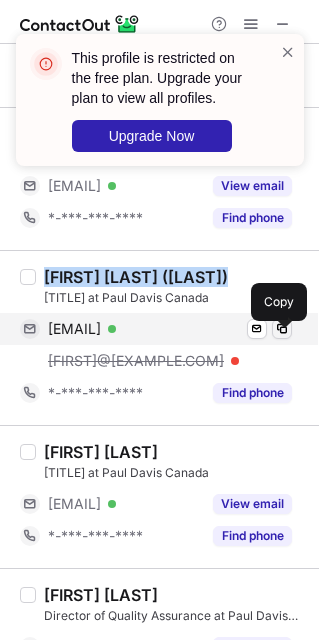 click at bounding box center (282, 329) 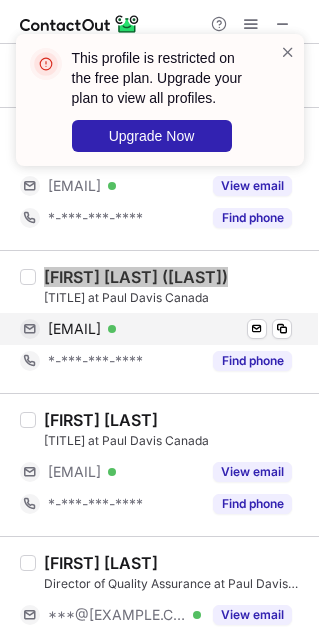 scroll, scrollTop: 3120, scrollLeft: 0, axis: vertical 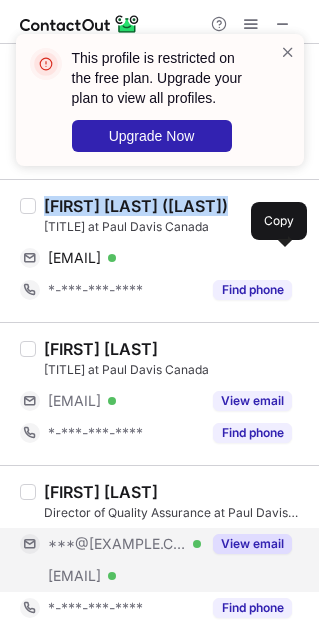 click on "View email" at bounding box center (252, 544) 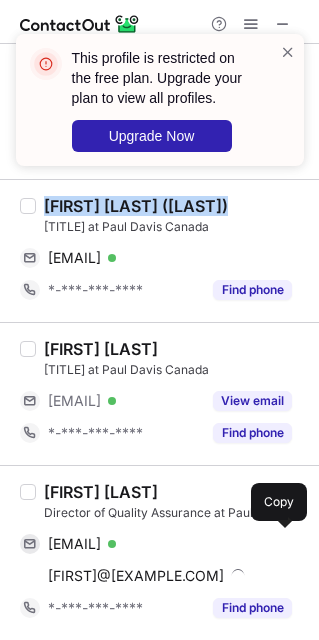 click on "[FIRST] [LAST]" at bounding box center (101, 492) 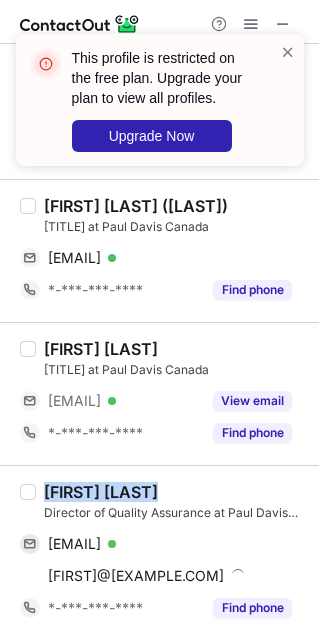 click on "[FIRST] [LAST]" at bounding box center [101, 492] 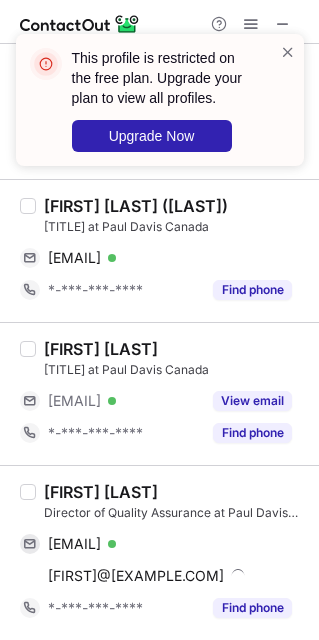 click on "[FIRST] [LAST]" at bounding box center (101, 492) 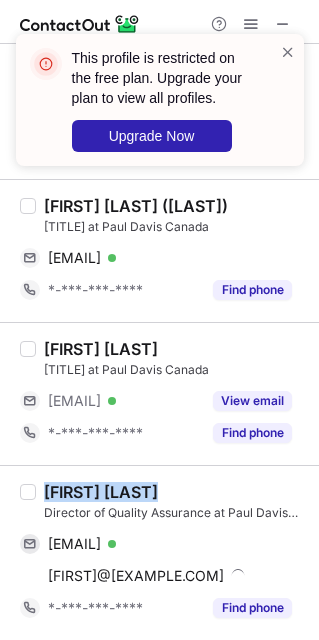 click on "[FIRST] [LAST]" at bounding box center (101, 492) 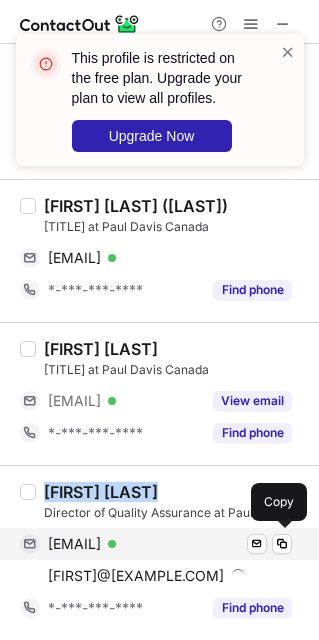 click on "[FIRST]@[EXAMPLE.COM] Verified Send email Copy" at bounding box center (156, 544) 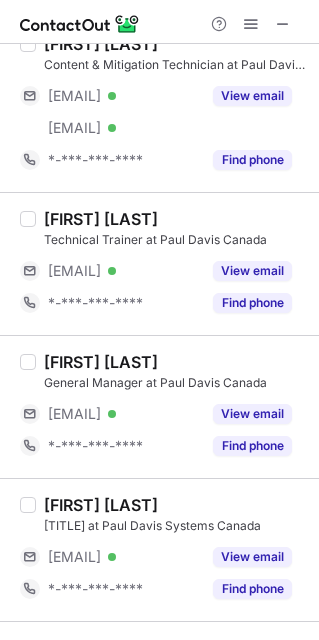 scroll, scrollTop: 0, scrollLeft: 0, axis: both 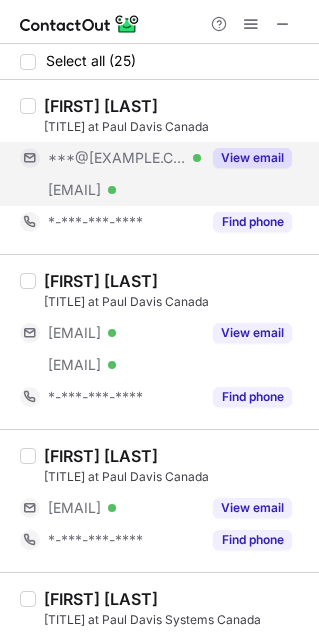 click on "View email" at bounding box center (252, 158) 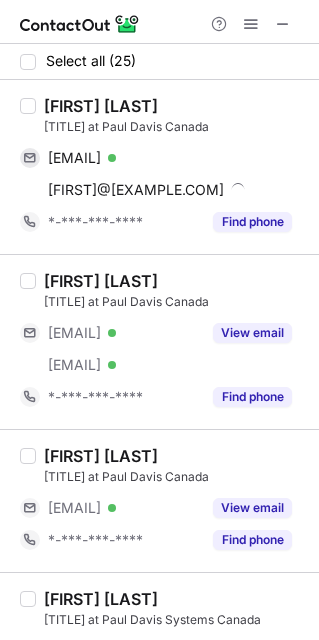 click on "[FIRST] [LAST]" at bounding box center [101, 106] 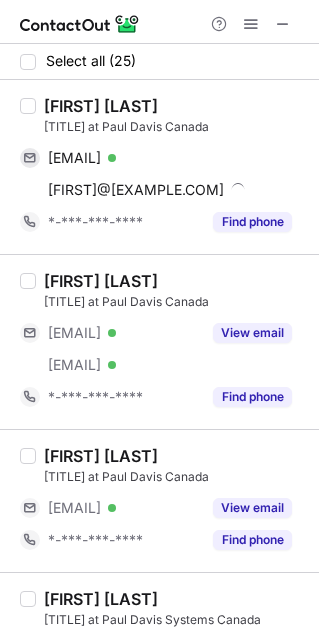 click on "[FIRST] [LAST]" at bounding box center (101, 106) 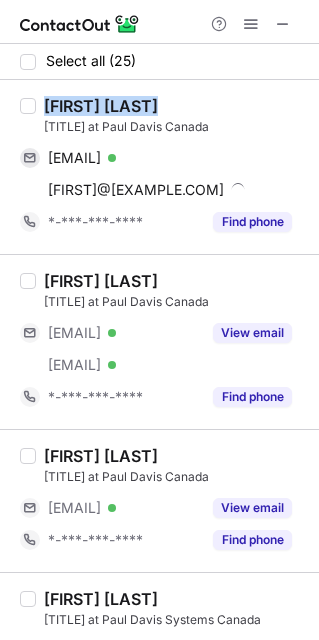 click on "[FIRST] [LAST]" at bounding box center (101, 106) 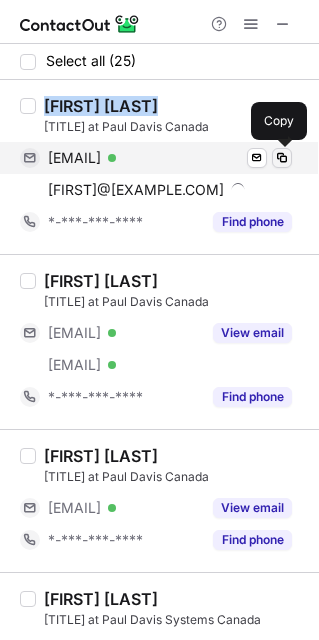 click at bounding box center (282, 158) 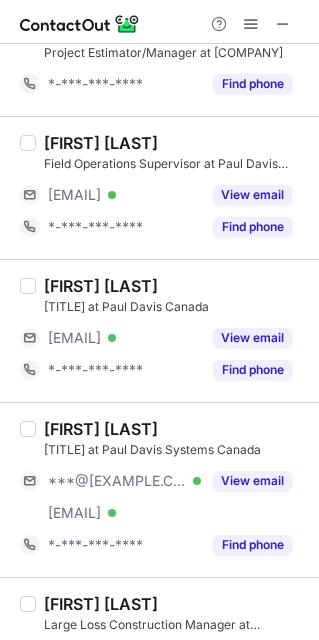 scroll, scrollTop: 1128, scrollLeft: 0, axis: vertical 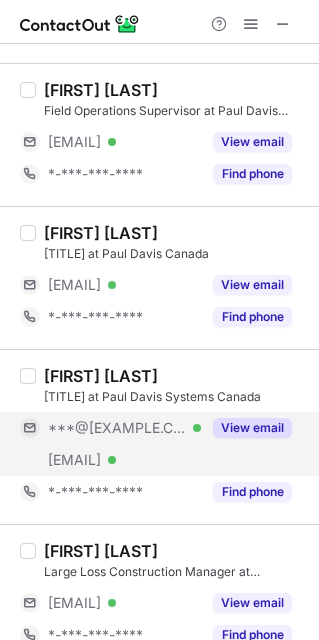 click on "View email" at bounding box center (252, 428) 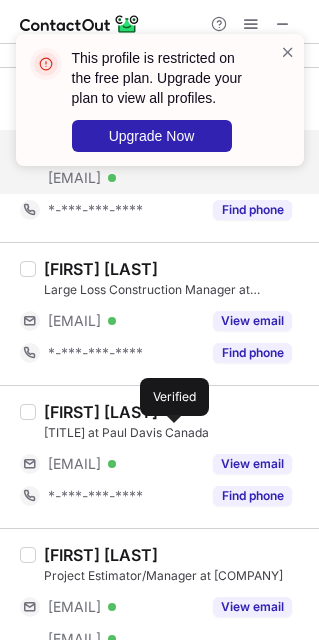 scroll, scrollTop: 1414, scrollLeft: 0, axis: vertical 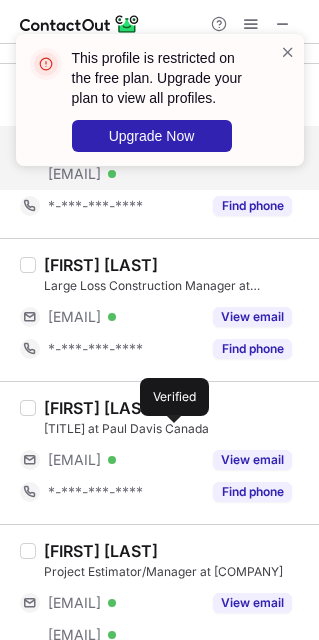 click on "[EMAIL] Verified" at bounding box center [110, 460] 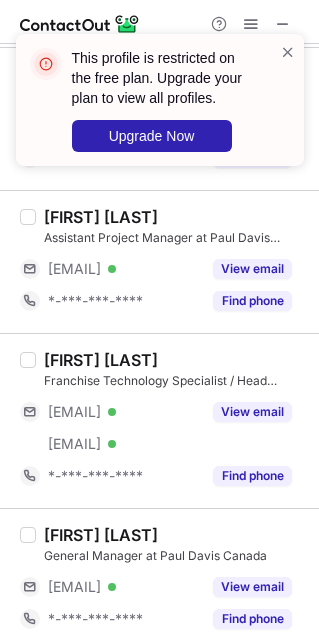 scroll, scrollTop: 2295, scrollLeft: 0, axis: vertical 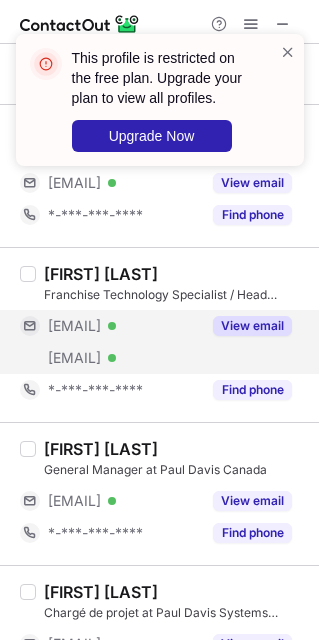 click on "View email" at bounding box center [252, 326] 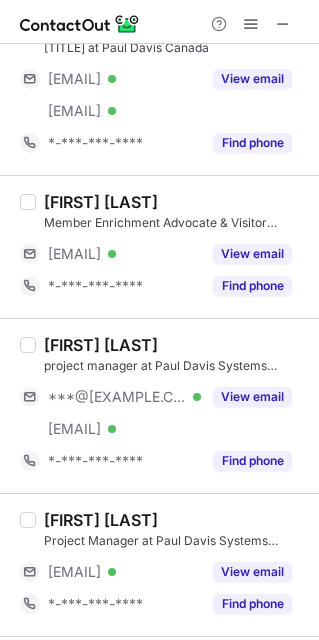 scroll, scrollTop: 1009, scrollLeft: 0, axis: vertical 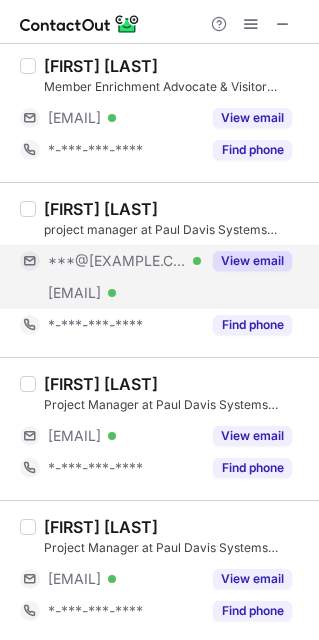 click on "View email" at bounding box center (252, 261) 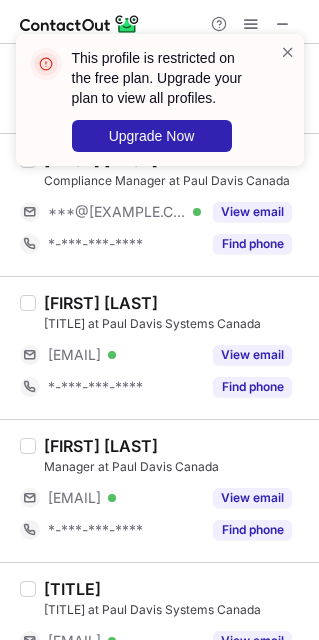 scroll, scrollTop: 3055, scrollLeft: 0, axis: vertical 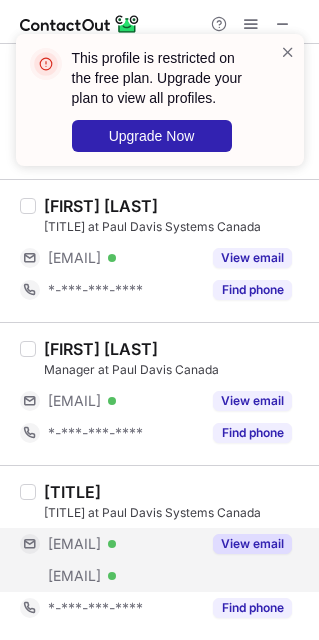 click on "View email" at bounding box center [252, 544] 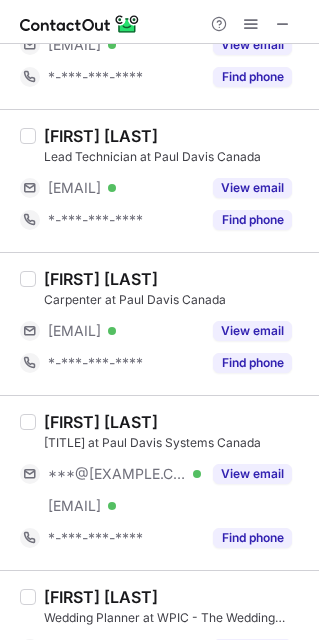 scroll, scrollTop: 2001, scrollLeft: 0, axis: vertical 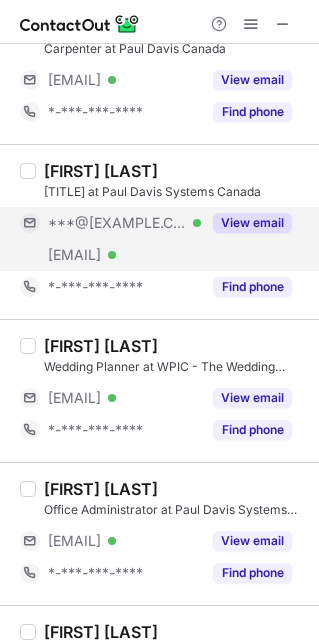 click on "View email" at bounding box center [252, 223] 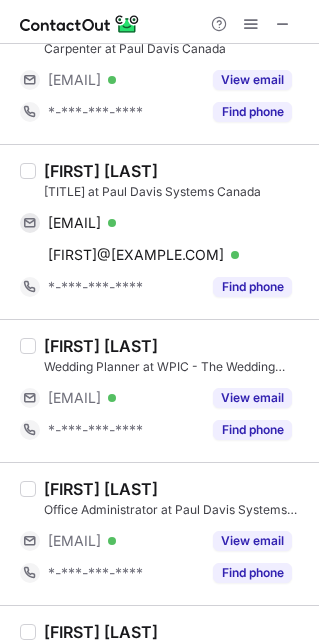 click on "[FIRST] [LAST]" at bounding box center [101, 171] 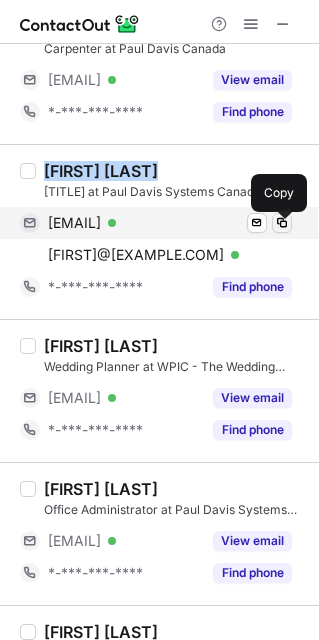 click at bounding box center (282, 223) 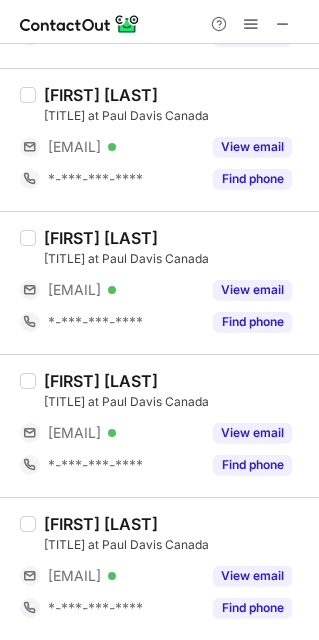 scroll, scrollTop: 3087, scrollLeft: 0, axis: vertical 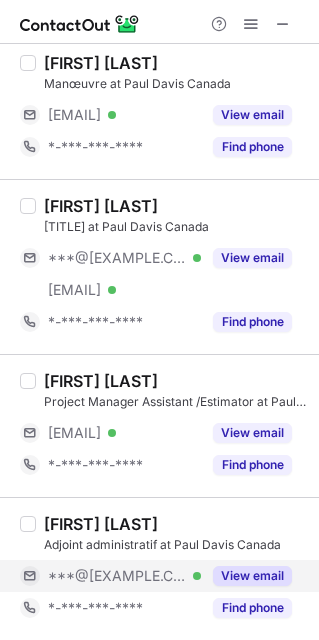 click on "View email" at bounding box center [246, 576] 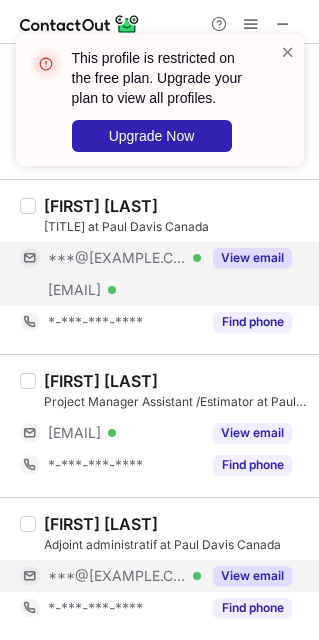 click on "View email" at bounding box center [252, 258] 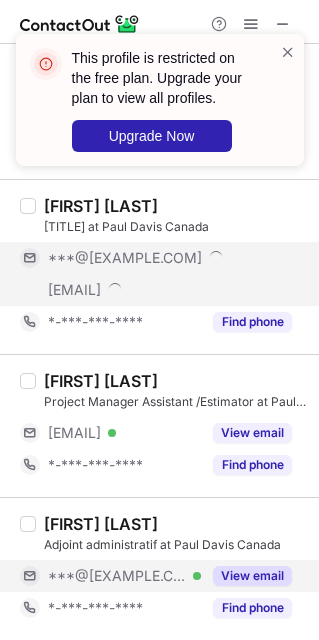 scroll, scrollTop: 1557, scrollLeft: 0, axis: vertical 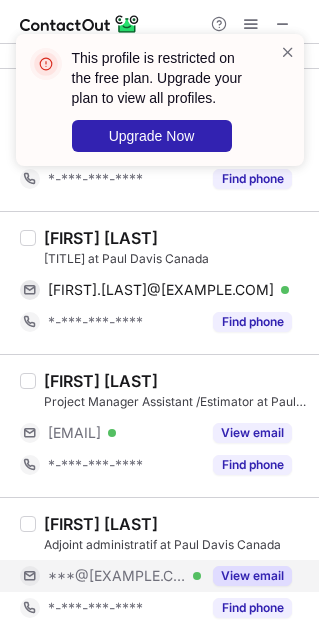 click on "[FIRST] [LAST]" at bounding box center [101, 238] 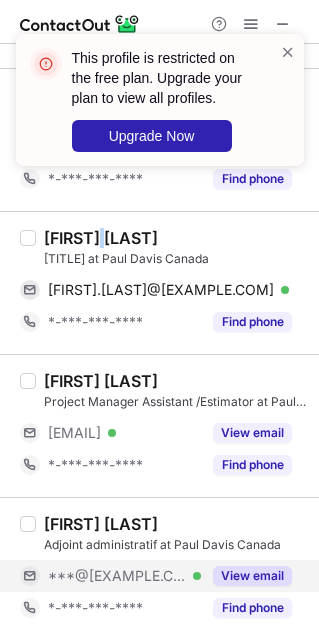 click on "[FIRST] [LAST]" at bounding box center [101, 238] 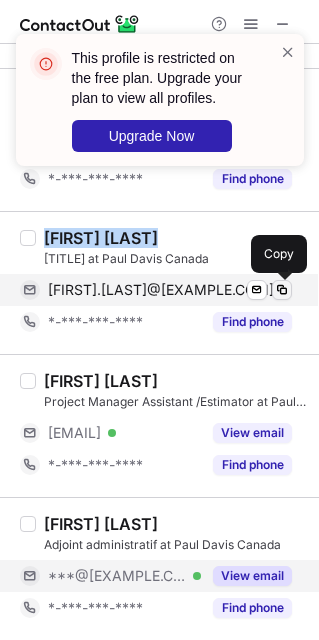 click at bounding box center (282, 290) 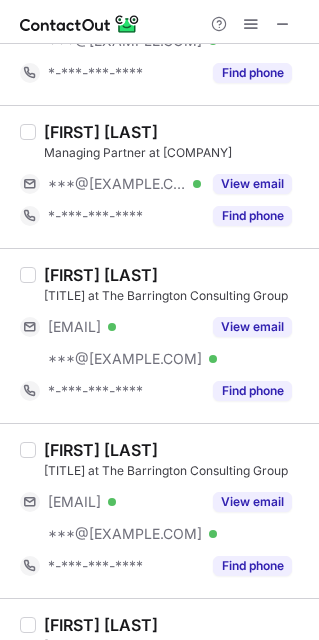 scroll, scrollTop: 0, scrollLeft: 0, axis: both 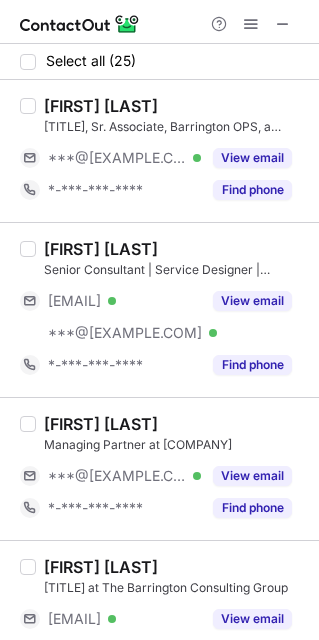 click on "Help & Support" at bounding box center [159, 22] 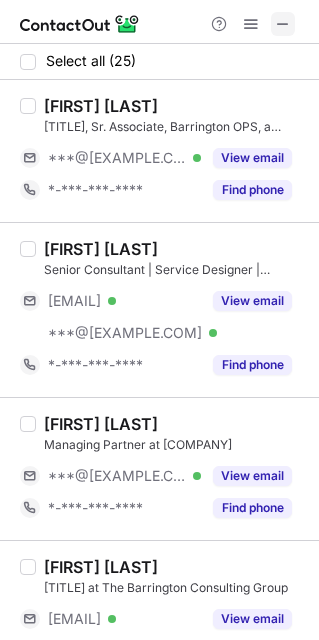 click at bounding box center (283, 24) 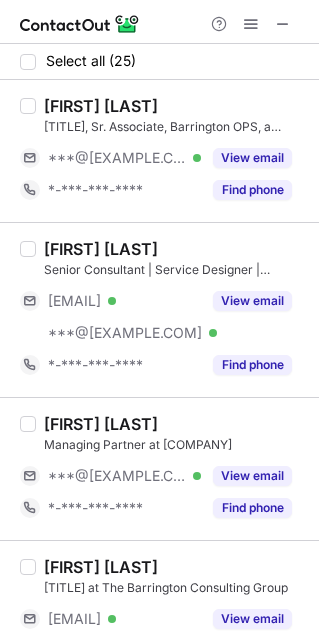 click on "[FIRST] [LAST]" at bounding box center (101, 424) 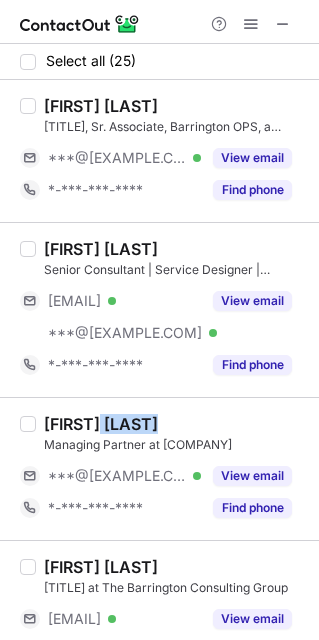 click on "[FIRST] [LAST]" at bounding box center [101, 424] 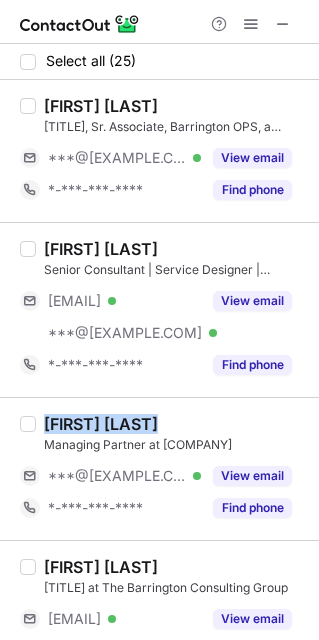 click on "[FIRST] [LAST]" at bounding box center [101, 424] 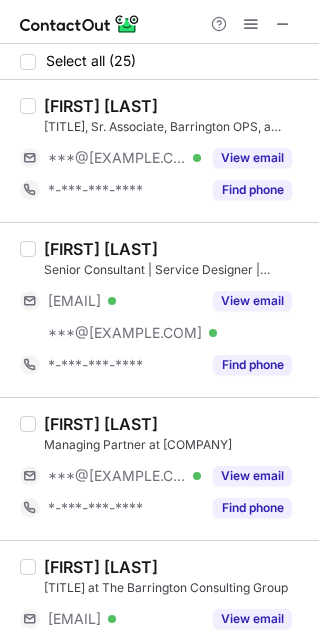 click on "[FIRST] [LAST]" at bounding box center [101, 424] 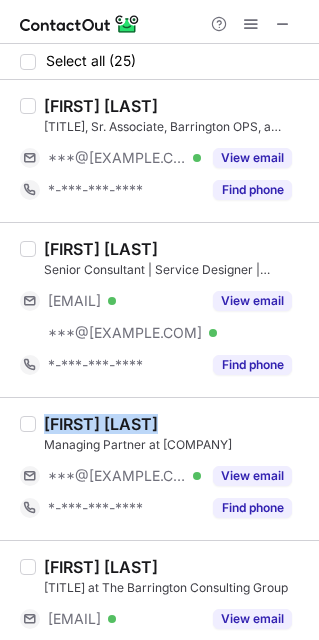 click on "[FIRST] [LAST]" at bounding box center [101, 424] 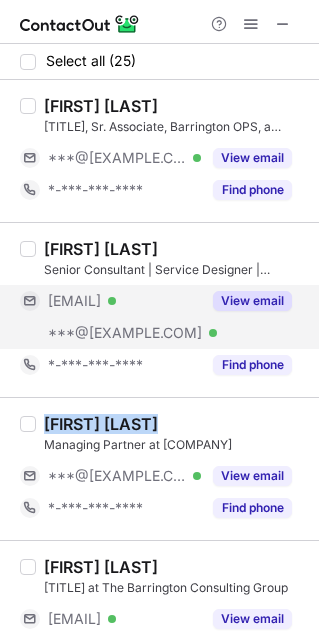 click on "View email" at bounding box center (252, 301) 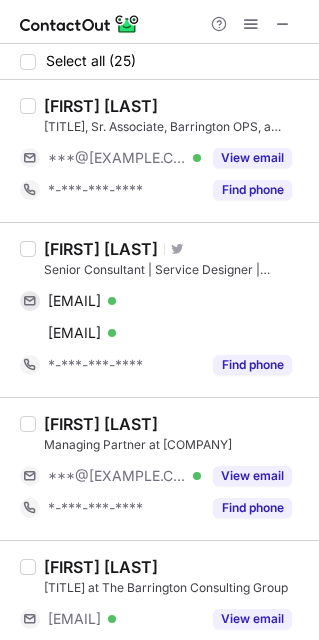 click on "[FIRST] [LAST]" at bounding box center [101, 249] 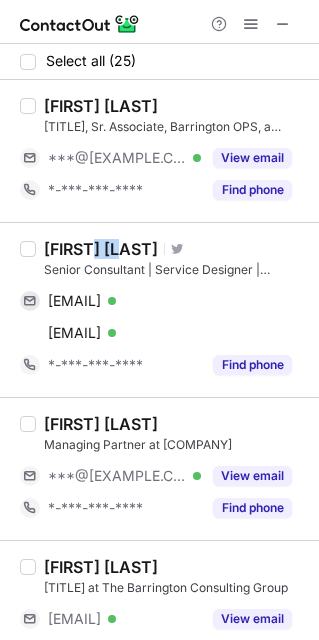 click on "[FIRST] [LAST]" at bounding box center (101, 249) 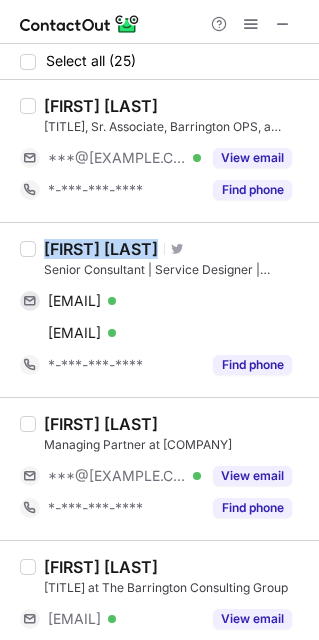 click on "Managing Partner at [COMPANY]" at bounding box center (175, 445) 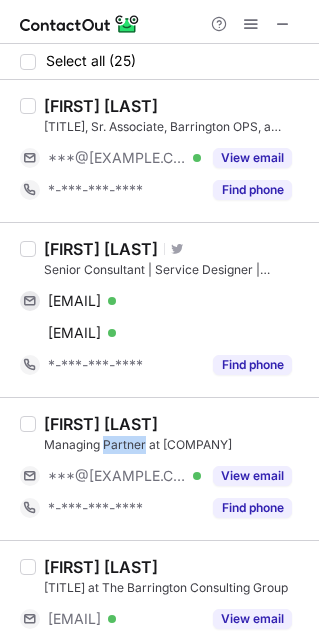 click on "Managing Partner at [COMPANY]" at bounding box center [175, 445] 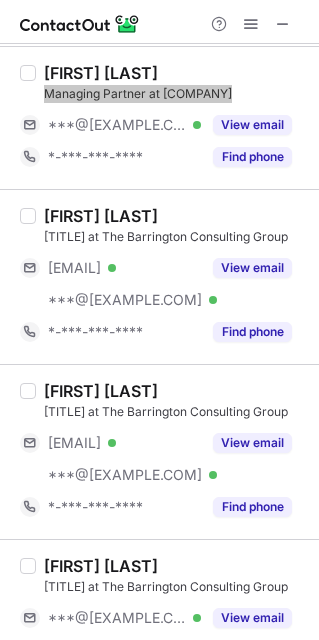 scroll, scrollTop: 666, scrollLeft: 0, axis: vertical 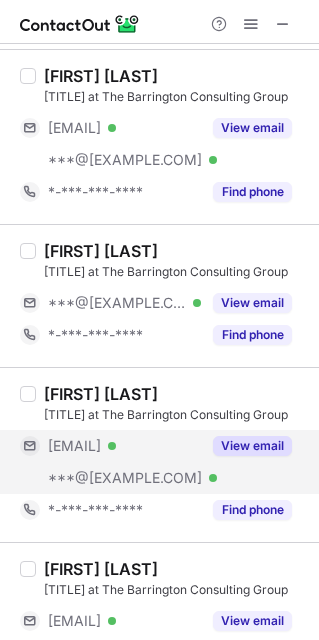 click on "View email" at bounding box center [252, 128] 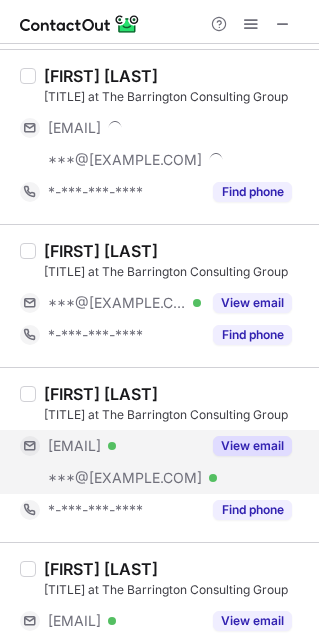 click on "View email" at bounding box center (252, 446) 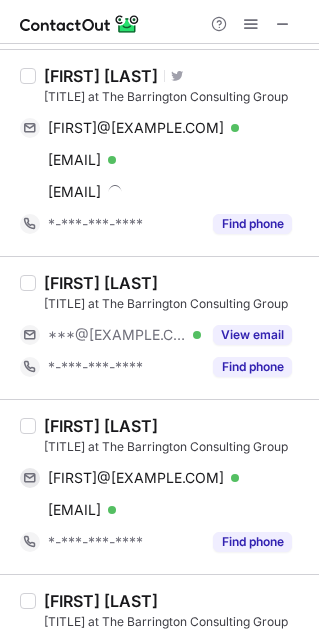 click on "[FIRST] [LAST]" at bounding box center (101, 76) 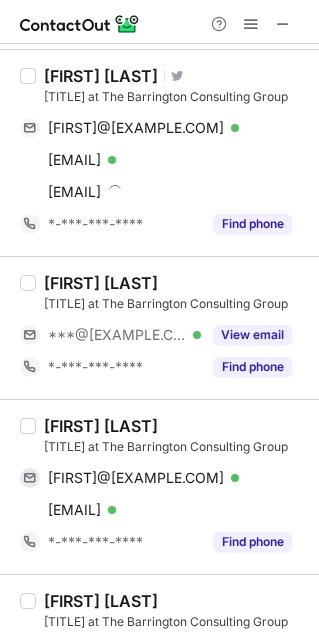 click on "[FIRST] [LAST]" at bounding box center (101, 76) 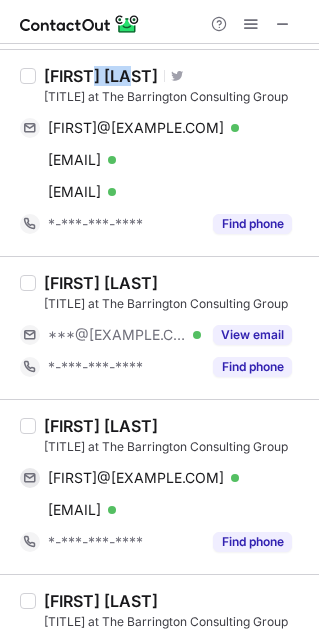 click on "[FIRST] [LAST]" at bounding box center (101, 76) 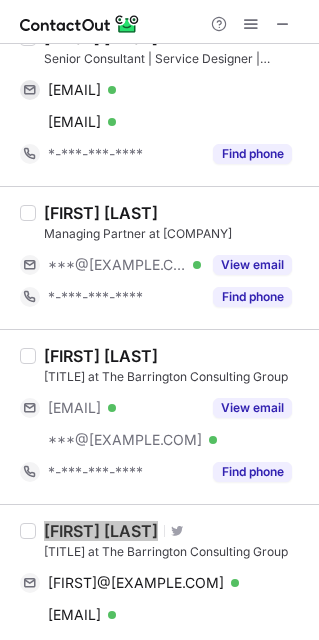 scroll, scrollTop: 78, scrollLeft: 0, axis: vertical 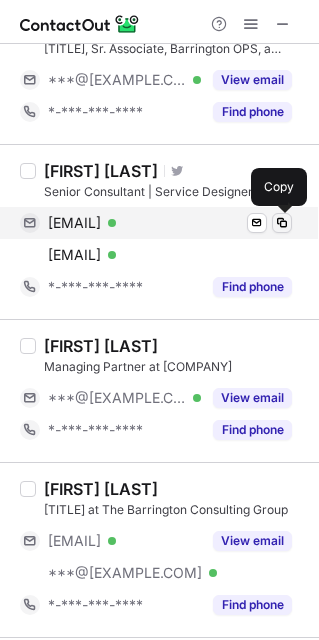 click at bounding box center [282, 223] 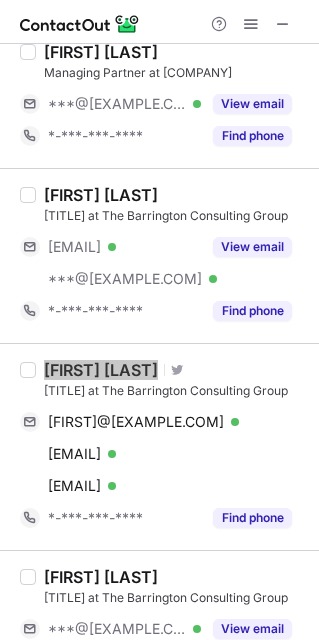 scroll, scrollTop: 505, scrollLeft: 0, axis: vertical 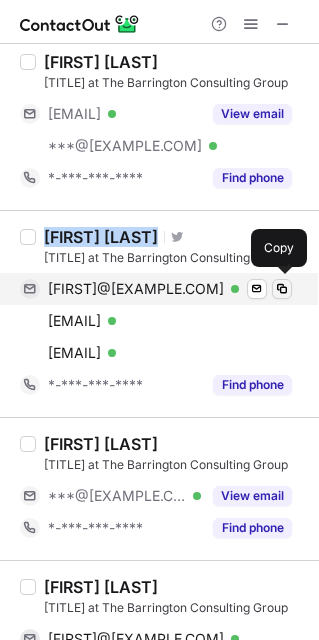 click at bounding box center (282, 289) 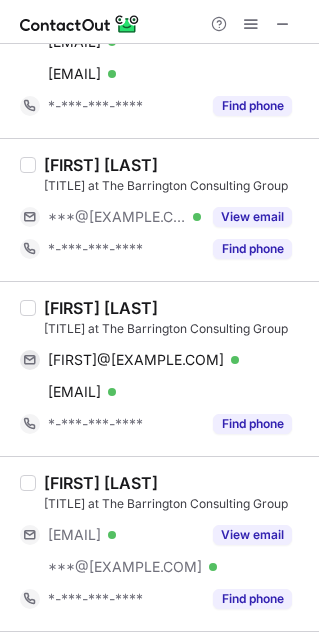 scroll, scrollTop: 790, scrollLeft: 0, axis: vertical 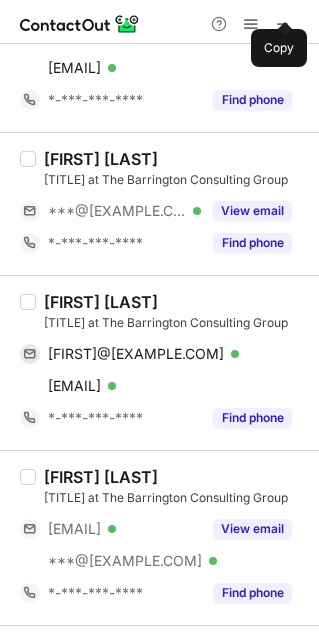 click on "[FIRST] [LAST]" at bounding box center [101, 302] 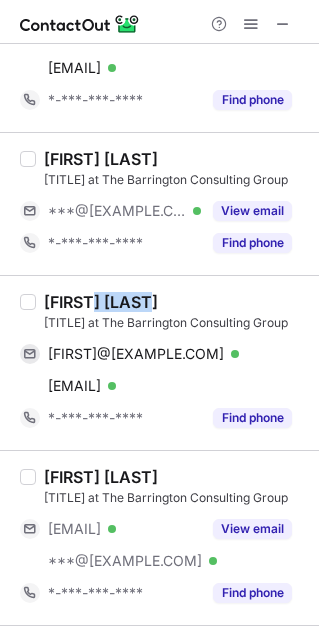 click on "[FIRST] [LAST]" at bounding box center [101, 302] 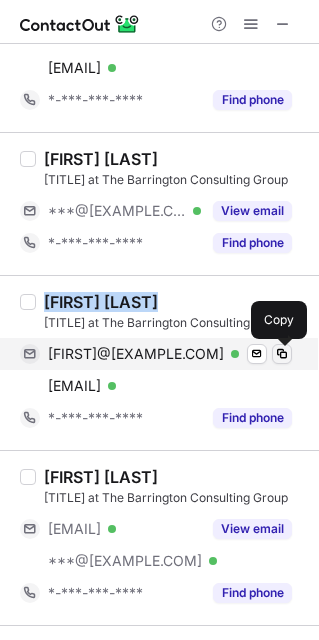 click at bounding box center [282, 354] 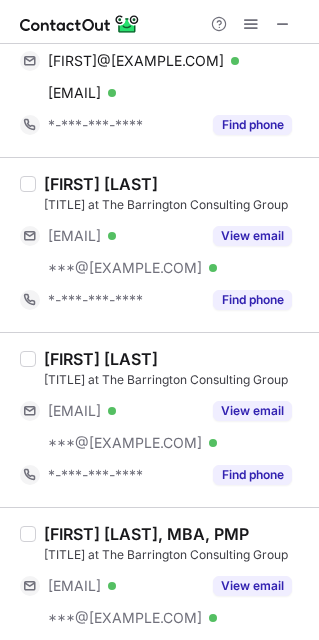 scroll, scrollTop: 1177, scrollLeft: 0, axis: vertical 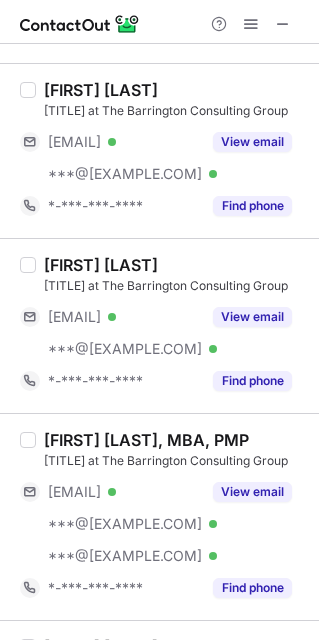 click on "[FIRST] [LAST], MBA, PMP Partner at The Barrington Consulting Group [EMAIL] Verified [EMAIL] Verified [EMAIL] Verified View email [PHONE] Find phone" at bounding box center (171, 517) 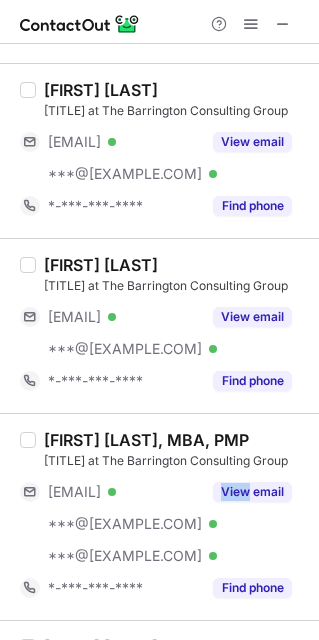 click on "[FIRST] [LAST], MBA, PMP Partner at The Barrington Consulting Group [EMAIL] Verified [EMAIL] Verified [EMAIL] Verified View email [PHONE] Find phone" at bounding box center [171, 517] 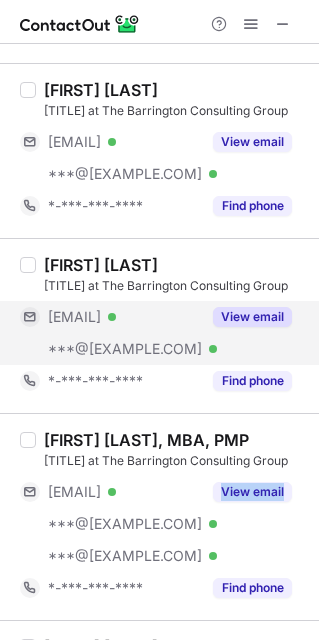 click on "View email" at bounding box center [246, 317] 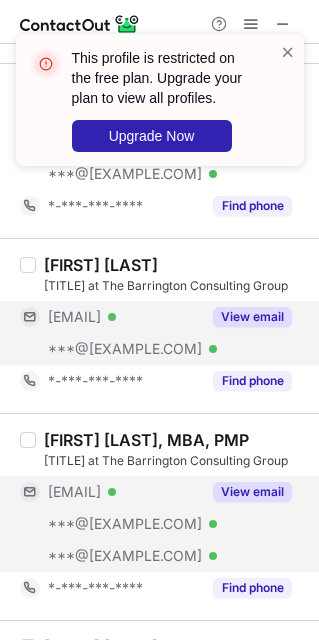 click on "View email" at bounding box center [252, 492] 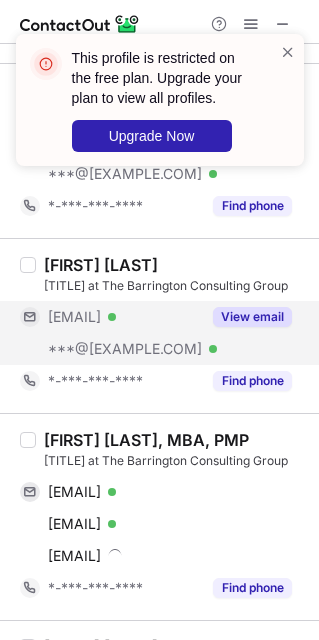 click on "[FIRST] [LAST], MBA, PMP" at bounding box center [146, 440] 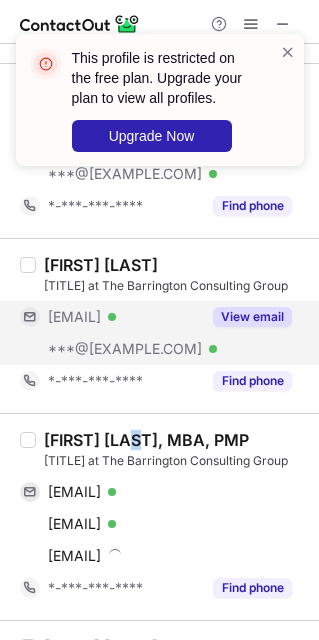click on "[FIRST] [LAST], MBA, PMP" at bounding box center (146, 440) 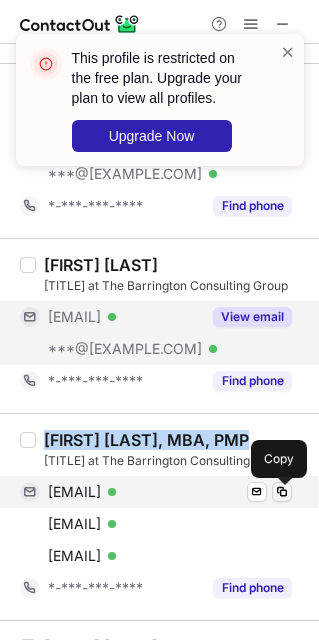 click at bounding box center [282, 492] 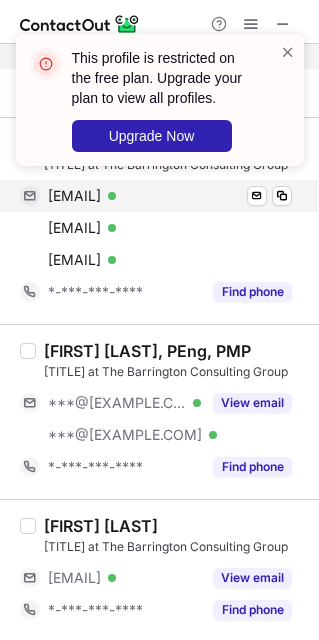 scroll, scrollTop: 1546, scrollLeft: 0, axis: vertical 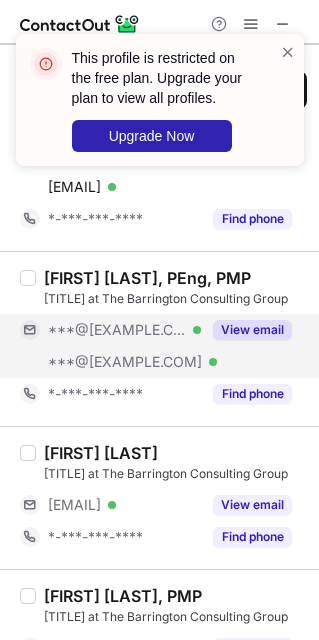 click on "View email" at bounding box center [252, 330] 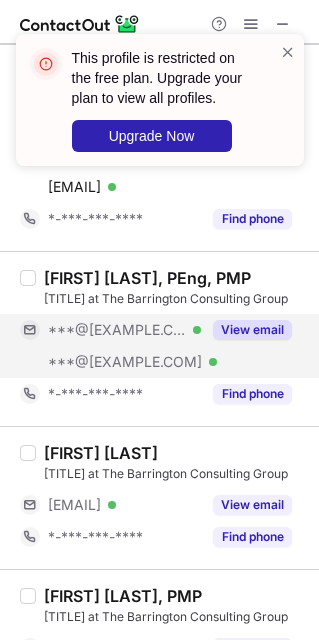 click on "View email" at bounding box center [252, 330] 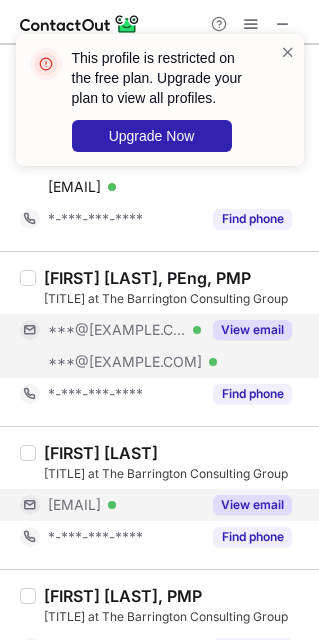 click on "View email" at bounding box center (252, 505) 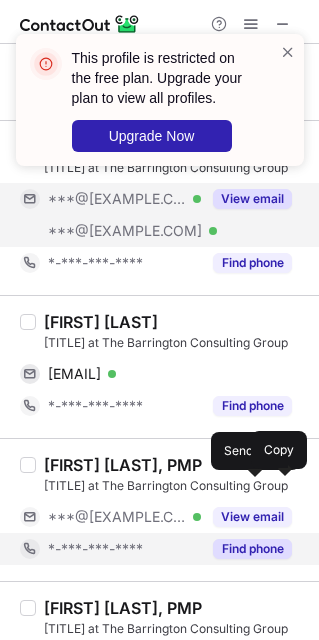 scroll, scrollTop: 1741, scrollLeft: 0, axis: vertical 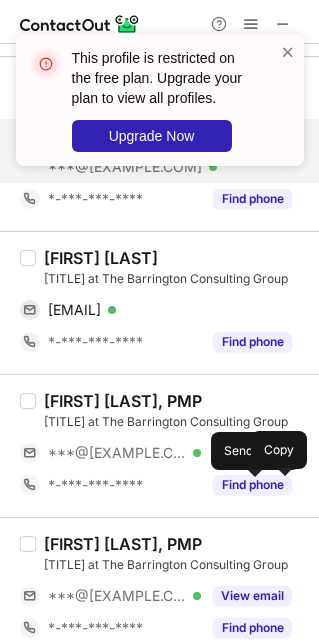 click on "[FIRST] [LAST]" at bounding box center [101, 258] 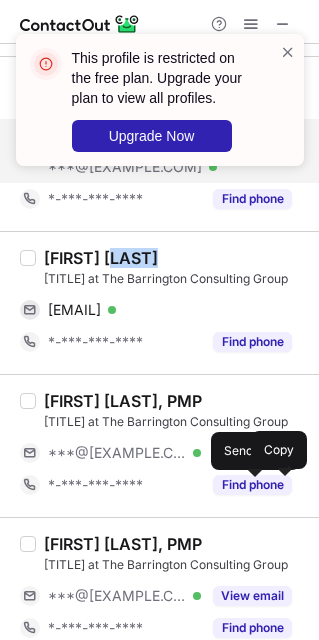 click on "[FIRST] [LAST]" at bounding box center (101, 258) 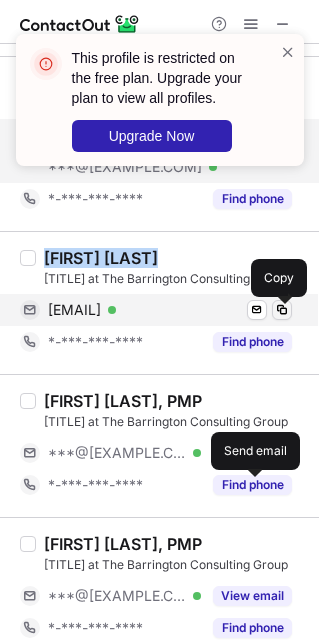 click at bounding box center [282, 310] 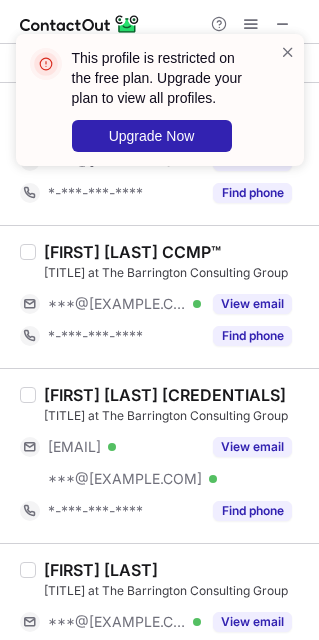 scroll, scrollTop: 2175, scrollLeft: 0, axis: vertical 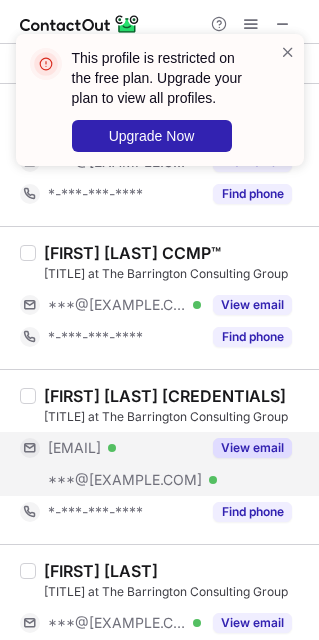 click on "View email" at bounding box center (252, 448) 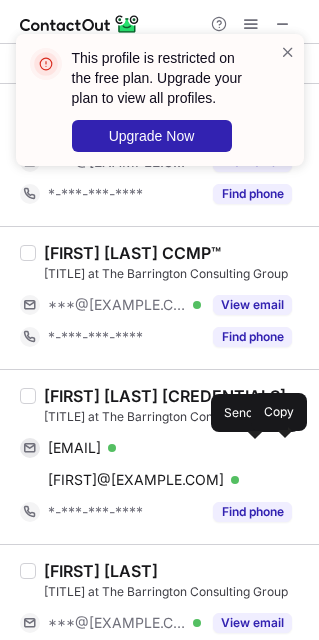 scroll, scrollTop: 2242, scrollLeft: 0, axis: vertical 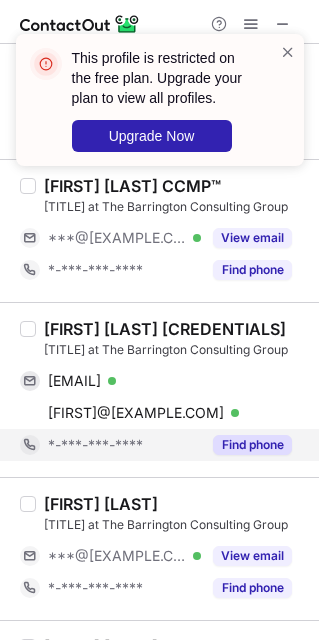 click on "[FIRST] [LAST] [CREDENTIALS]" at bounding box center [165, 329] 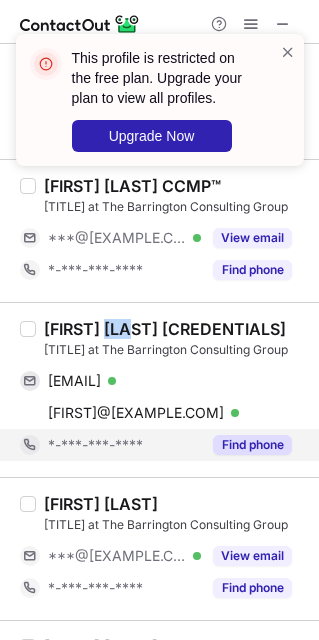 click on "[FIRST] [LAST] [CREDENTIALS]" at bounding box center [165, 329] 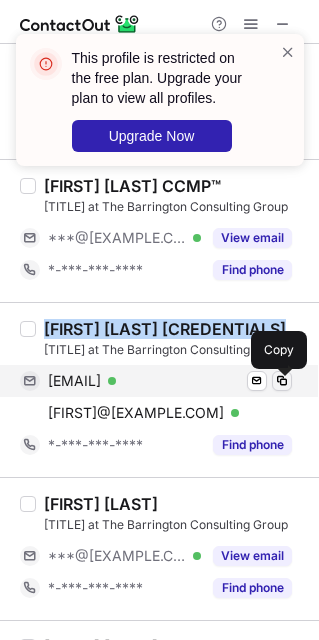 click at bounding box center (282, 381) 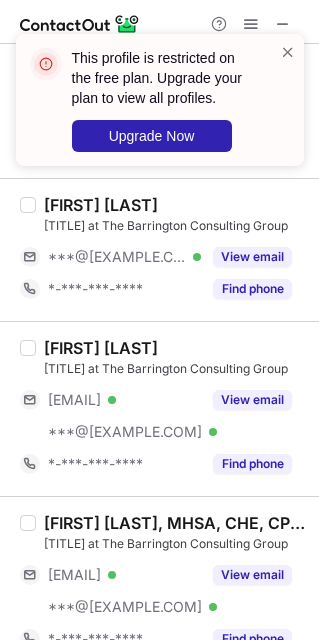 scroll, scrollTop: 2628, scrollLeft: 0, axis: vertical 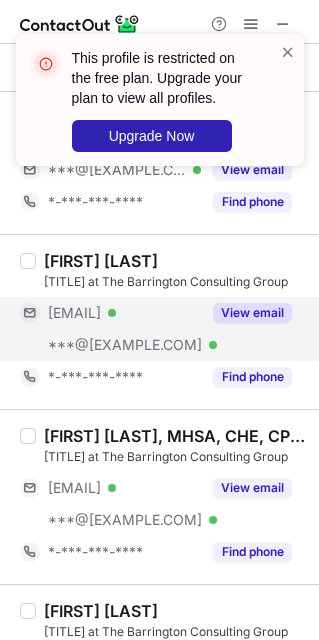 click on "View email" at bounding box center (252, 313) 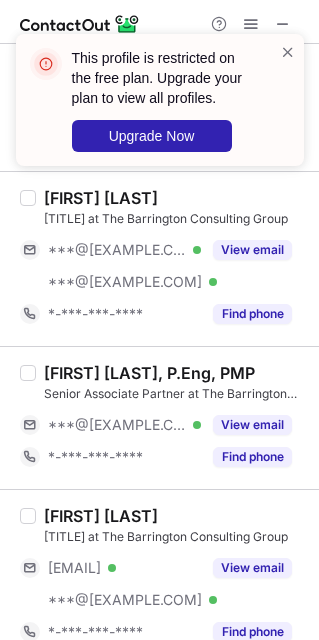 scroll, scrollTop: 3297, scrollLeft: 0, axis: vertical 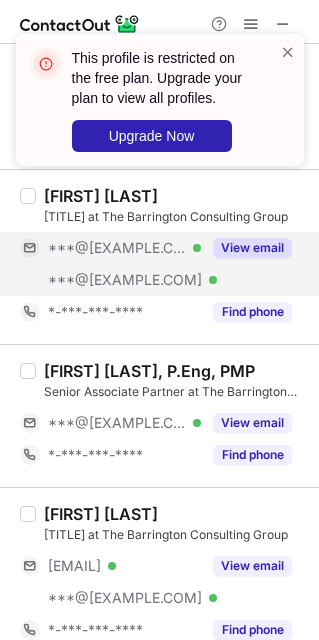 click on "View email" at bounding box center (252, 248) 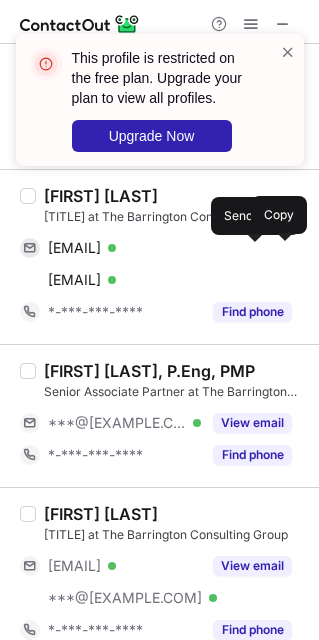 scroll, scrollTop: 3240, scrollLeft: 0, axis: vertical 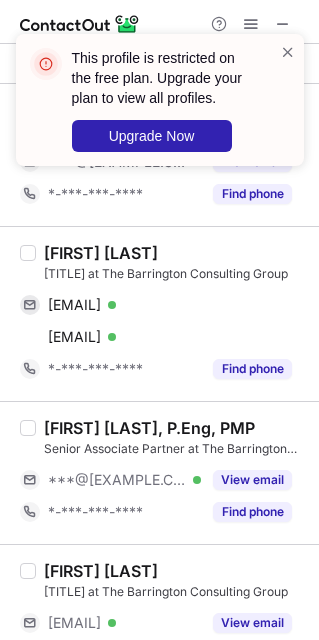 click on "[FIRST] [LAST]" at bounding box center (101, 253) 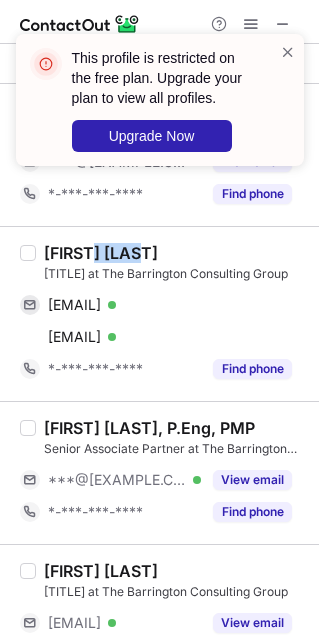 click on "[FIRST] [LAST]" at bounding box center (101, 253) 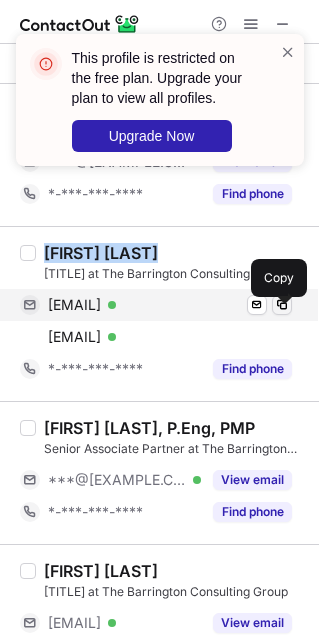 click at bounding box center [282, 305] 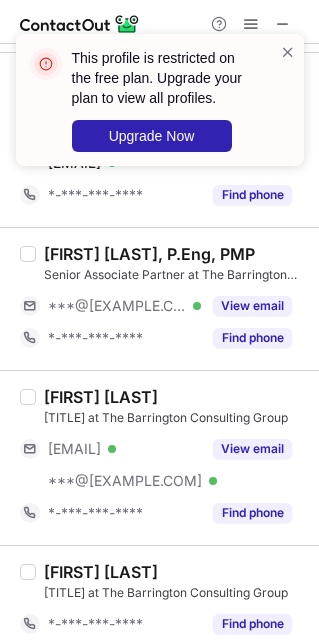 scroll, scrollTop: 3417, scrollLeft: 0, axis: vertical 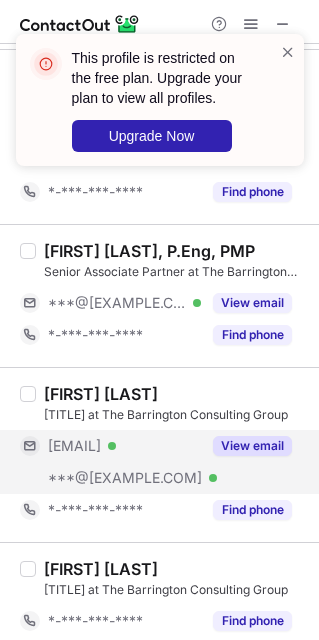 click on "View email" at bounding box center (252, 446) 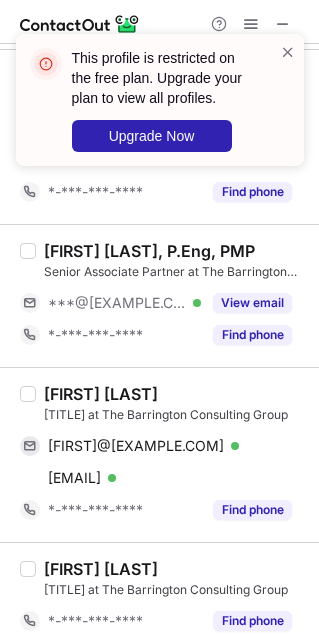 click on "[FIRST] [LAST]" at bounding box center [101, 394] 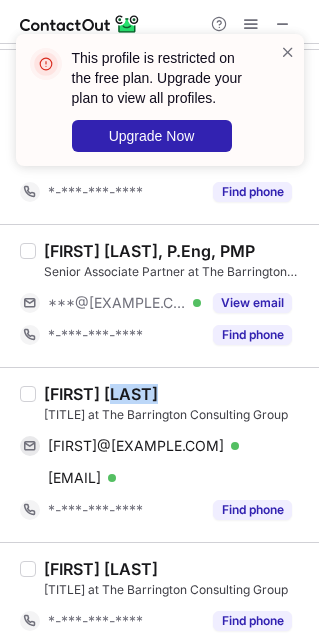 click on "[FIRST] [LAST]" at bounding box center [101, 394] 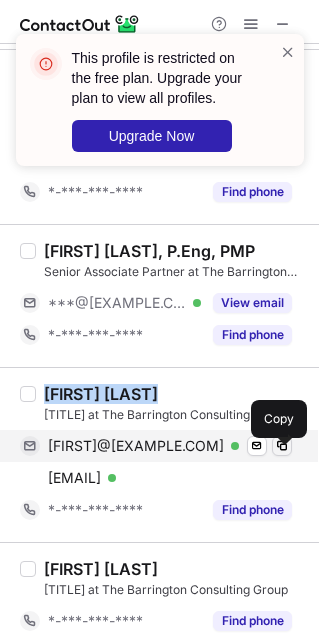 click at bounding box center [282, 446] 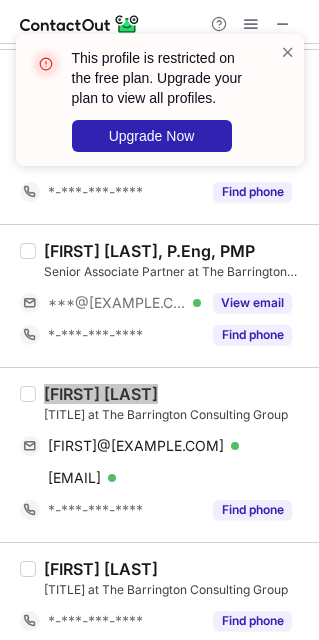 scroll, scrollTop: 3439, scrollLeft: 0, axis: vertical 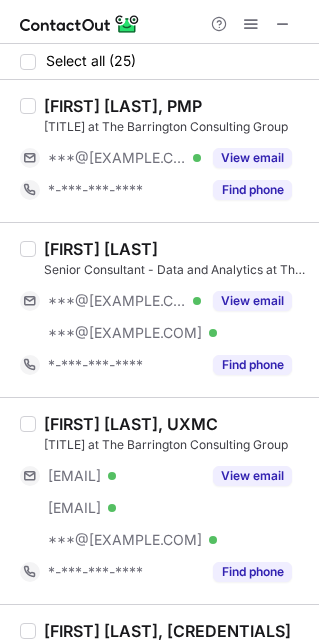 click on "View email" at bounding box center (252, 301) 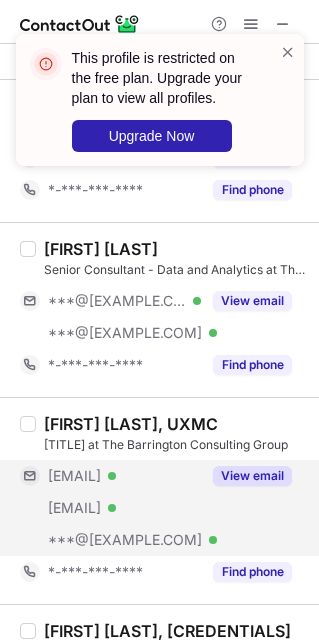 click on "View email" at bounding box center [252, 476] 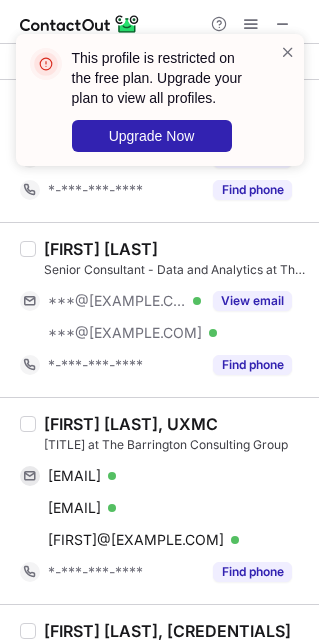 click on "[FIRST] [LAST], UXMC" at bounding box center (131, 424) 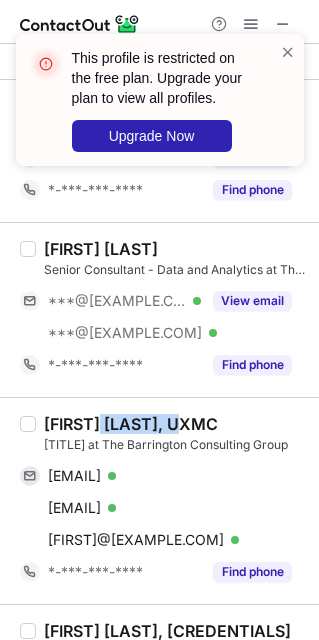 click on "[FIRST] [LAST], UXMC" at bounding box center [131, 424] 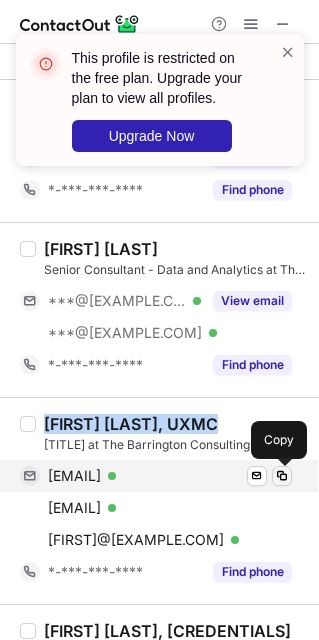 click at bounding box center (282, 476) 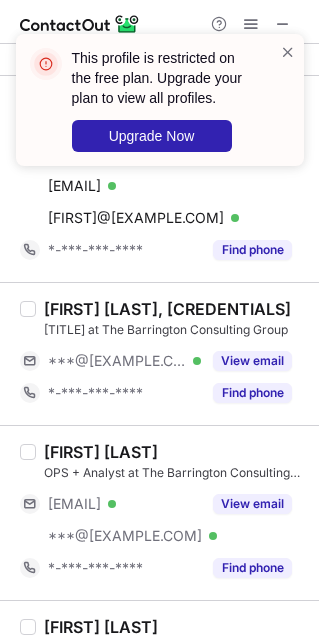 scroll, scrollTop: 379, scrollLeft: 0, axis: vertical 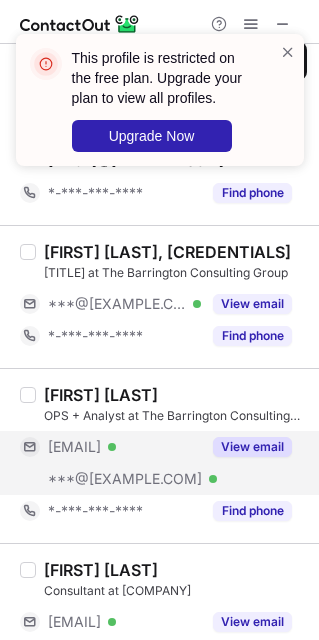 click on "View email" at bounding box center (252, 447) 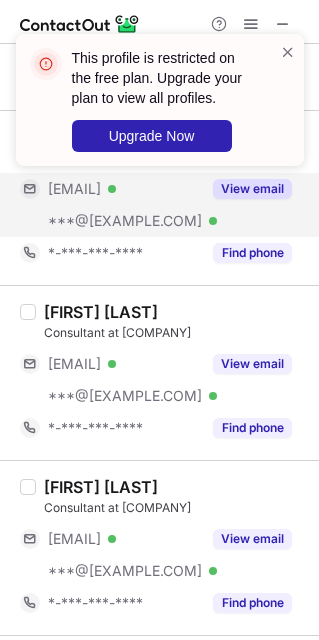 scroll, scrollTop: 646, scrollLeft: 0, axis: vertical 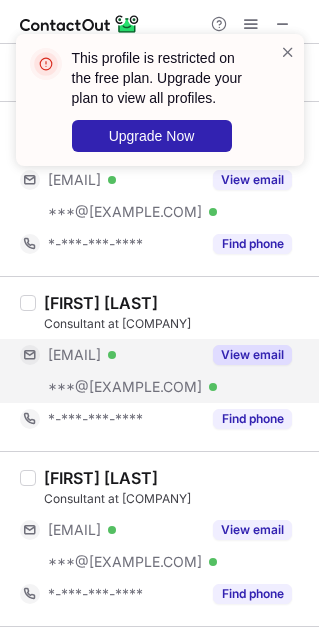 click on "View email" at bounding box center (246, 355) 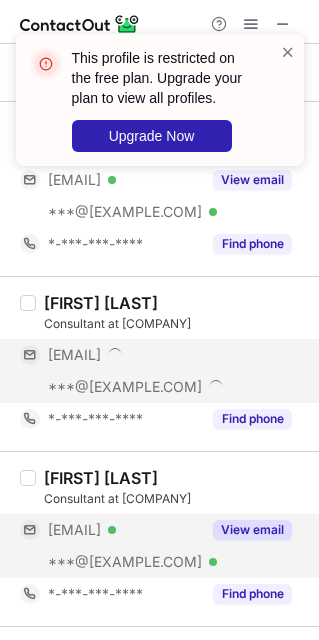 click on "View email" at bounding box center [252, 530] 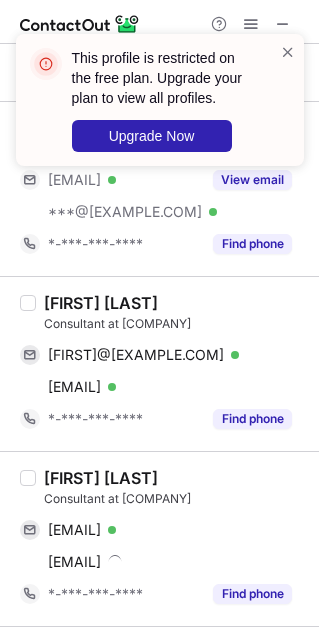 click on "[FIRST] [LAST]" at bounding box center [101, 303] 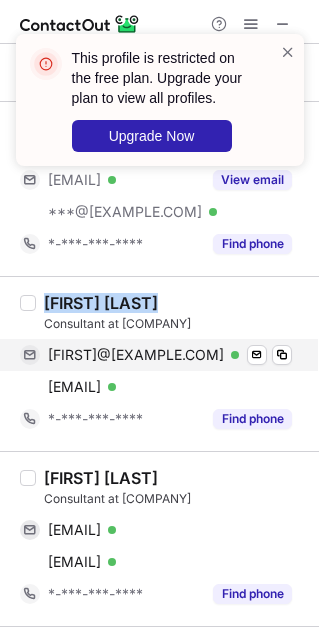 click on "[EMAIL] Verified Send email Copy" at bounding box center [156, 355] 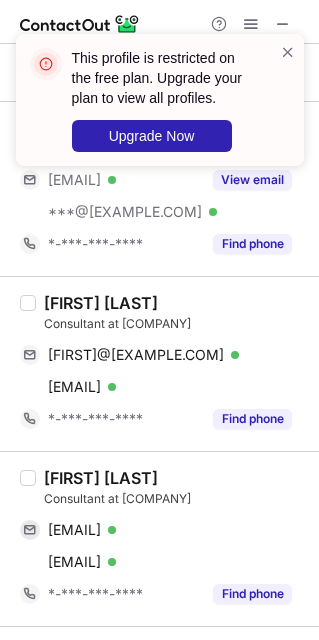 click on "[FIRST] [LAST]" at bounding box center (101, 478) 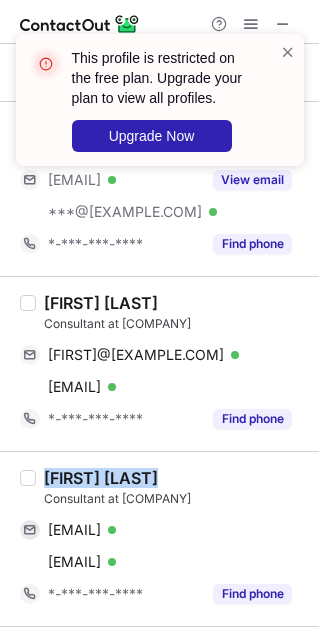 click on "[FIRST] [LAST]" at bounding box center [101, 478] 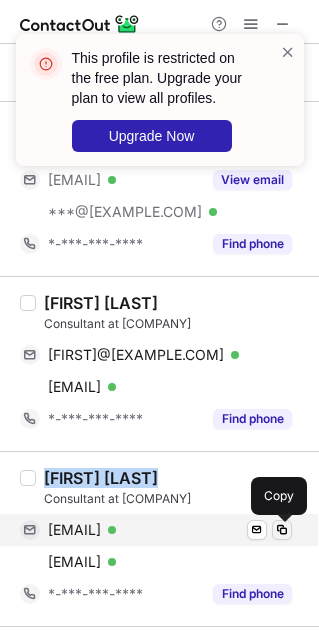 click at bounding box center [282, 530] 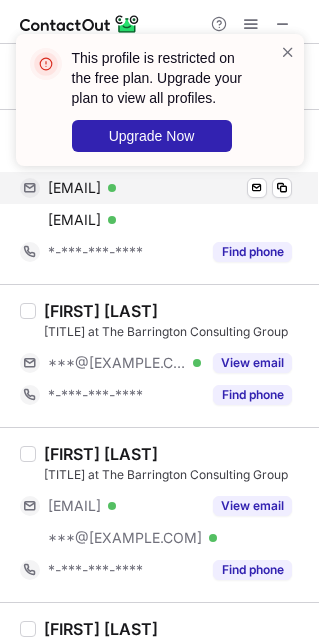 scroll, scrollTop: 991, scrollLeft: 0, axis: vertical 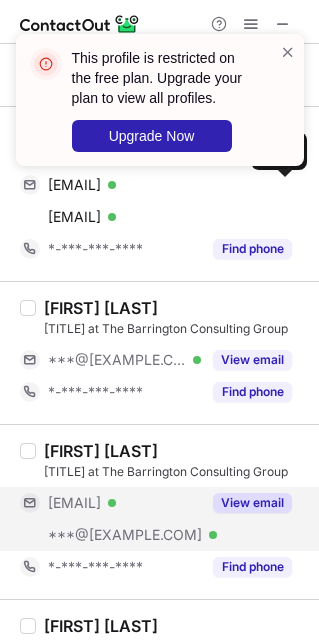 click on "View email" at bounding box center [252, 503] 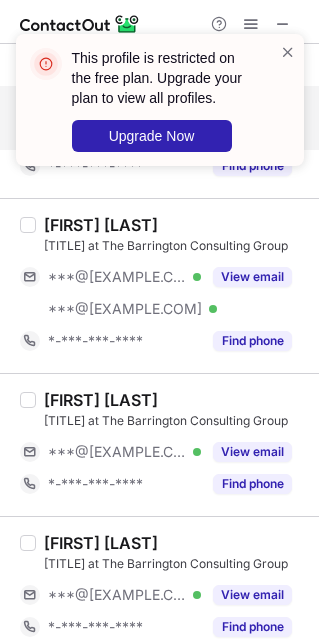 scroll, scrollTop: 1399, scrollLeft: 0, axis: vertical 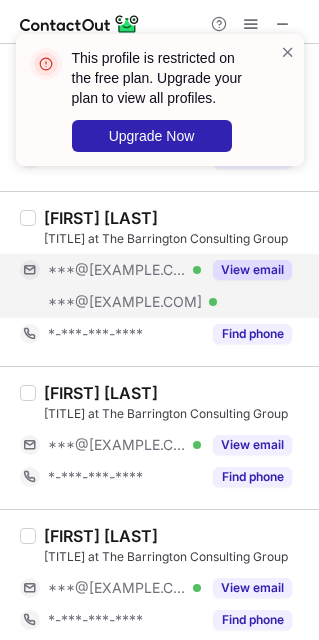click on "View email" at bounding box center [252, 270] 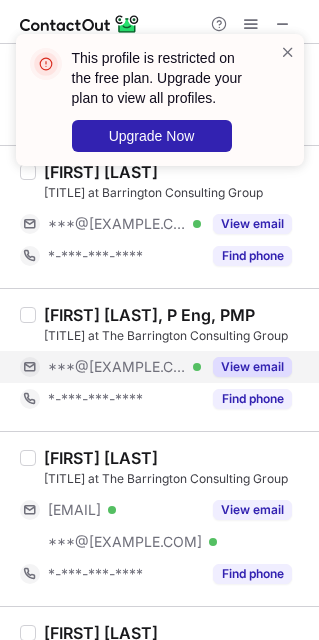 scroll, scrollTop: 1909, scrollLeft: 0, axis: vertical 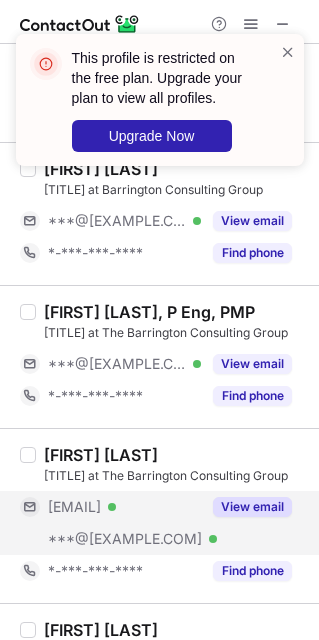 click on "View email" at bounding box center (252, 507) 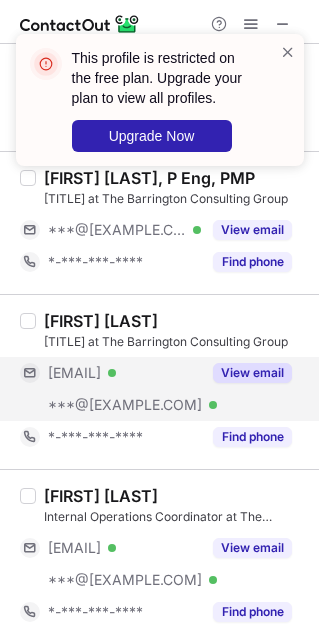 scroll, scrollTop: 2044, scrollLeft: 0, axis: vertical 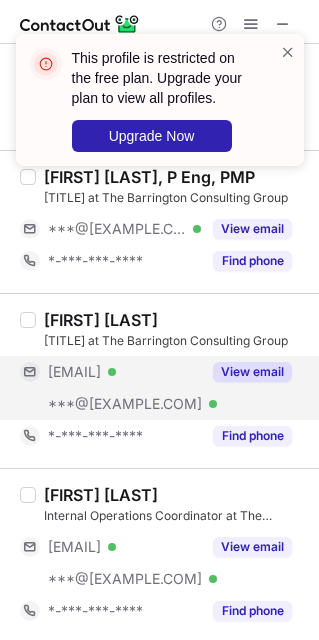 click on "[TITLE] Internal Operations Coordinator at The Barrington Consulting Group ***@[EXAMPLE.COM] Verified ***@[EXAMPLE.COM] Verified View email *-***-***-**** Find phone" at bounding box center (171, 556) 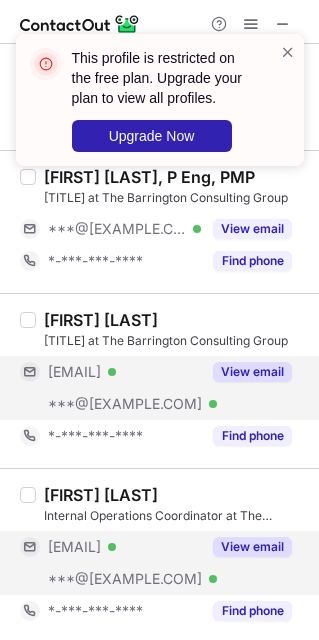 click on "View email" at bounding box center (252, 547) 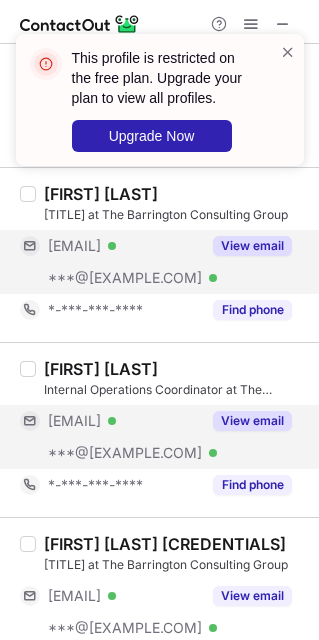 scroll, scrollTop: 2172, scrollLeft: 0, axis: vertical 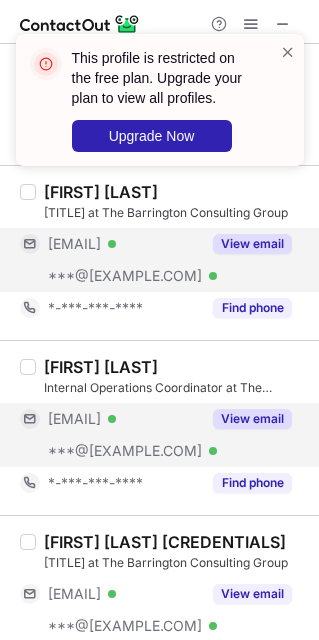 click on "View email" at bounding box center (252, 419) 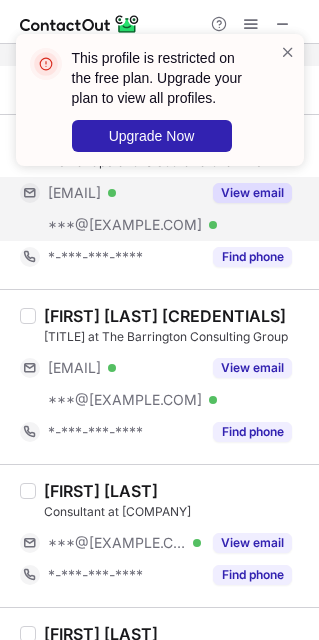 scroll, scrollTop: 2400, scrollLeft: 0, axis: vertical 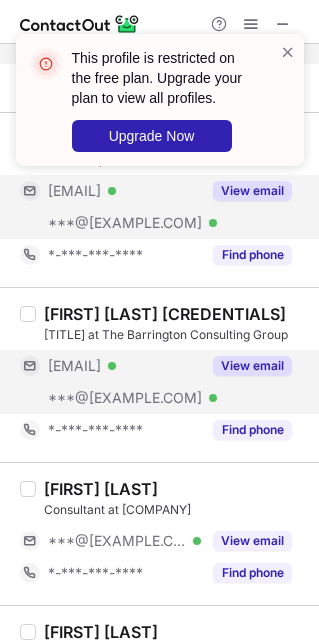 click on "View email" at bounding box center [252, 366] 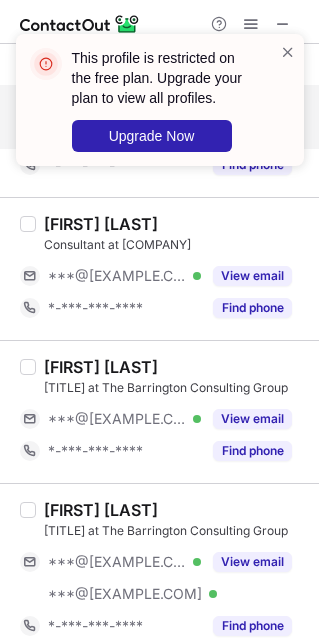scroll, scrollTop: 2739, scrollLeft: 0, axis: vertical 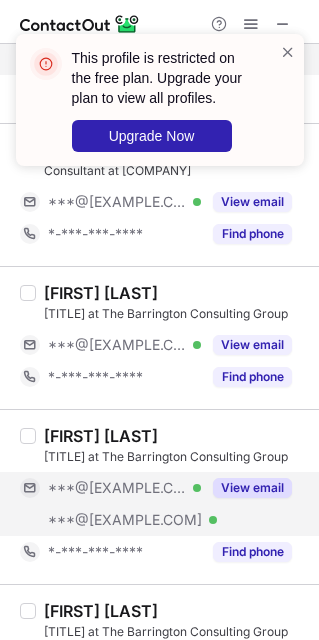 click on "View email" at bounding box center (252, 488) 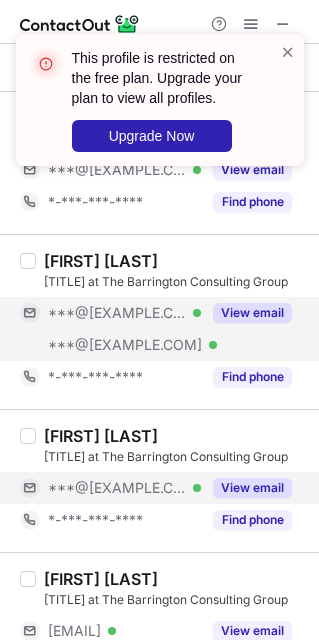 scroll, scrollTop: 3172, scrollLeft: 0, axis: vertical 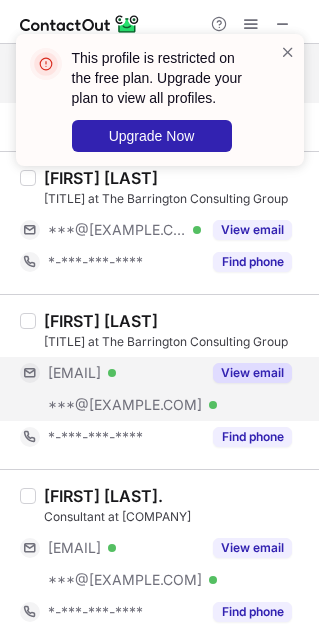 click on "View email" at bounding box center [252, 373] 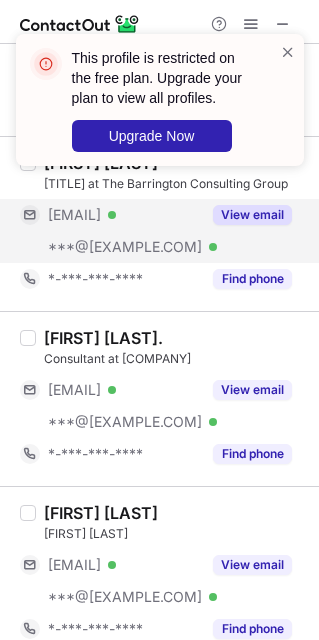 scroll, scrollTop: 3504, scrollLeft: 0, axis: vertical 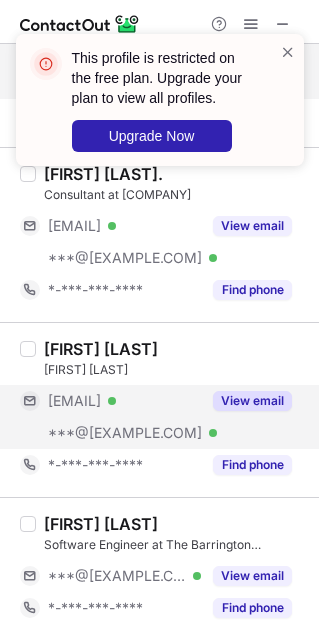 click on "View email" at bounding box center [252, 401] 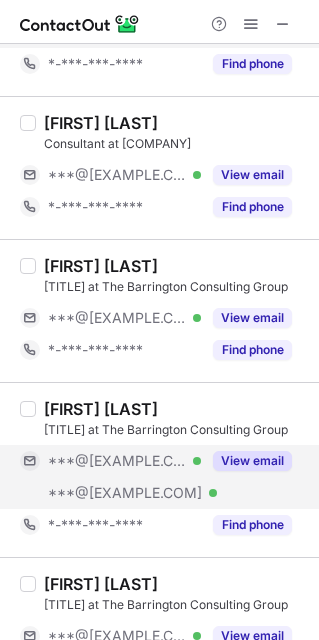 scroll, scrollTop: 0, scrollLeft: 0, axis: both 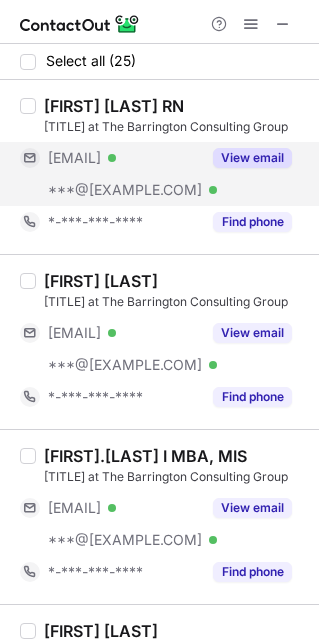 click on "View email" at bounding box center (252, 158) 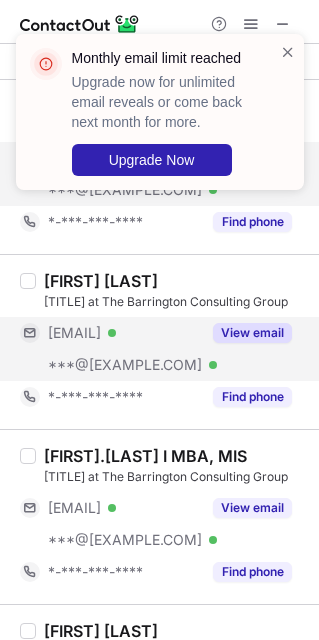 click on "View email" at bounding box center [252, 333] 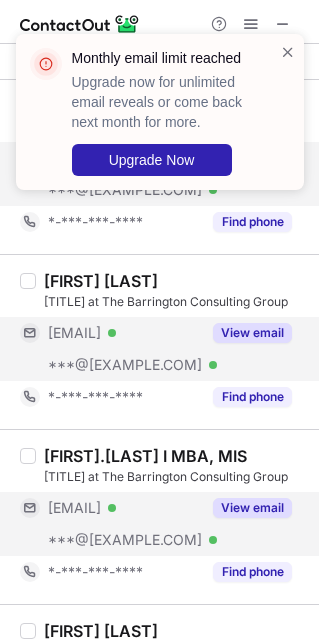 click on "View email" at bounding box center (246, 508) 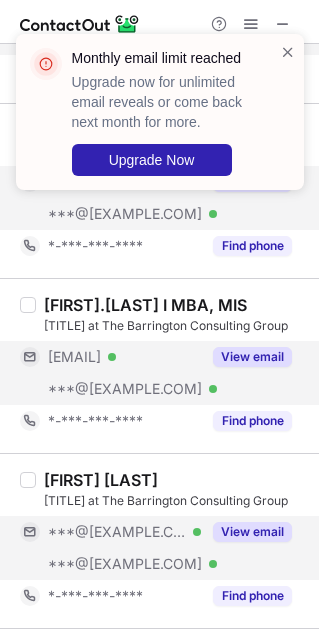 click on "View email" at bounding box center (252, 532) 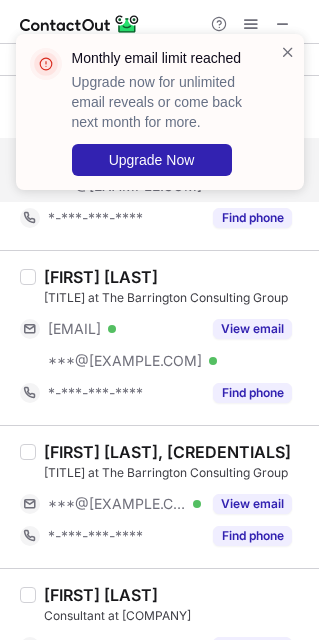 scroll, scrollTop: 528, scrollLeft: 0, axis: vertical 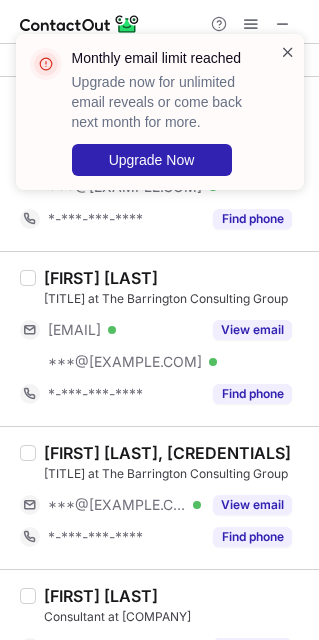 click at bounding box center [288, 52] 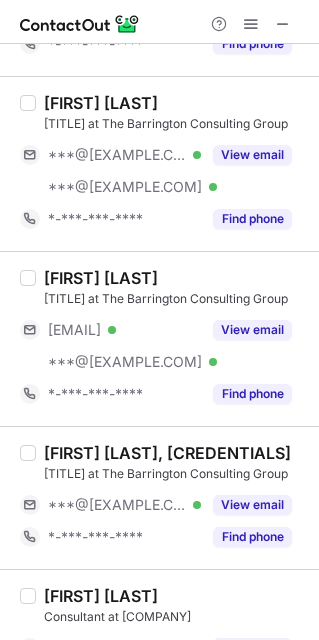 click on "Monthly email limit reached Upgrade now for unlimited email reveals or come back next month for more. Upgrade Now" at bounding box center [160, 34] 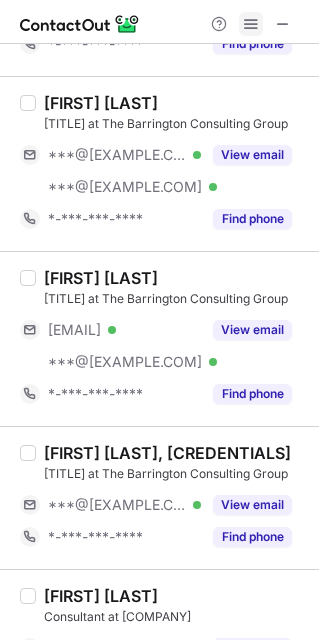 click at bounding box center (251, 24) 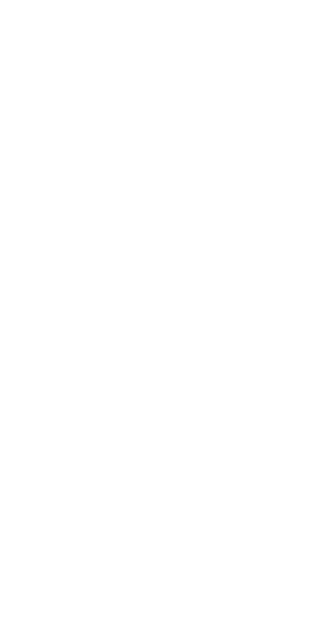 scroll, scrollTop: 0, scrollLeft: 0, axis: both 